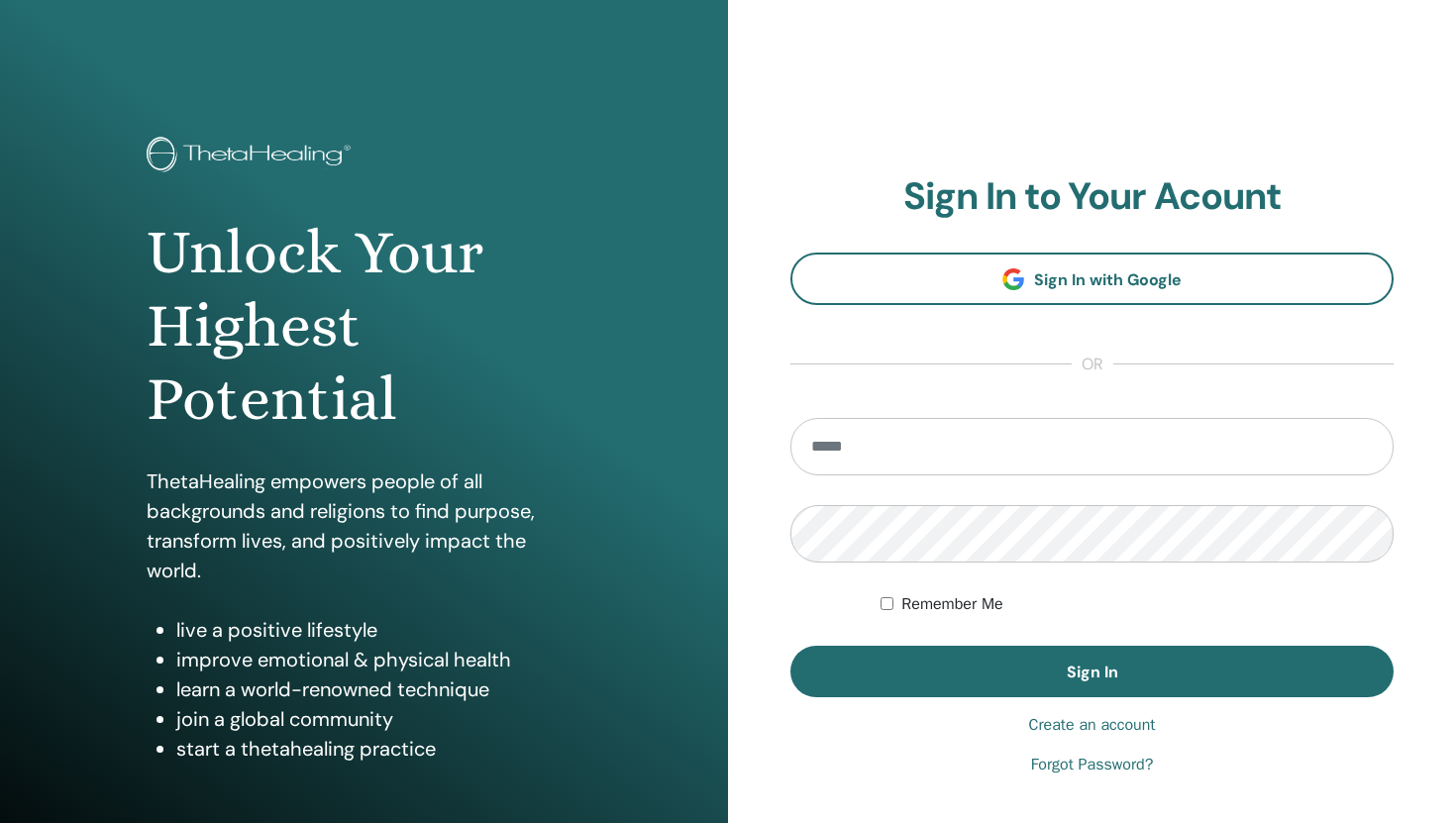 scroll, scrollTop: 0, scrollLeft: 0, axis: both 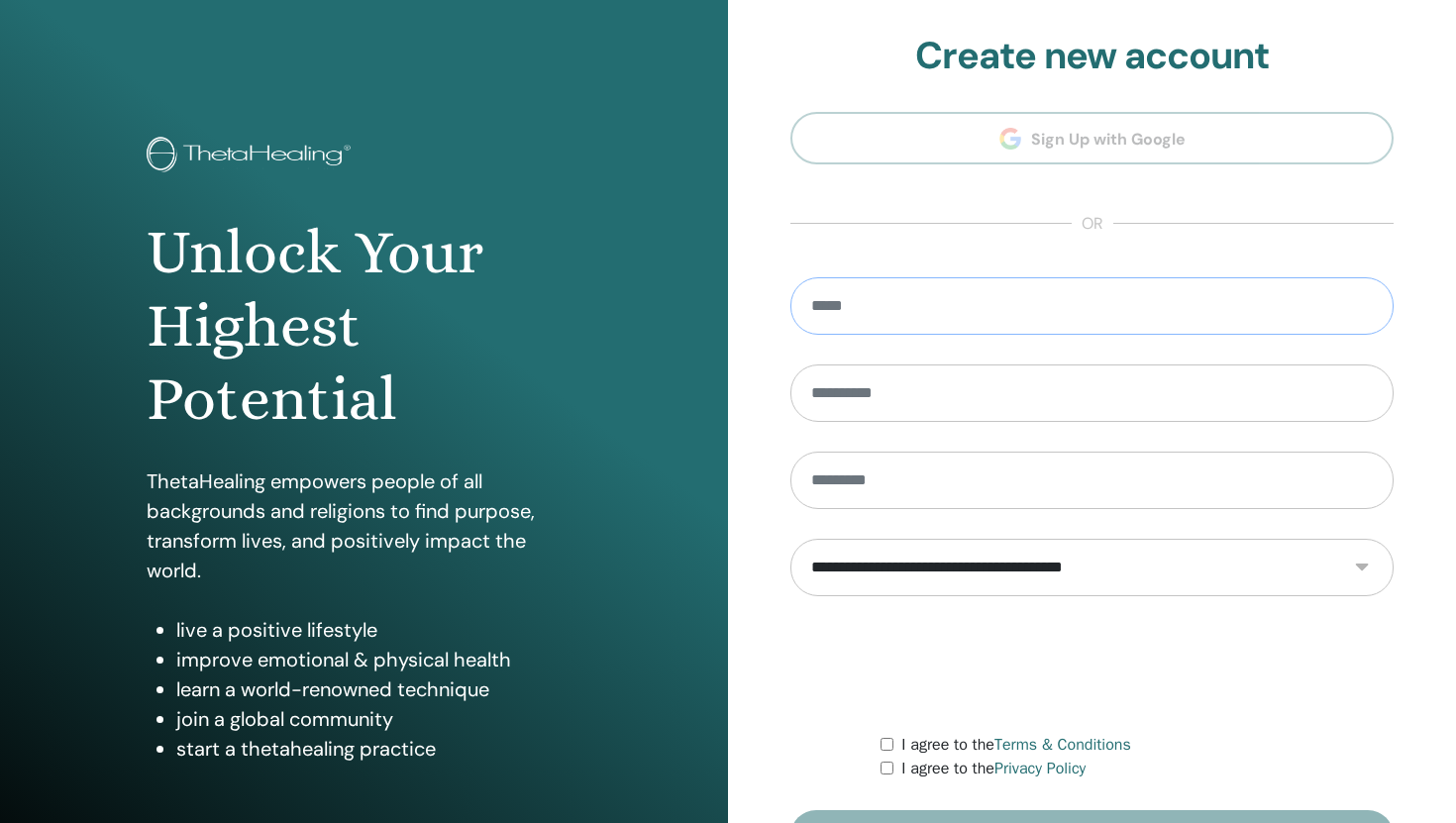 click at bounding box center [1092, 306] 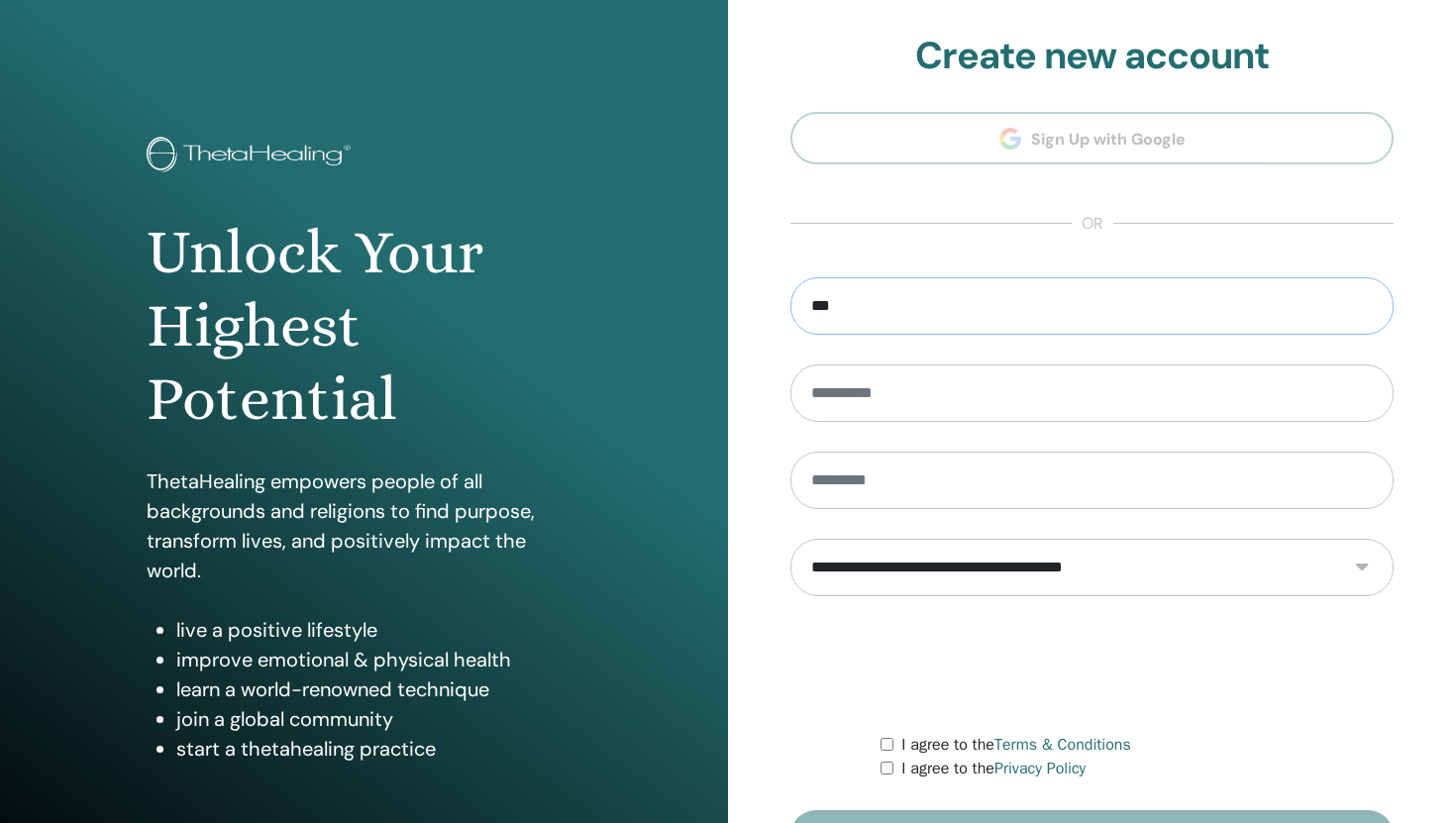 type on "*" 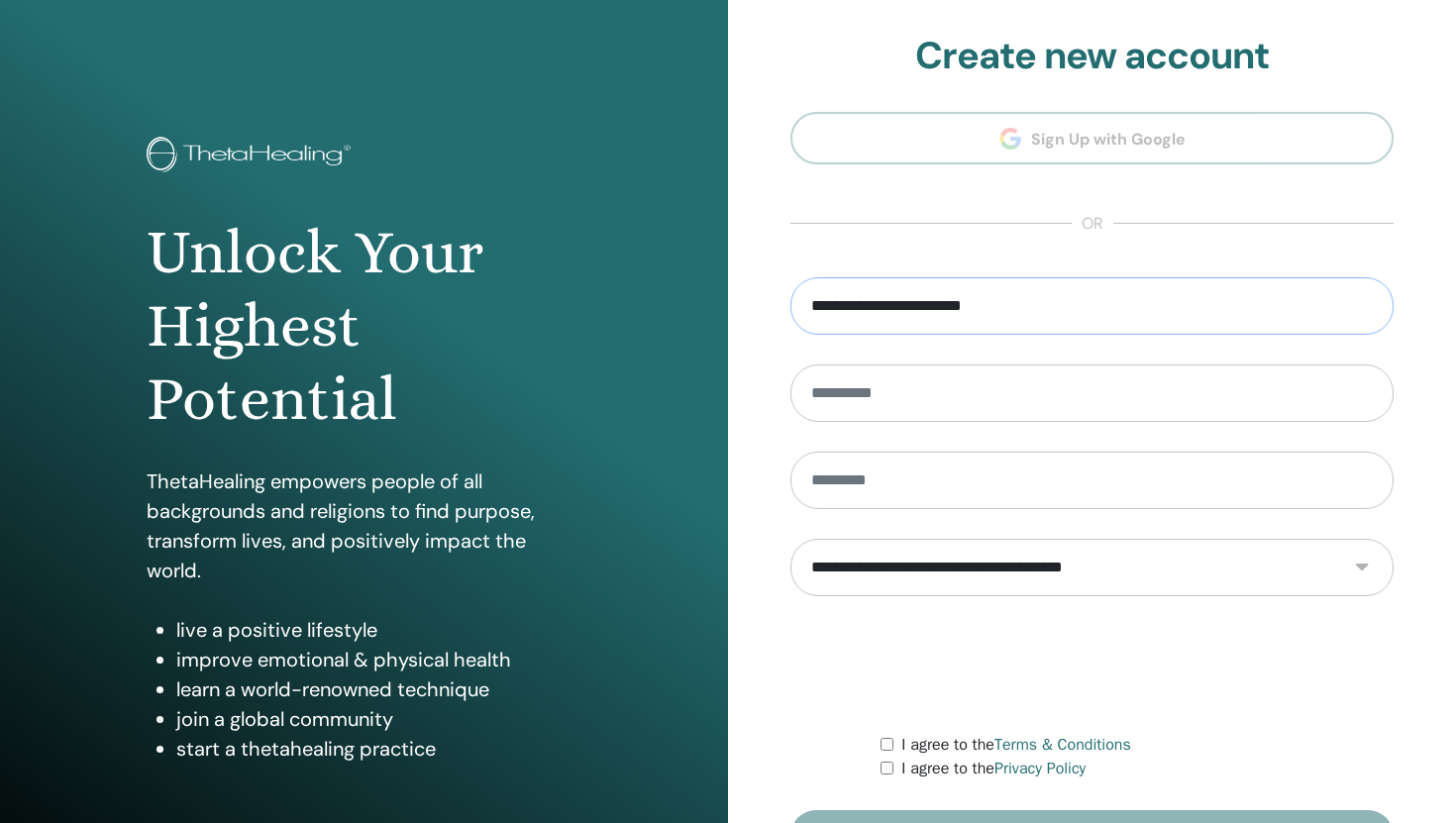 type on "**********" 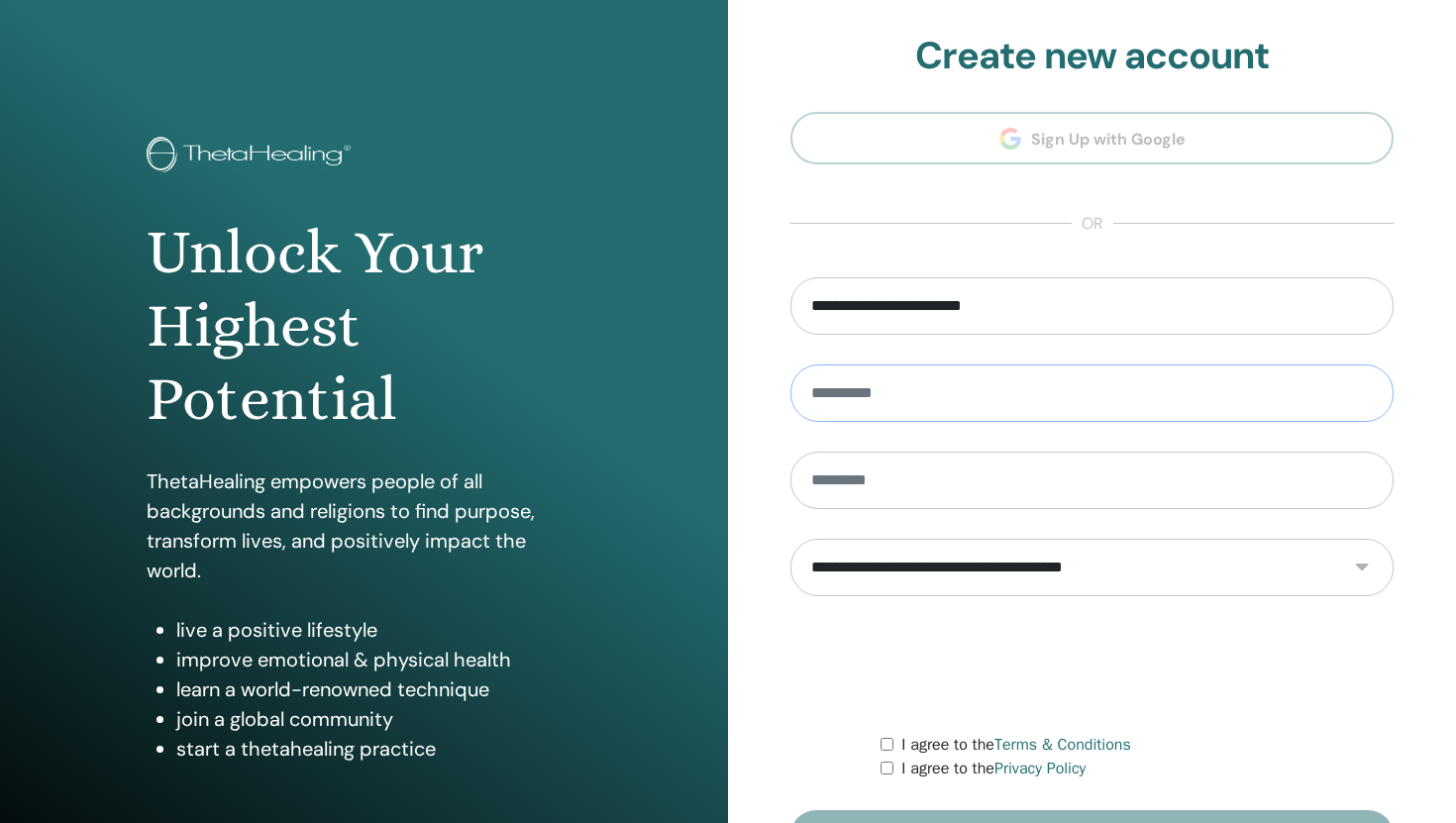 click at bounding box center [1092, 393] 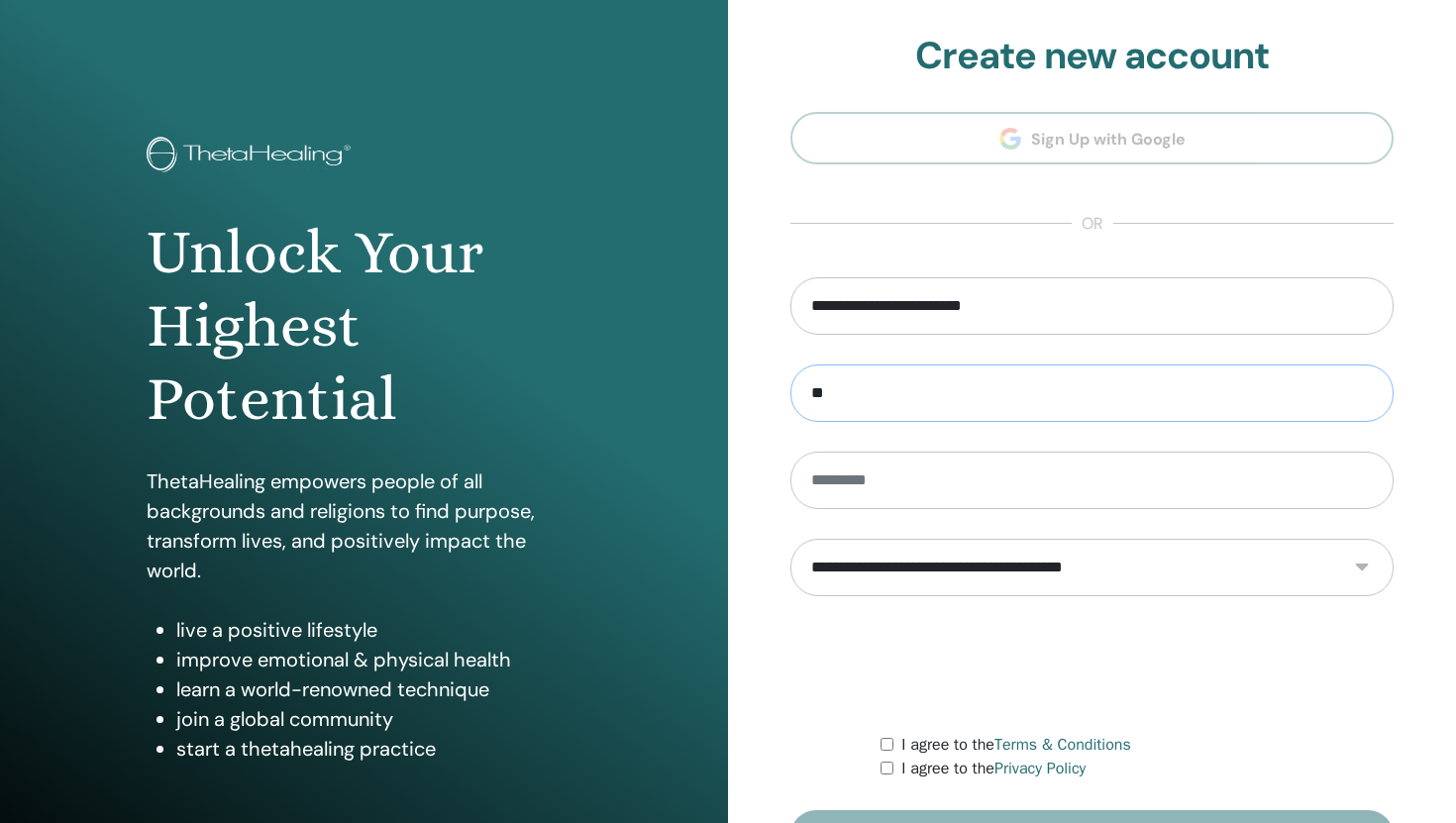 type on "*" 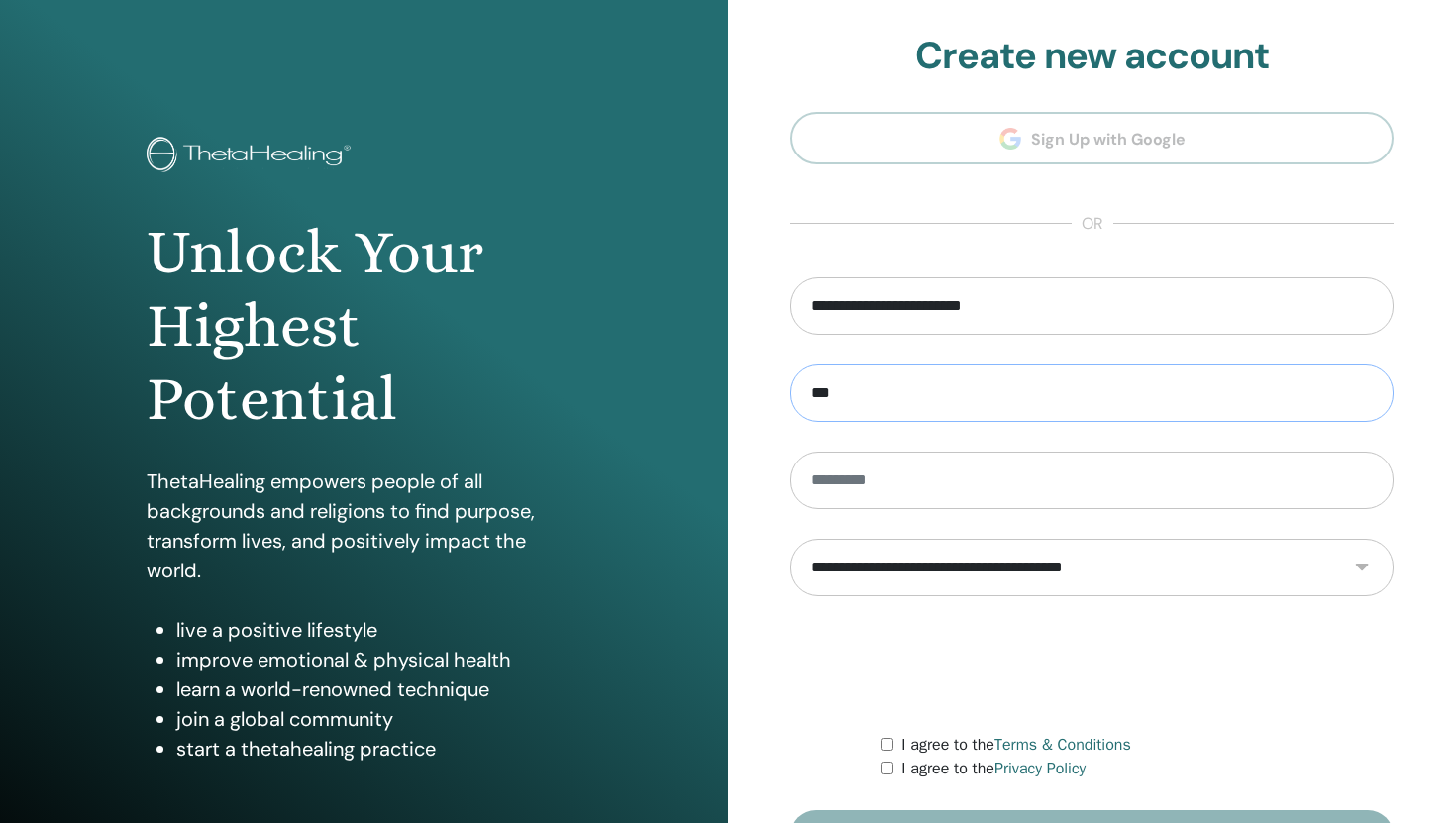 type on "***" 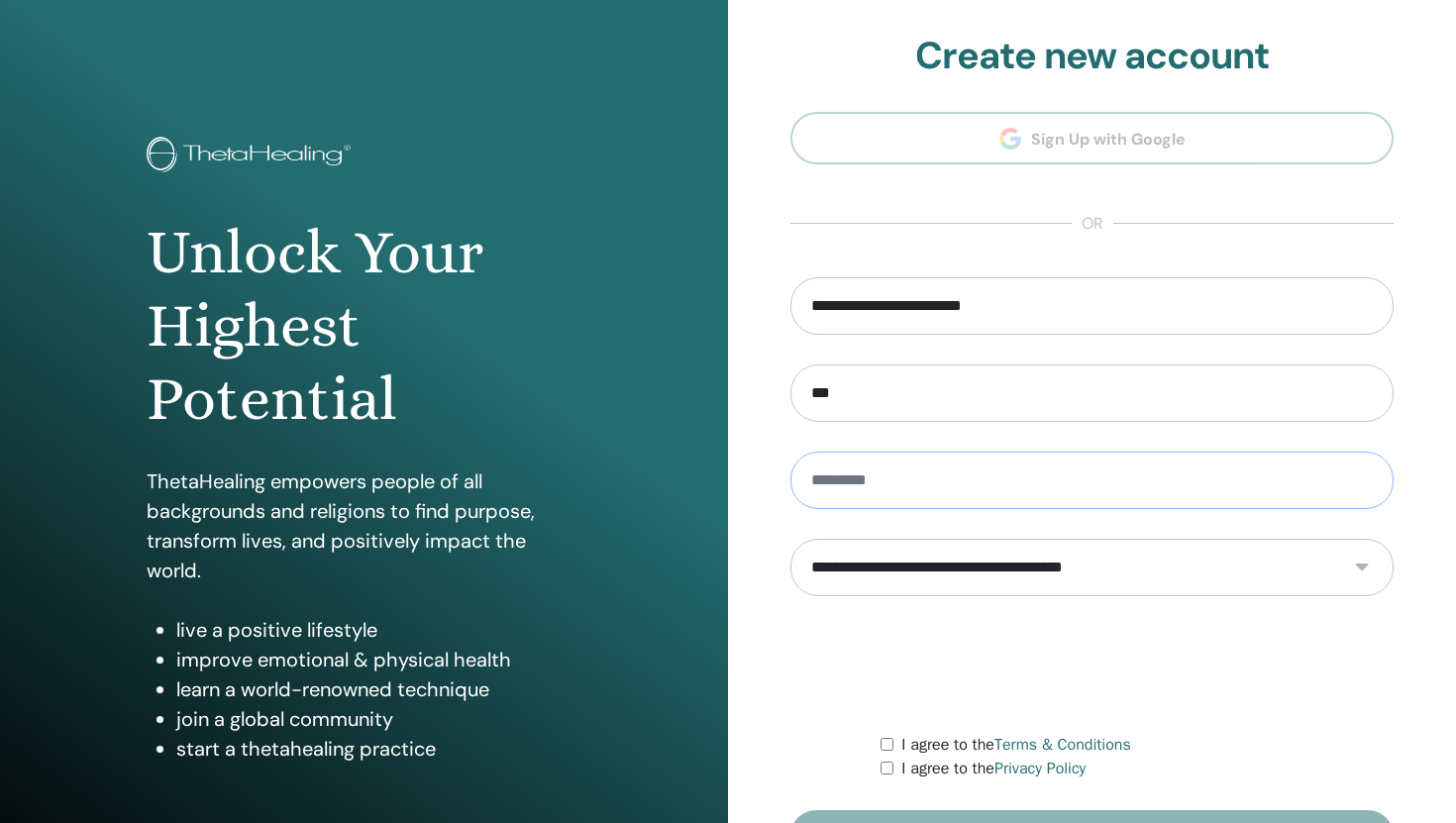 click at bounding box center [1092, 480] 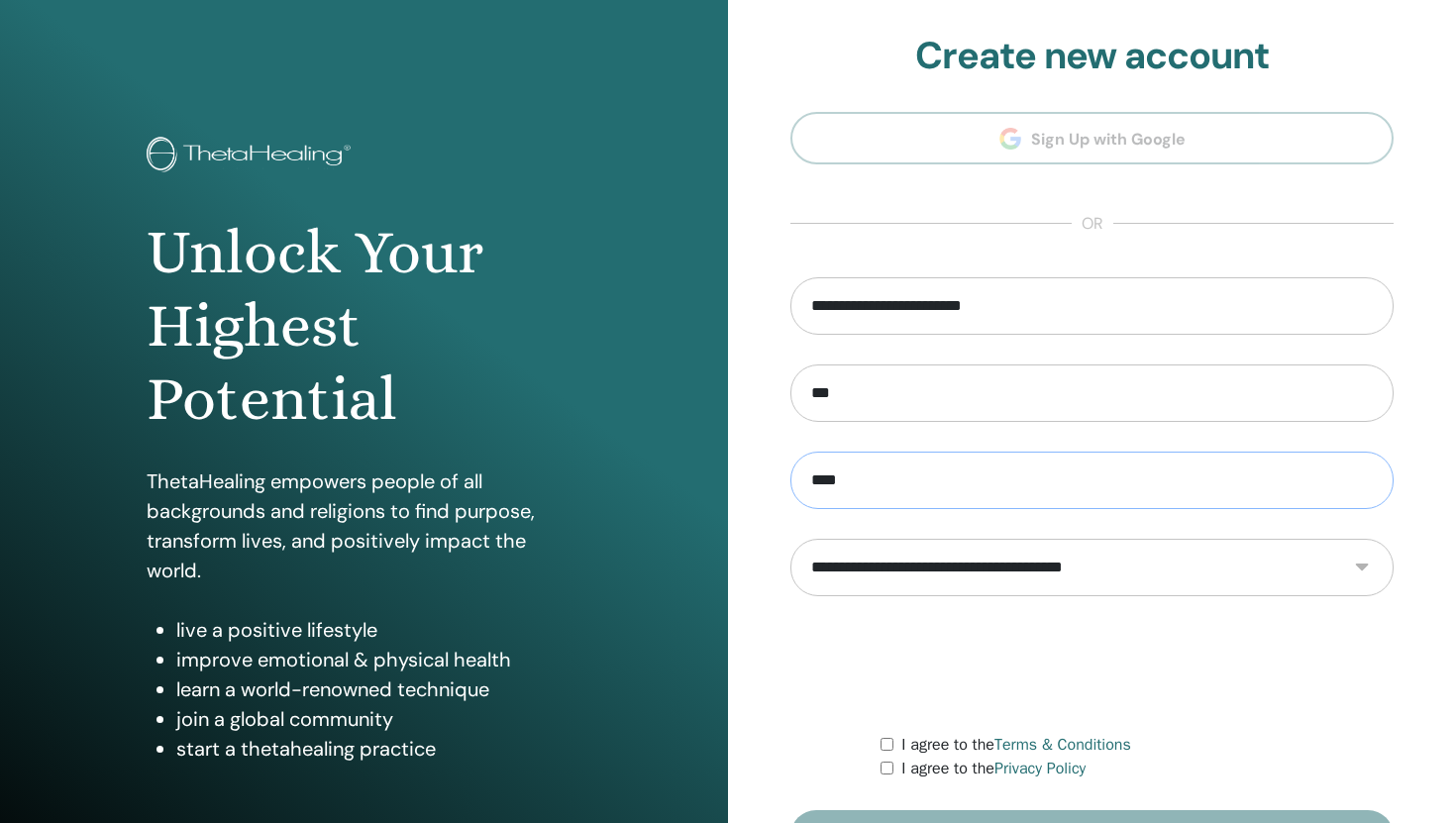 type on "****" 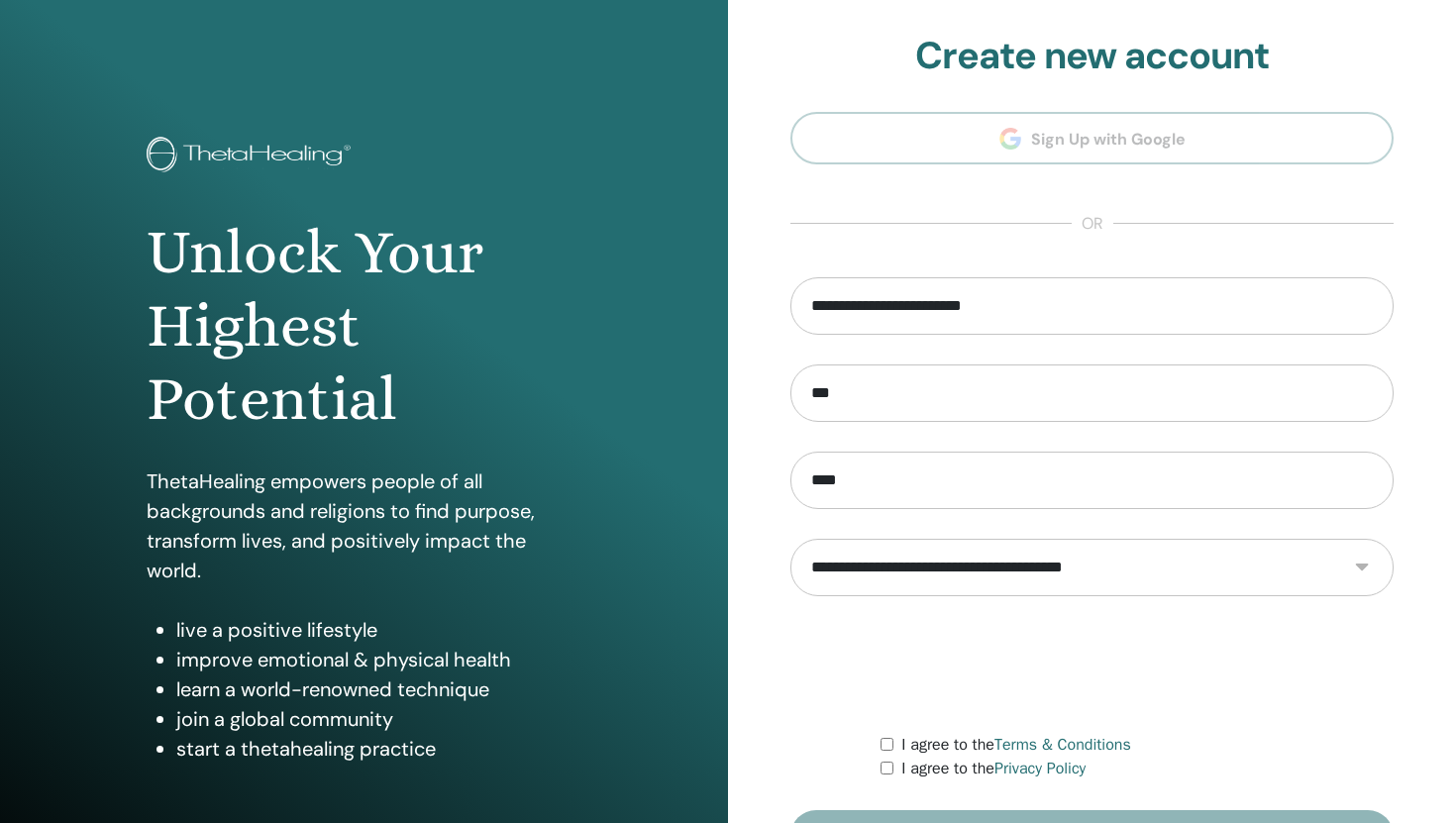click on "**********" at bounding box center (1092, 567) 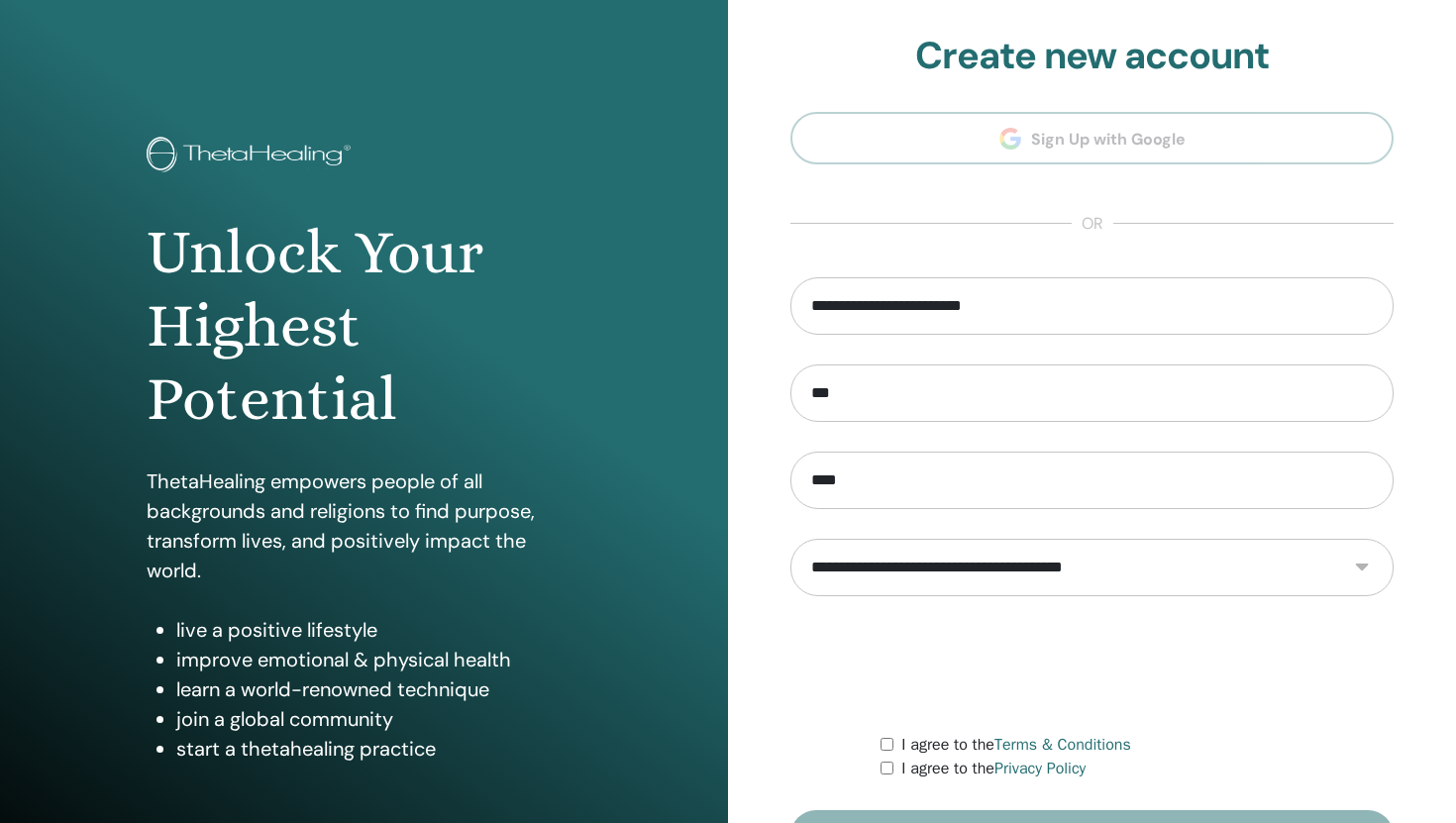 select on "***" 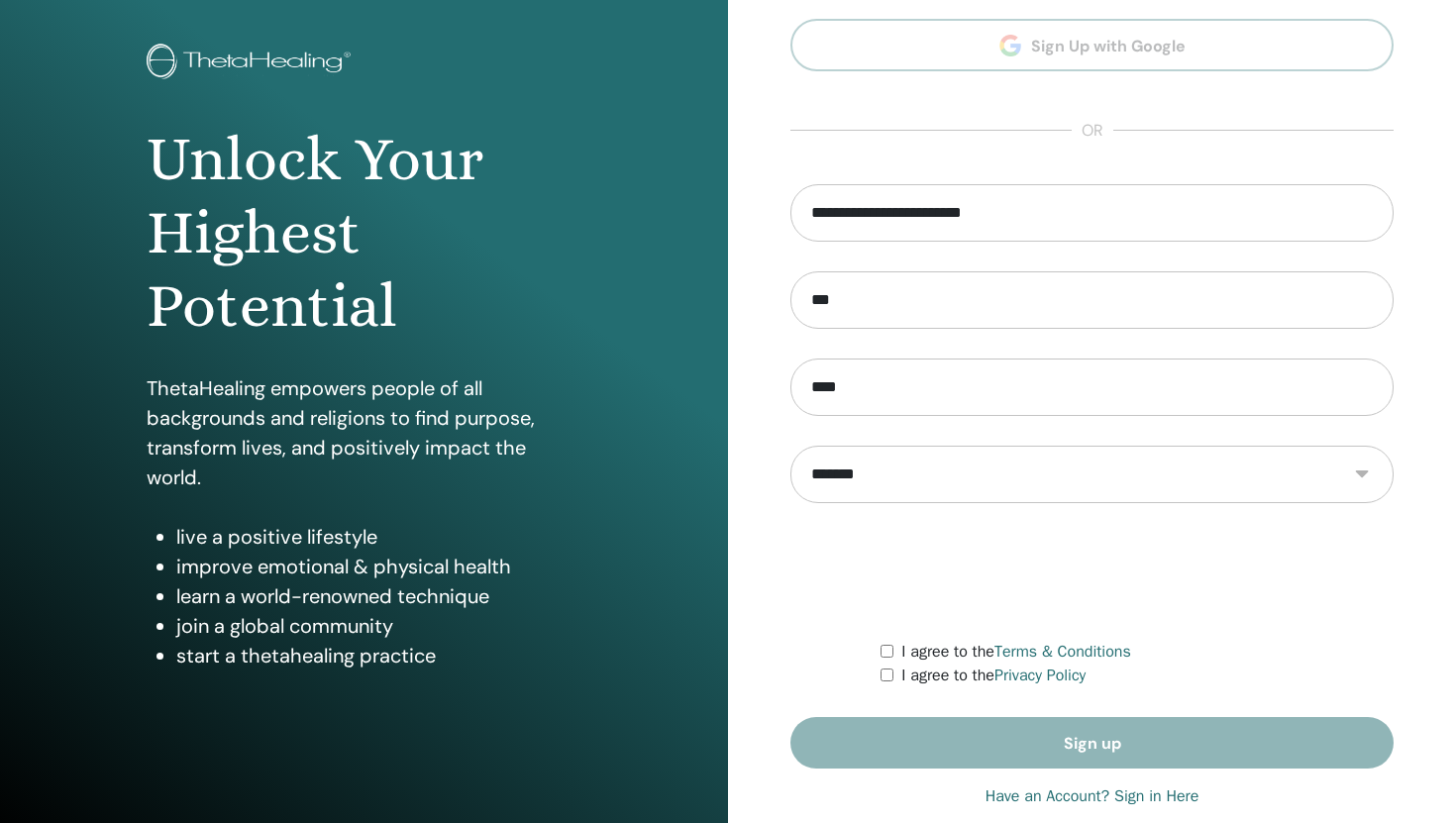scroll, scrollTop: 109, scrollLeft: 0, axis: vertical 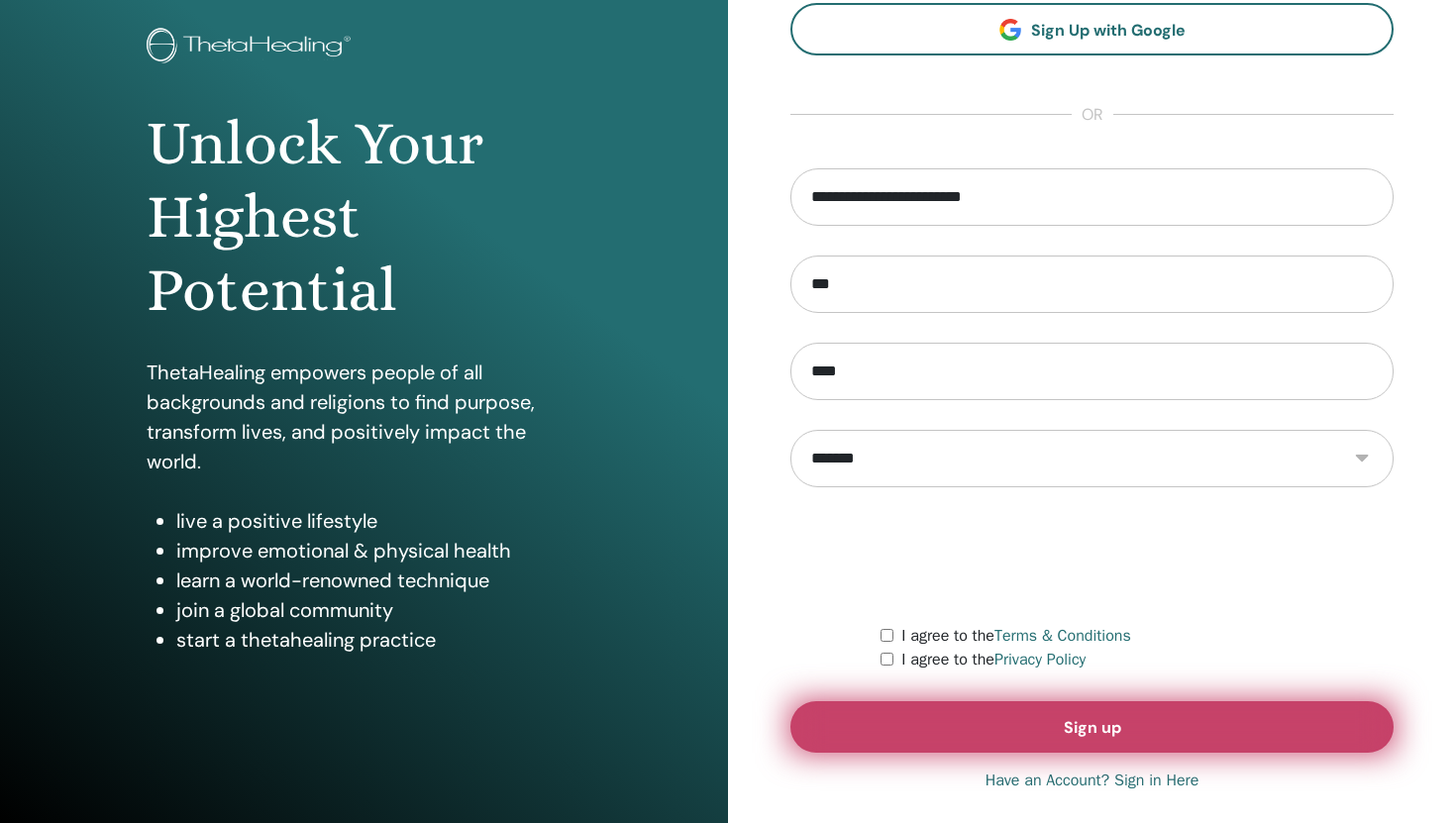 click on "Sign up" at bounding box center [1092, 727] 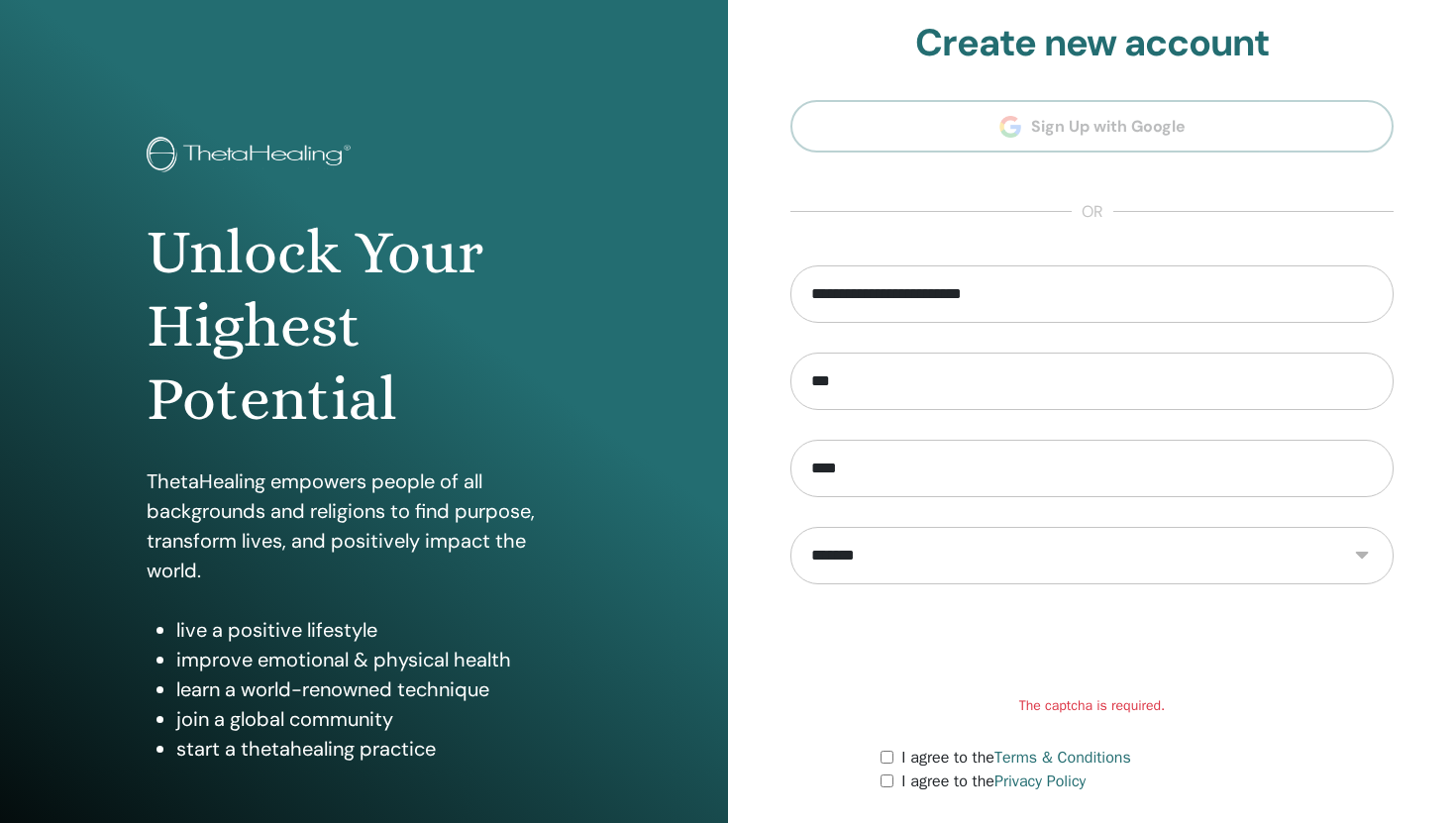 scroll, scrollTop: 128, scrollLeft: 0, axis: vertical 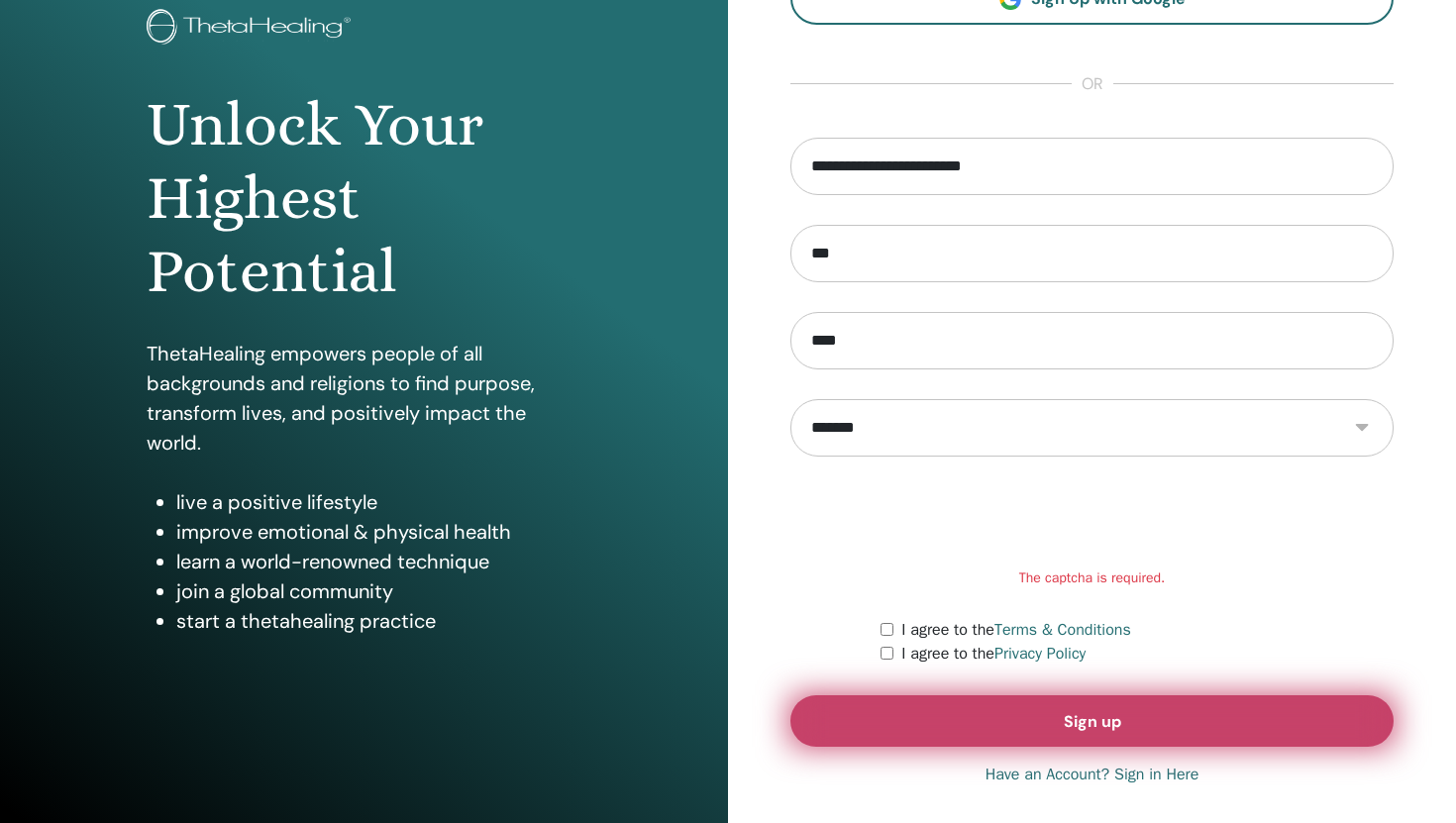 click on "Sign up" at bounding box center [1092, 721] 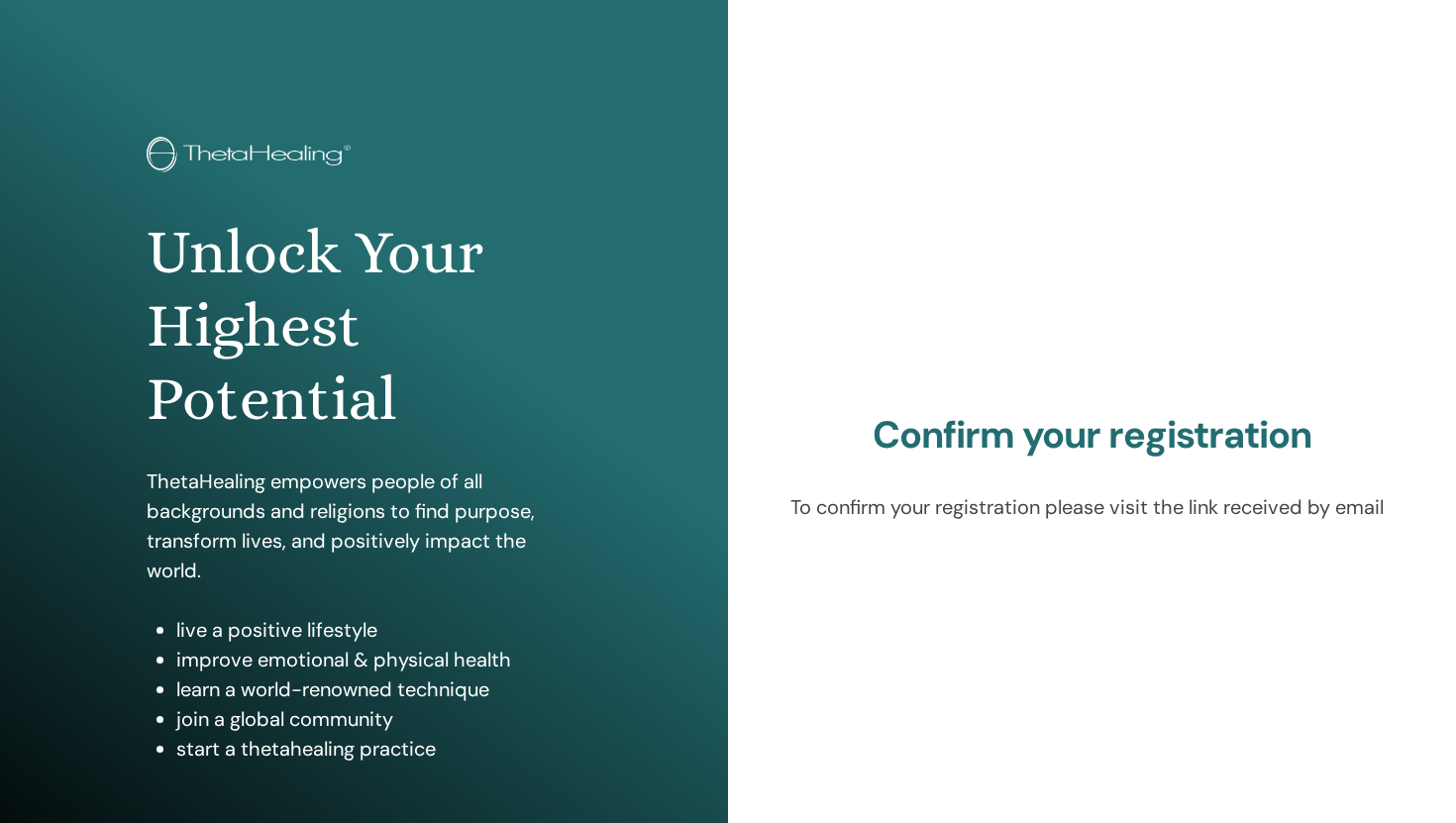 scroll, scrollTop: 0, scrollLeft: 0, axis: both 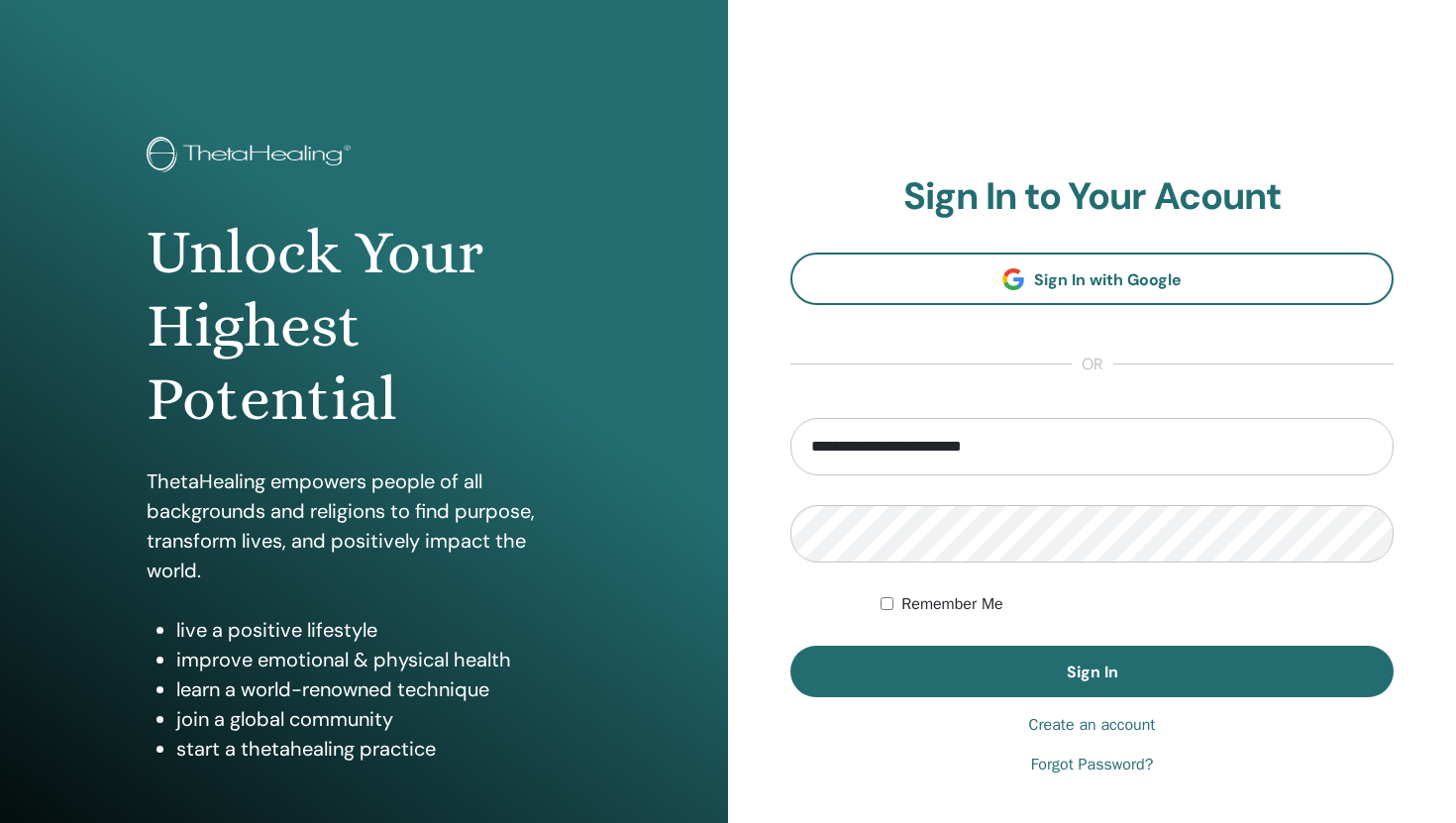 type on "**********" 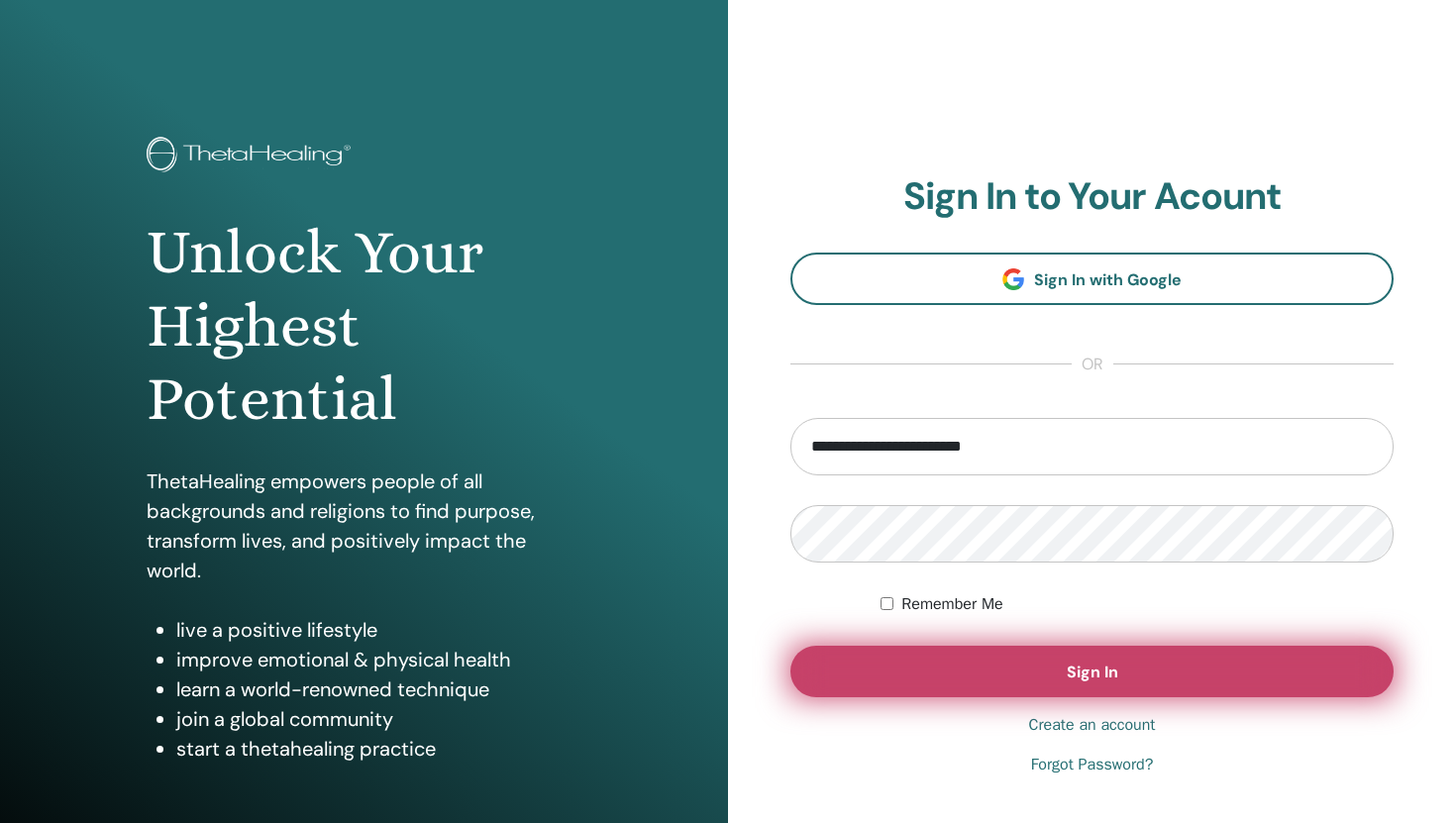 click on "Sign In" at bounding box center (1092, 671) 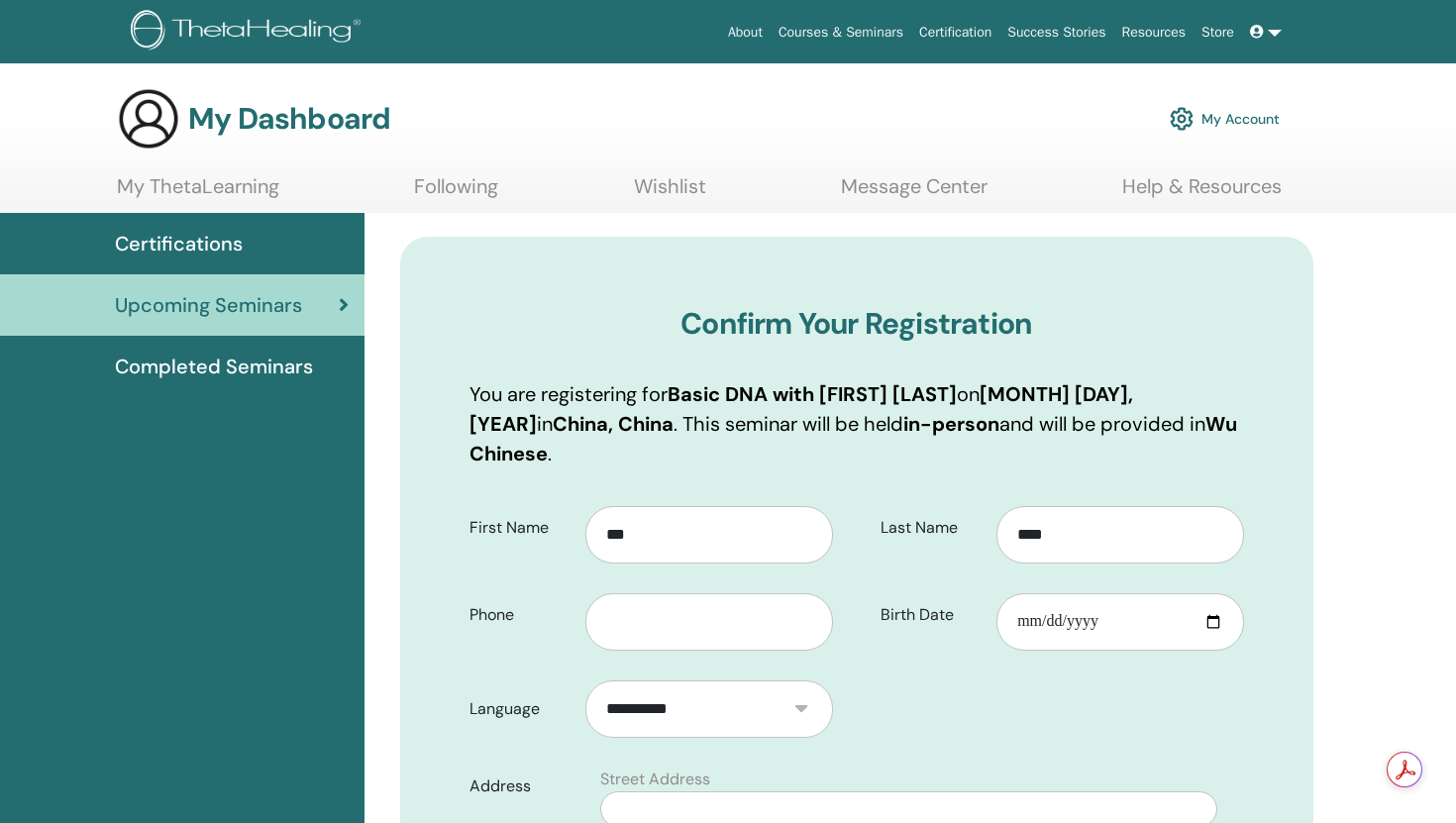 scroll, scrollTop: 0, scrollLeft: 0, axis: both 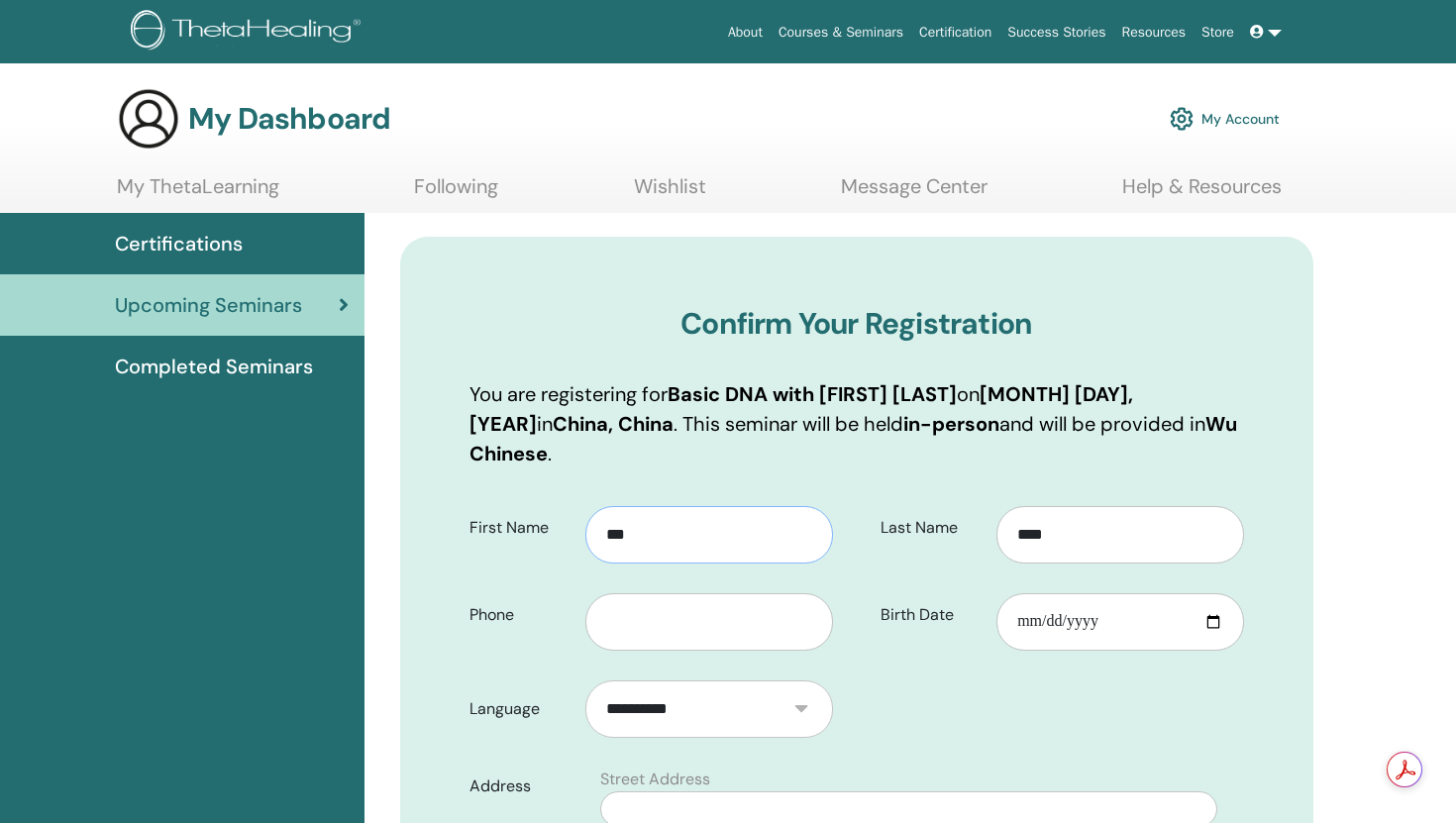 click on "***" at bounding box center (709, 535) 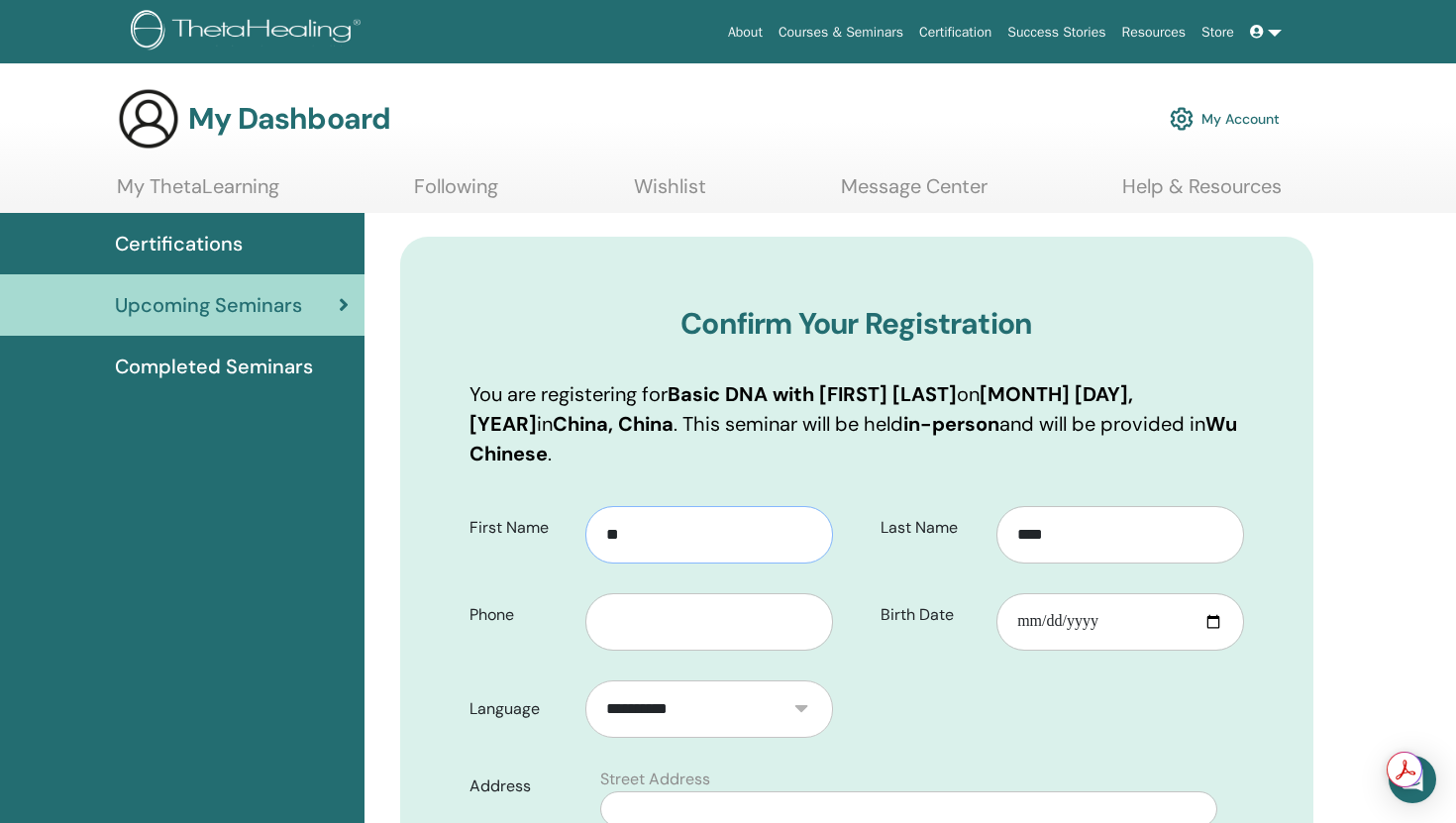 type on "*" 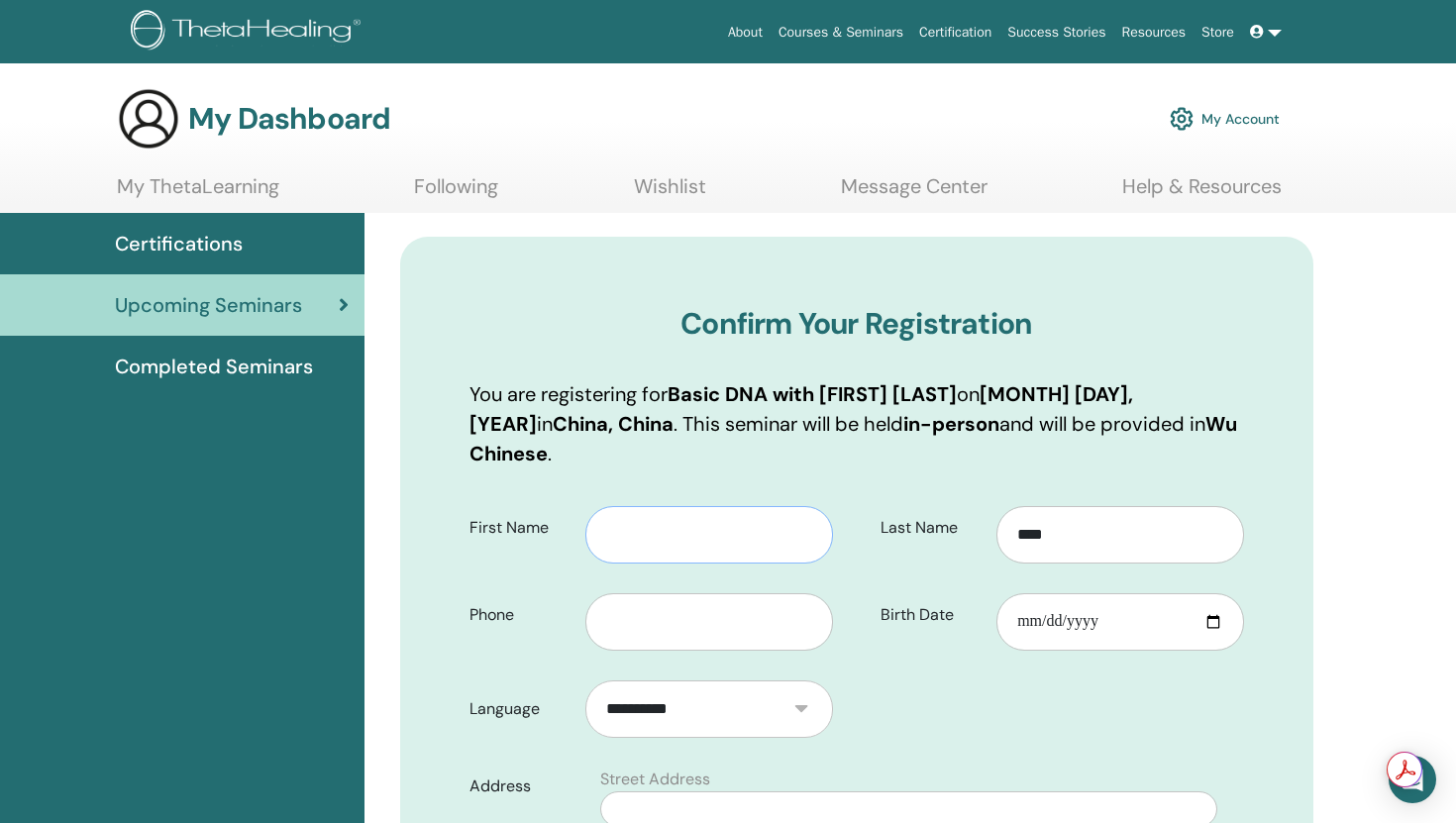 click on "First Name" at bounding box center [709, 535] 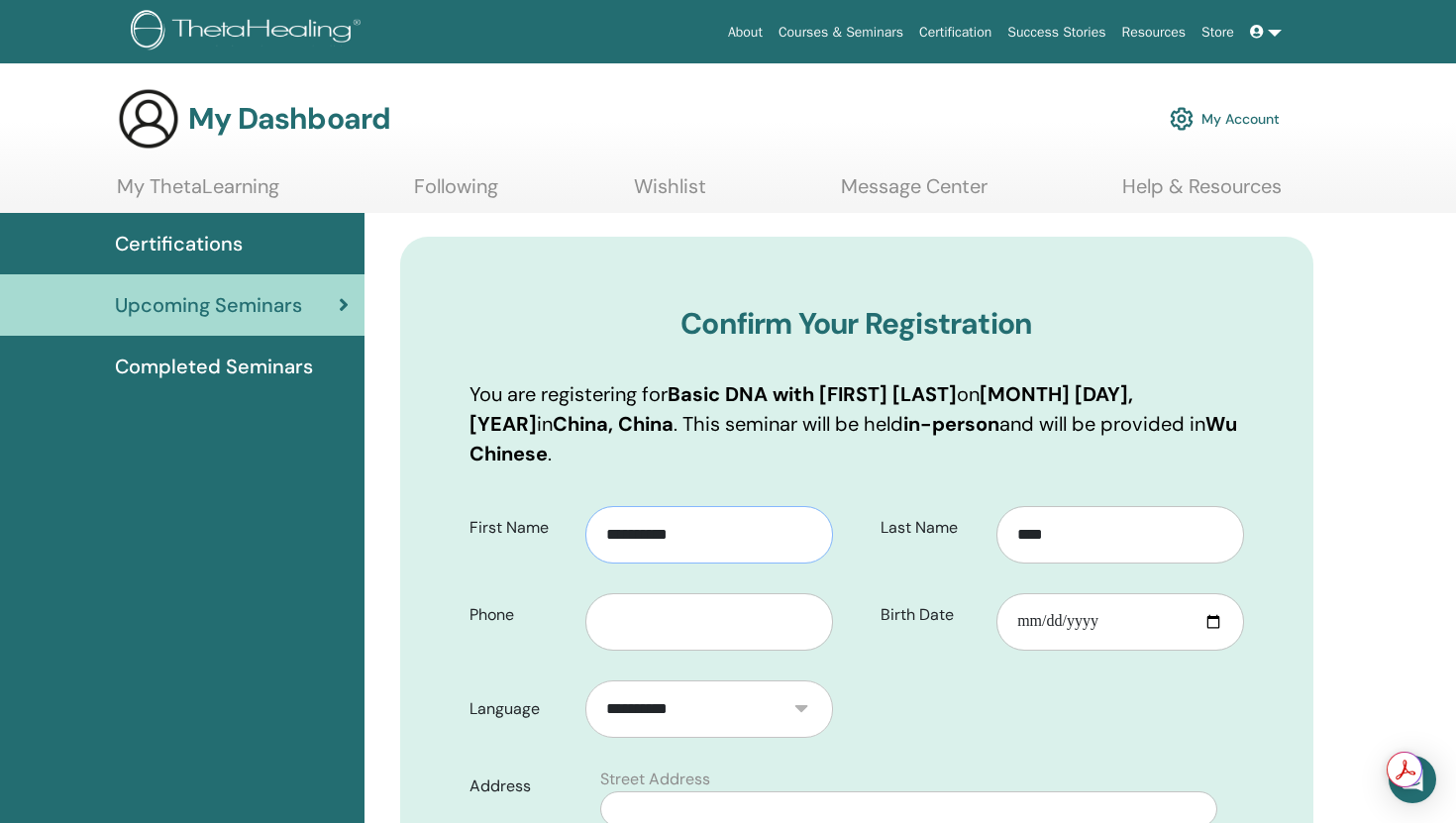 type on "**********" 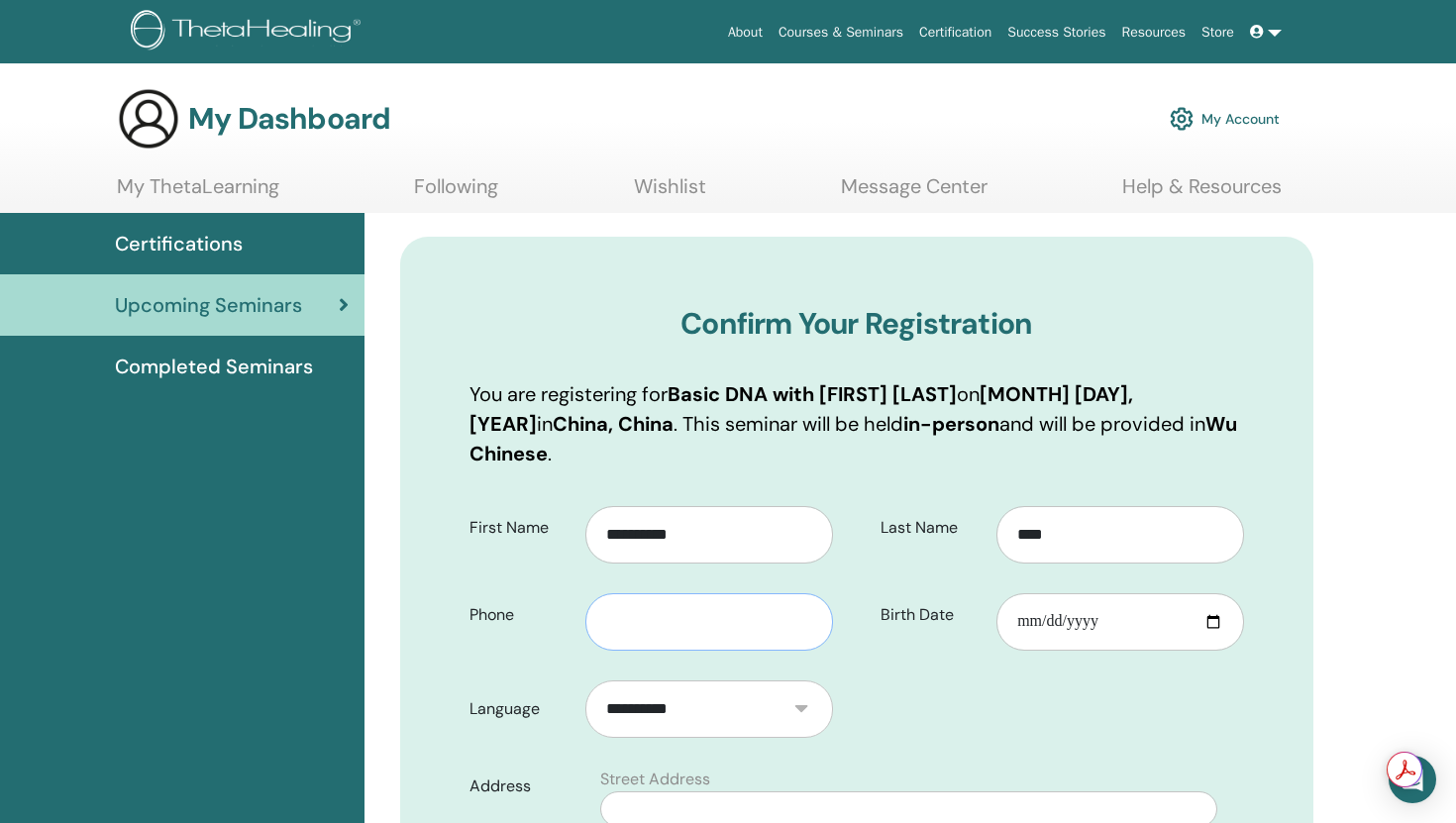 click at bounding box center (709, 622) 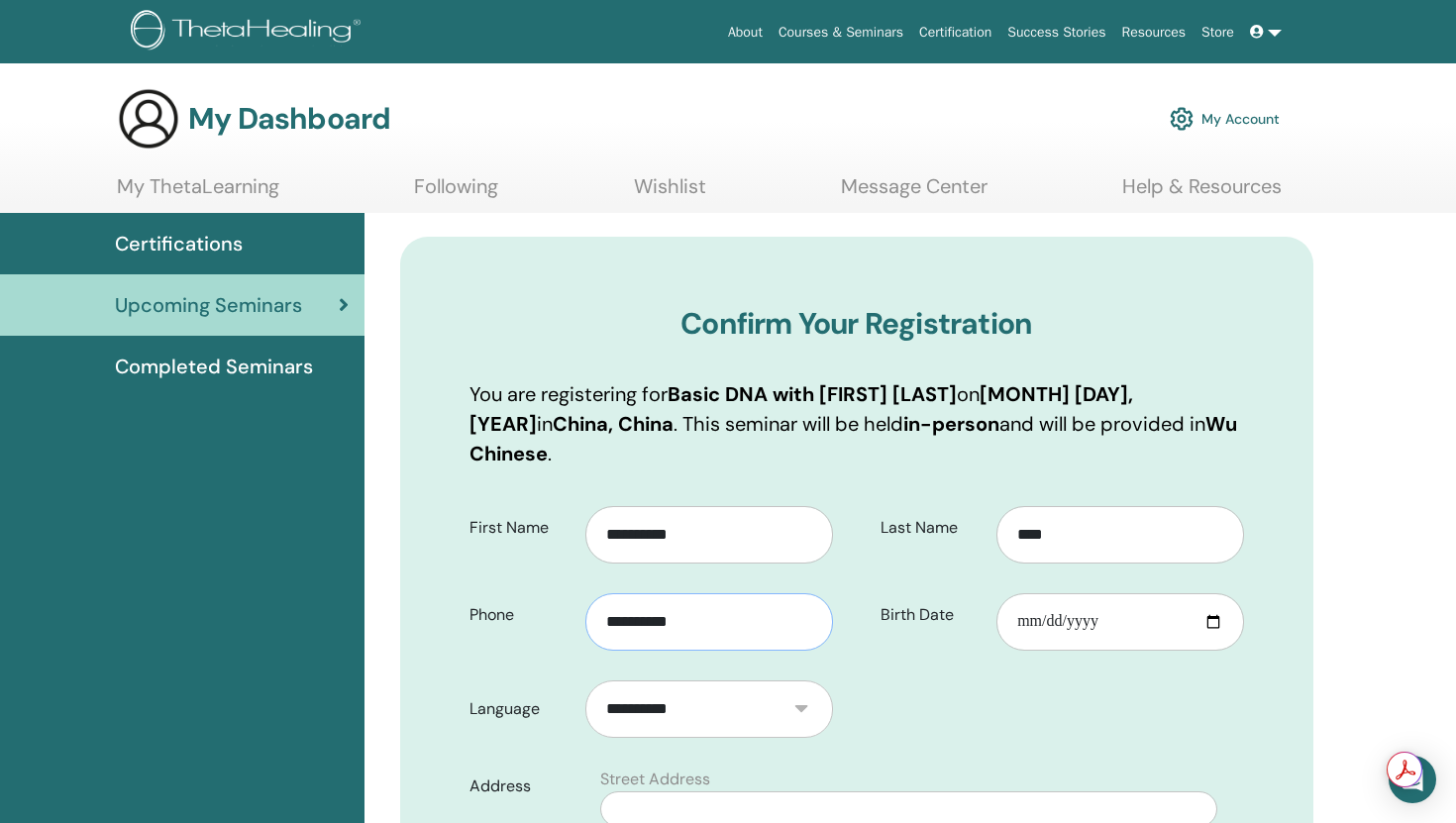 type on "**********" 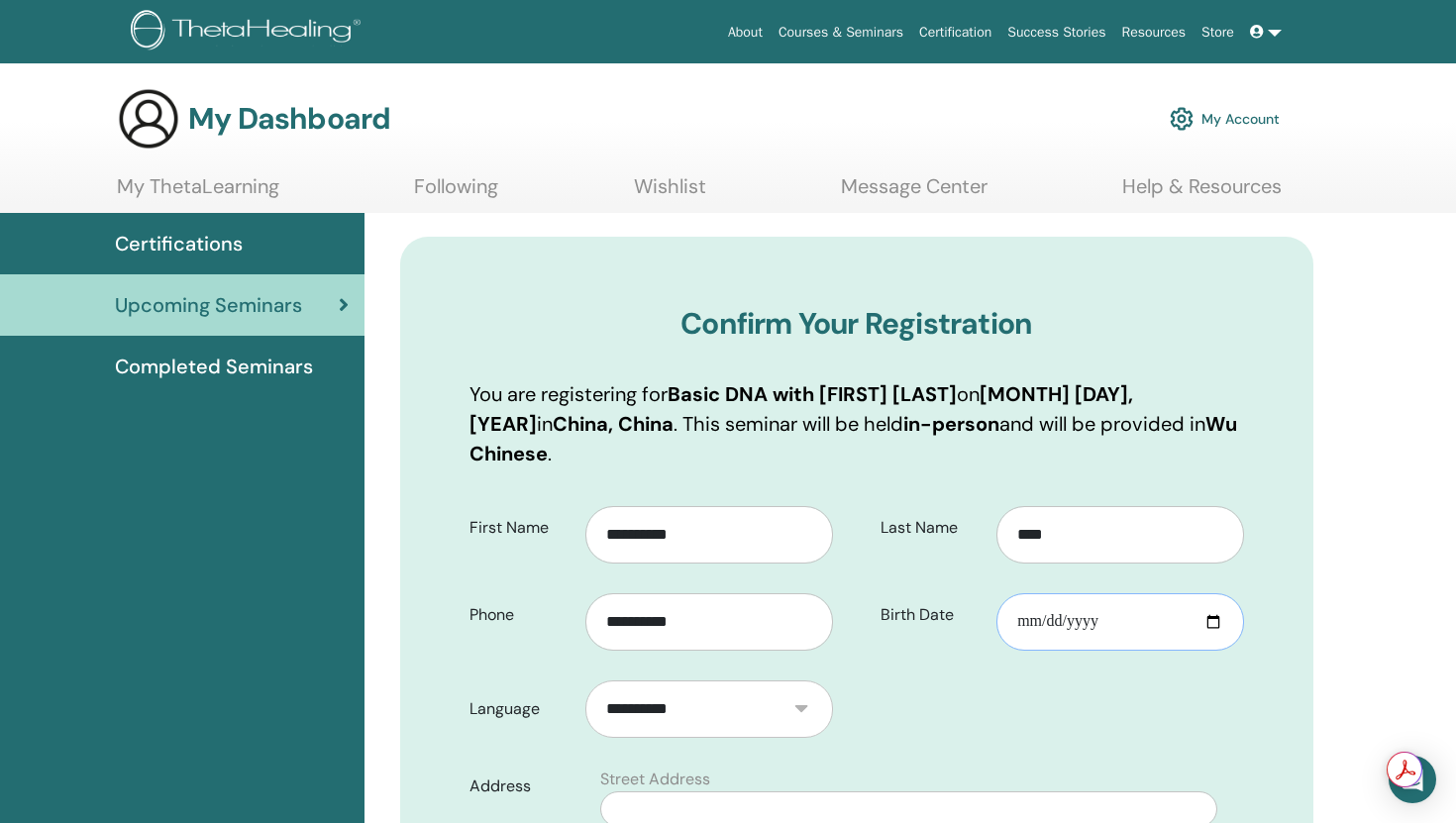 click on "Birth Date" at bounding box center (1120, 622) 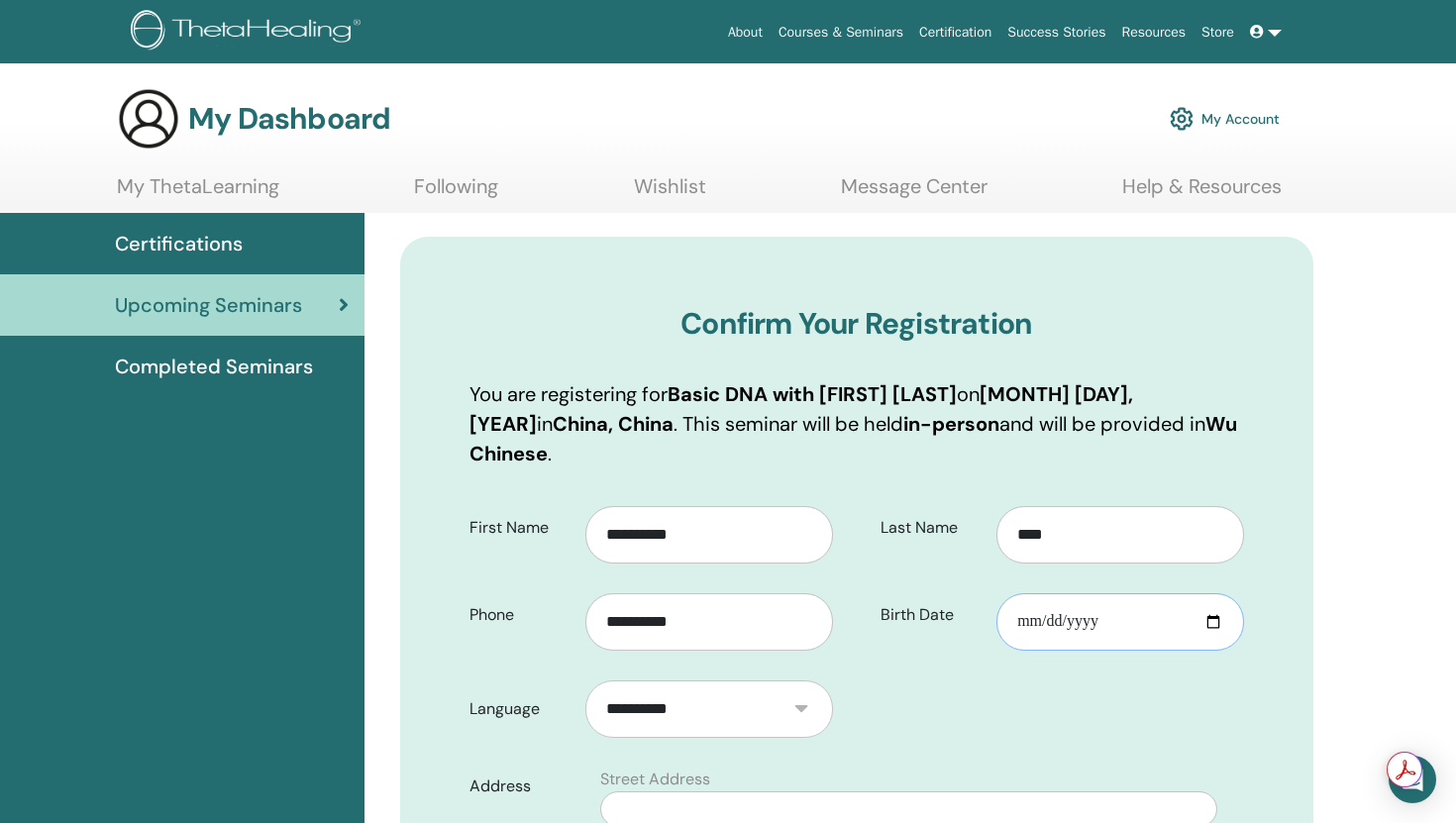 type on "**********" 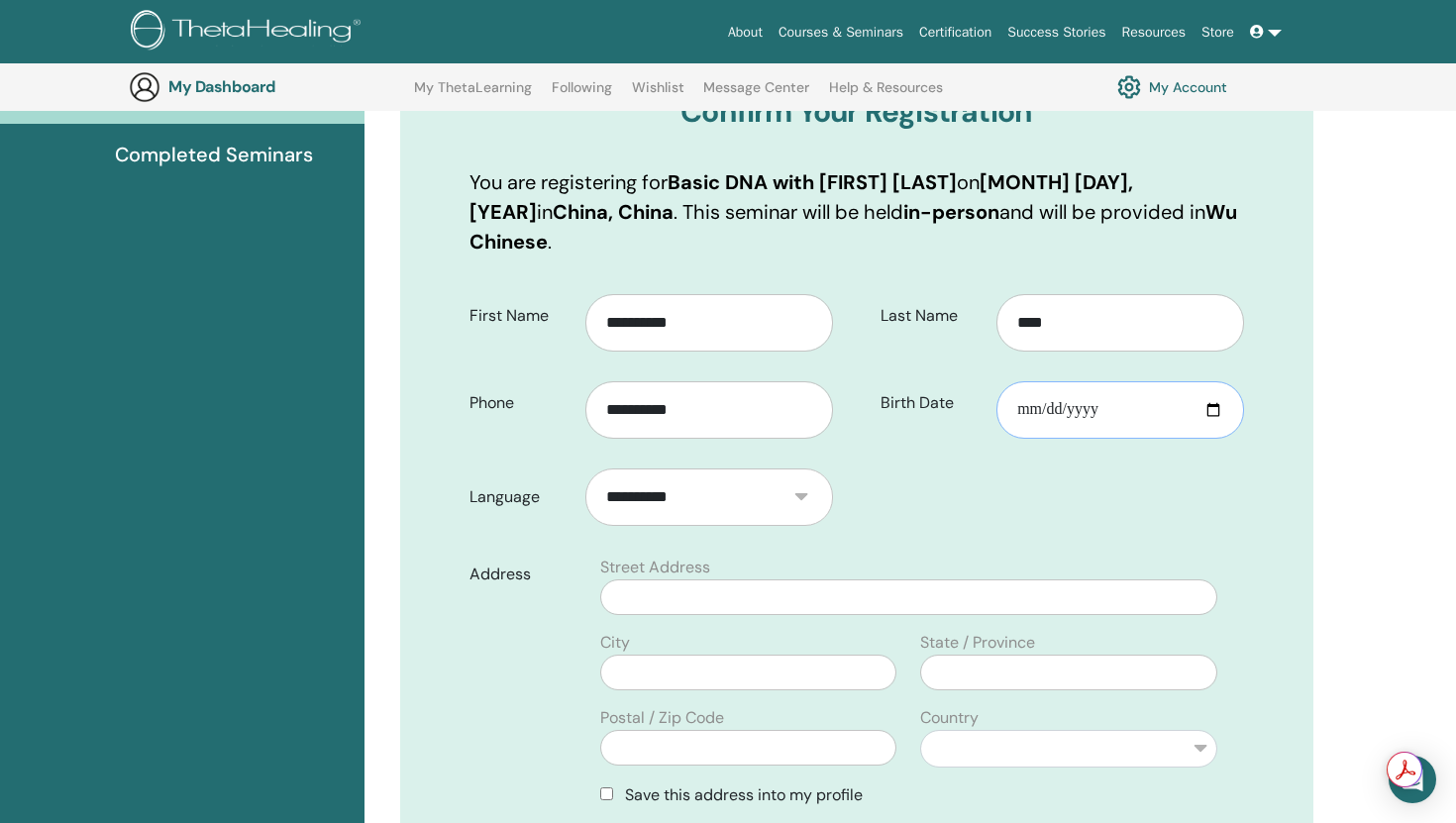 scroll, scrollTop: 273, scrollLeft: 0, axis: vertical 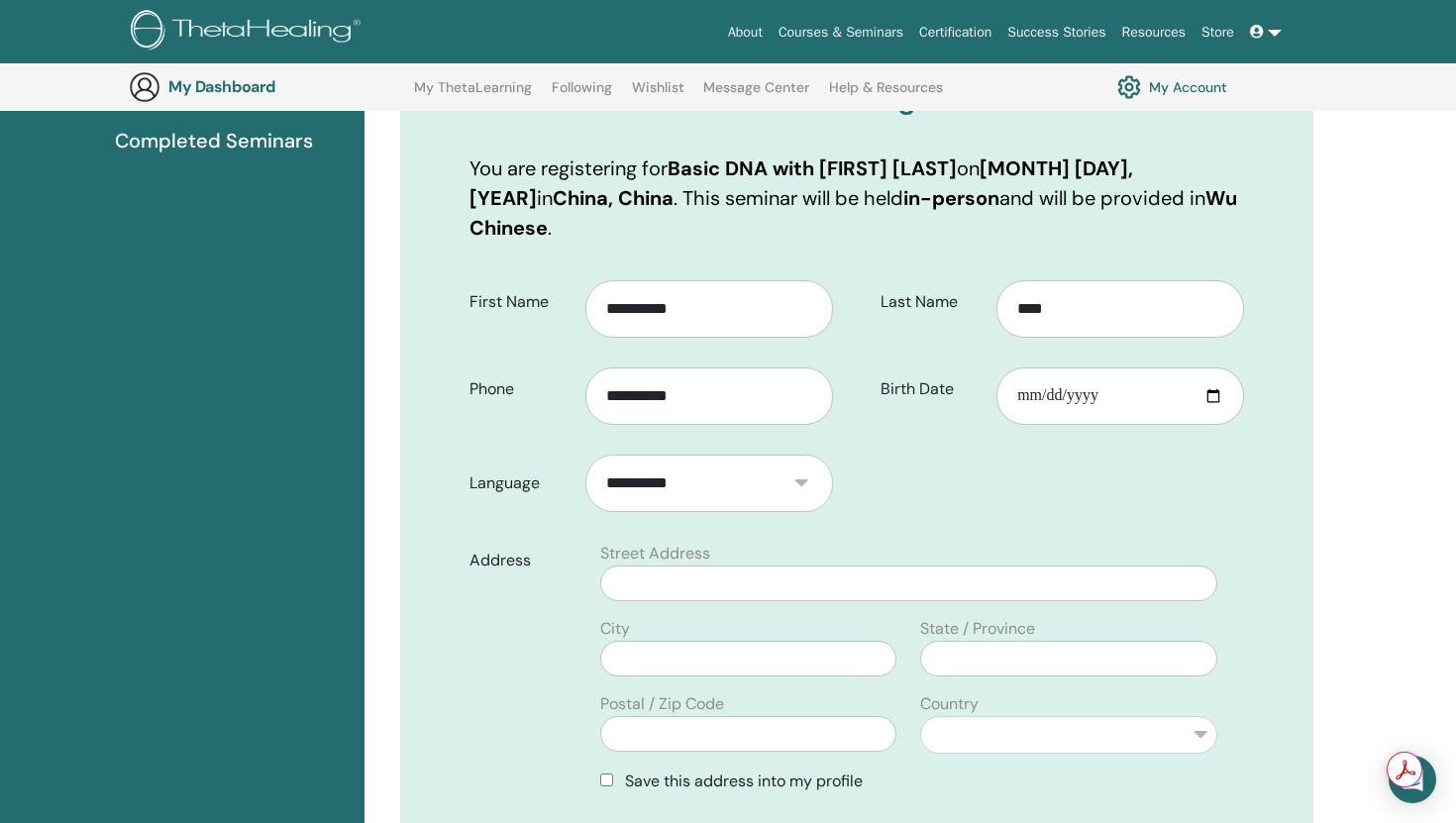 click on "**********" at bounding box center (709, 483) 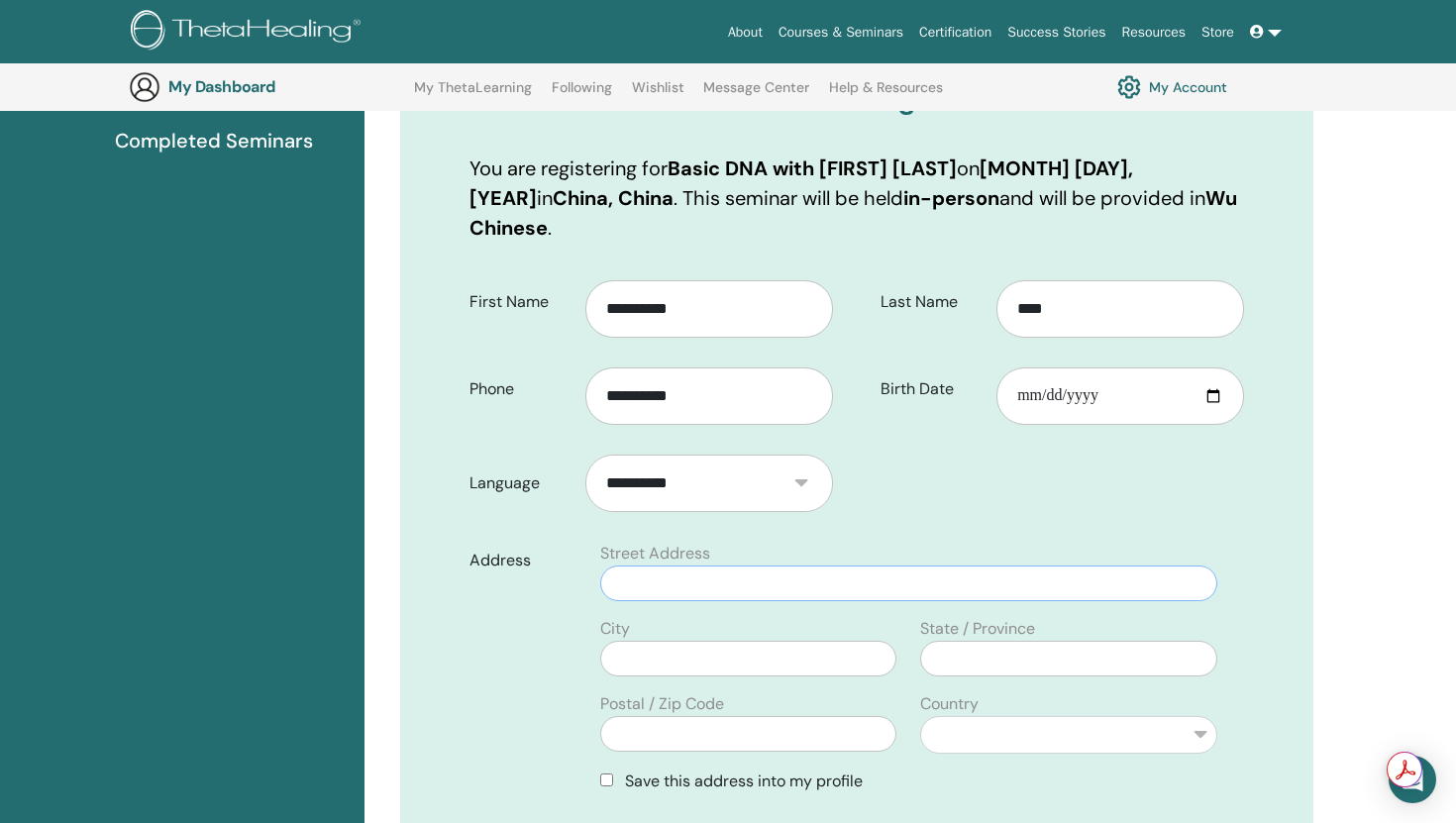 click at bounding box center [908, 583] 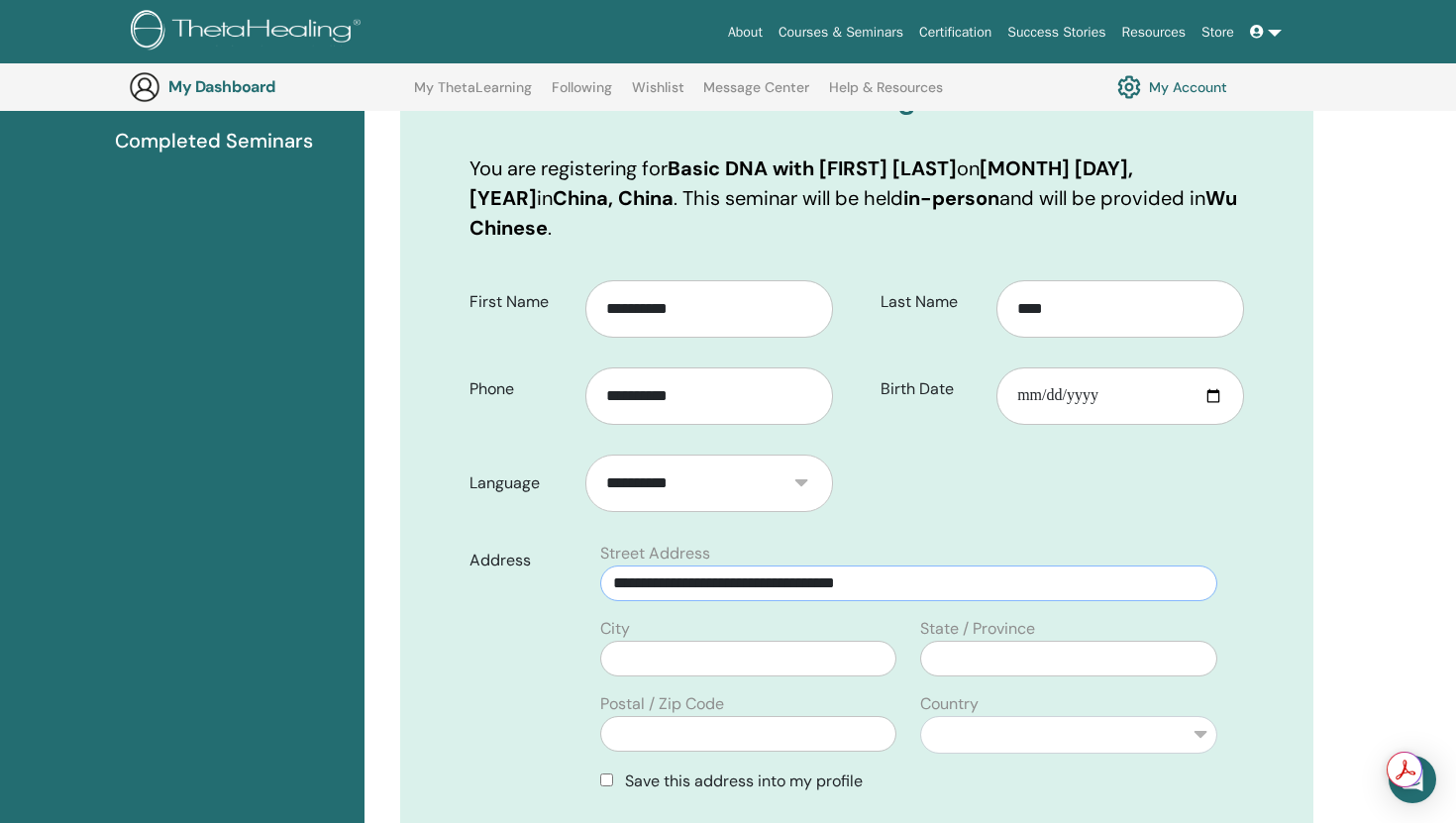 type on "**********" 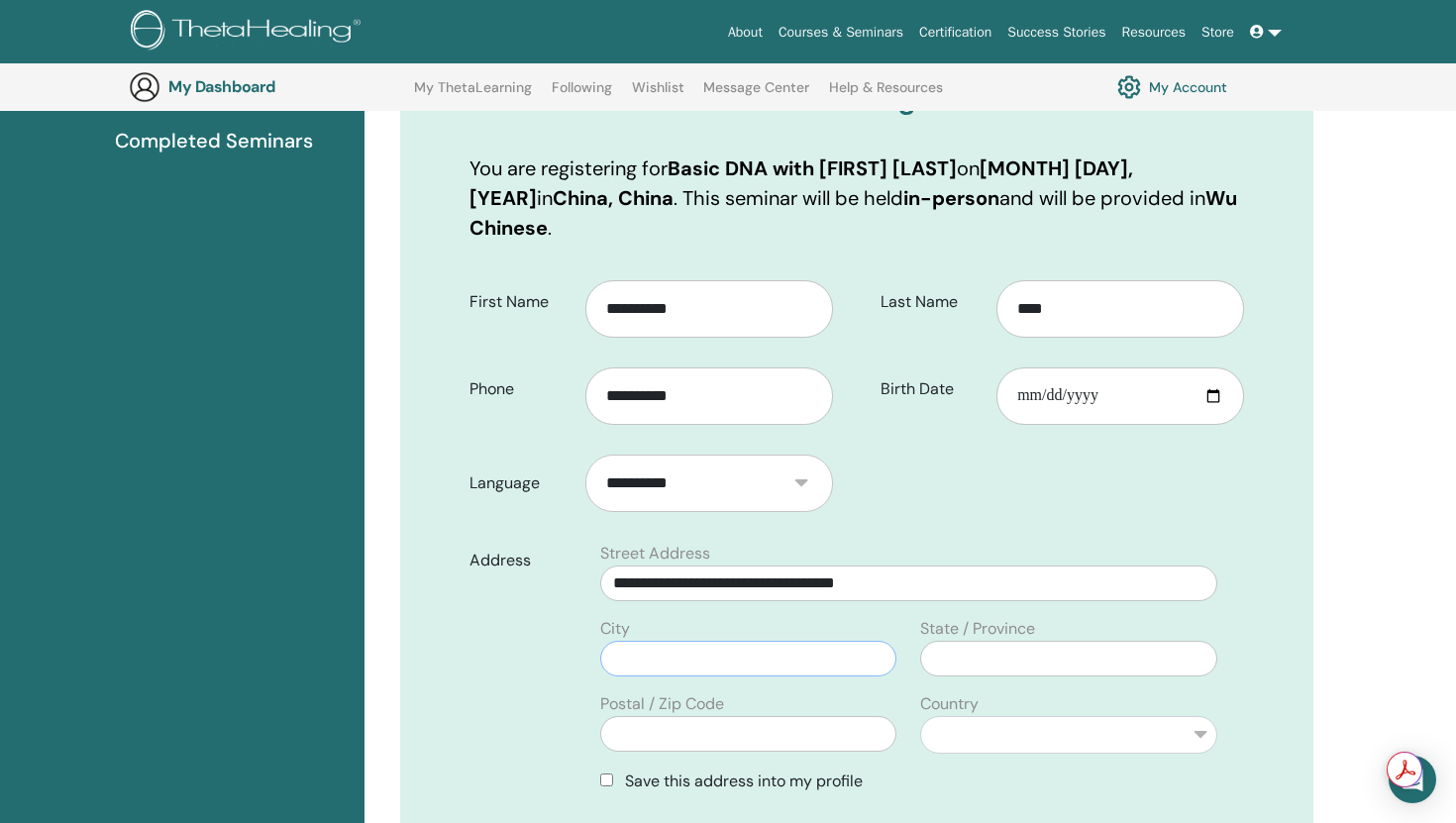 click at bounding box center (749, 659) 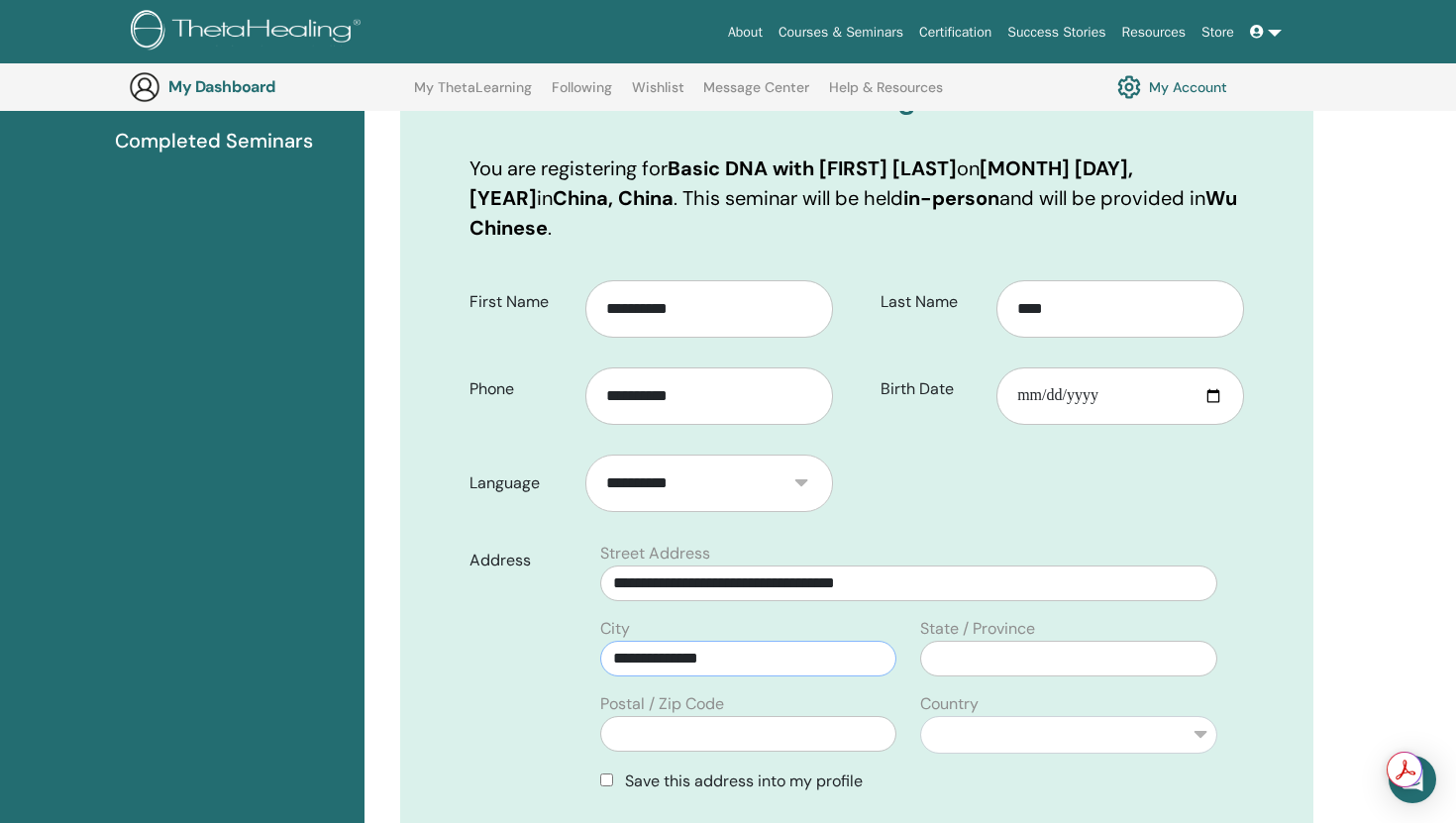 type on "**********" 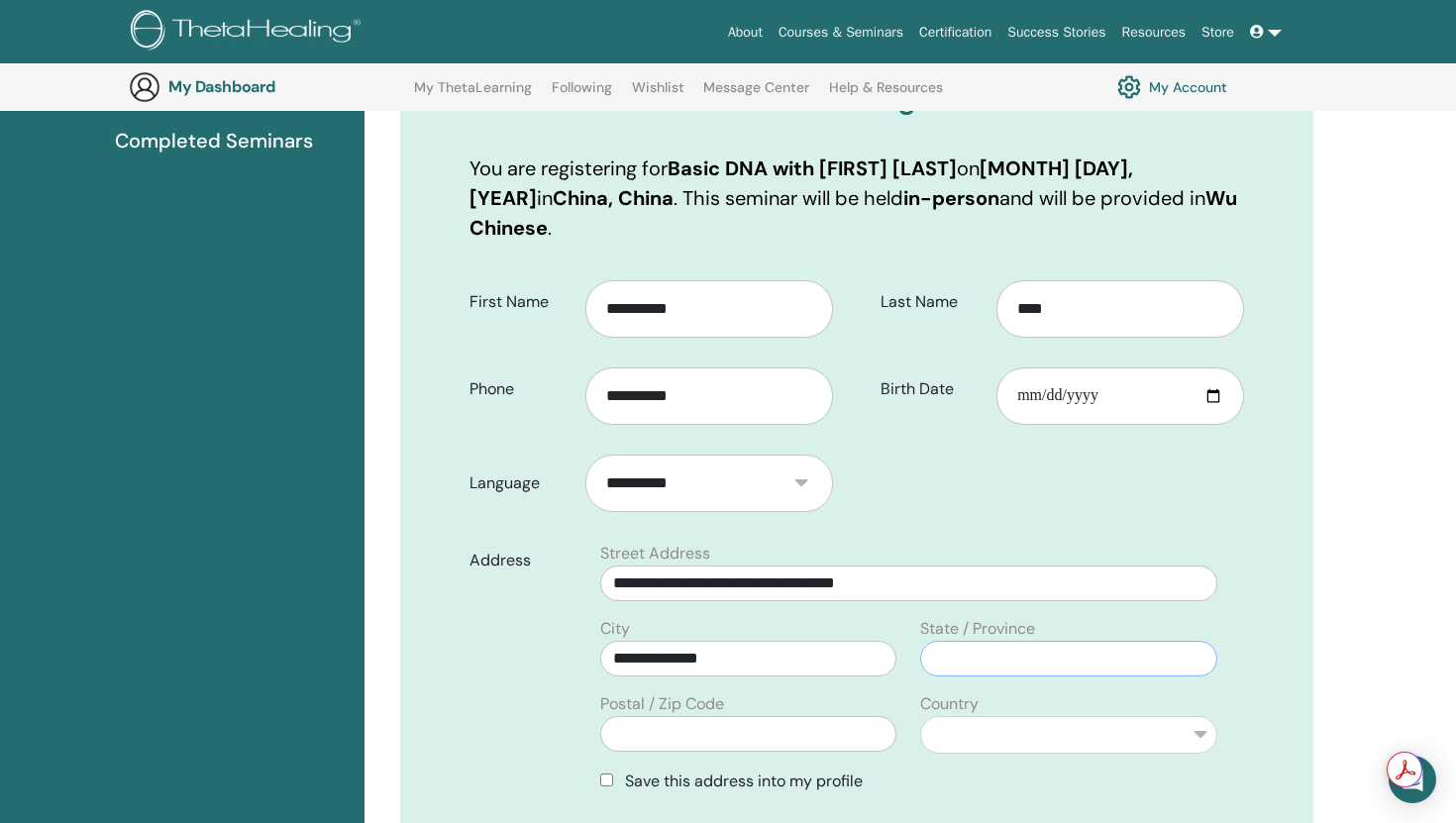 click at bounding box center (1069, 659) 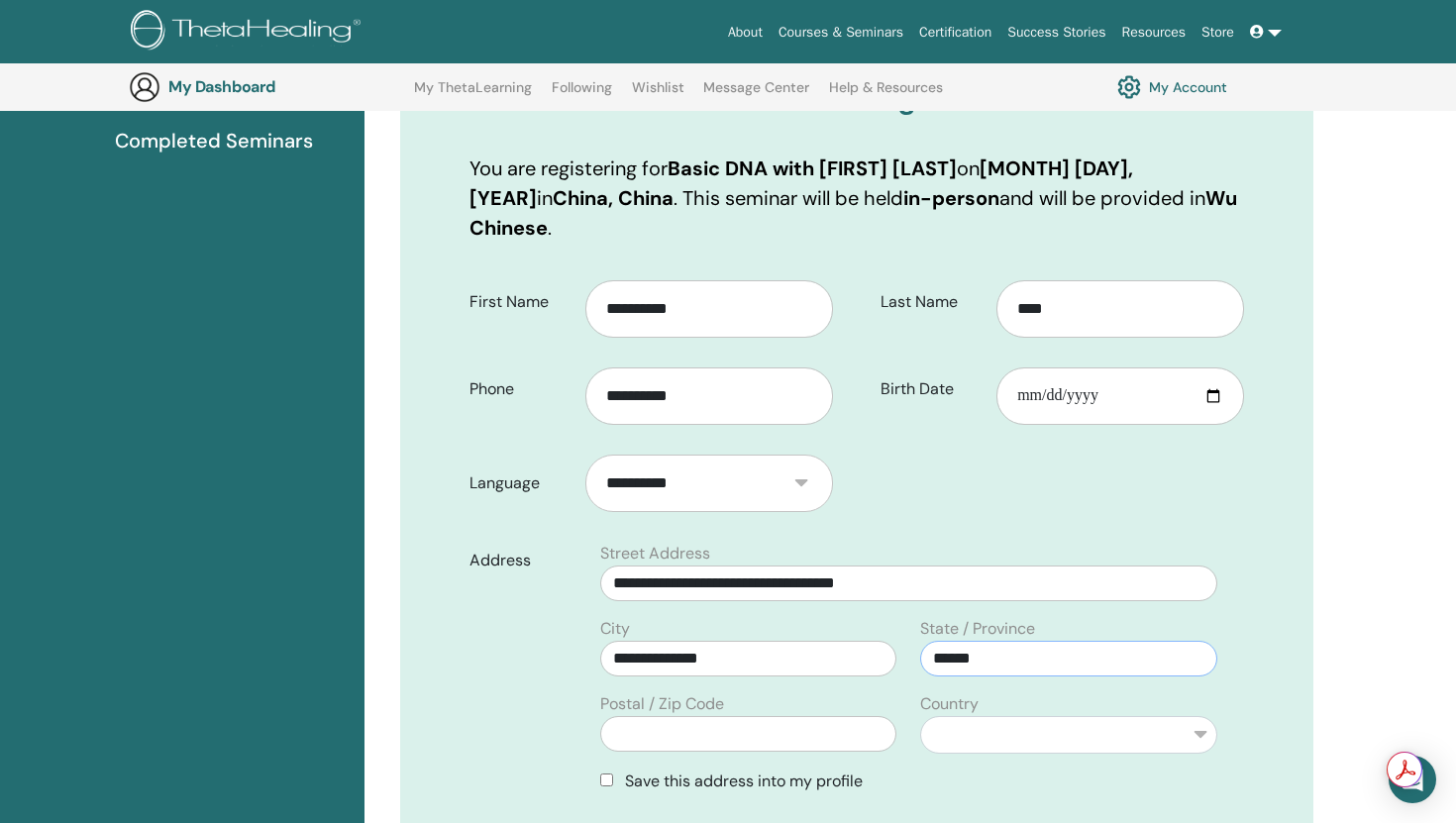 type on "******" 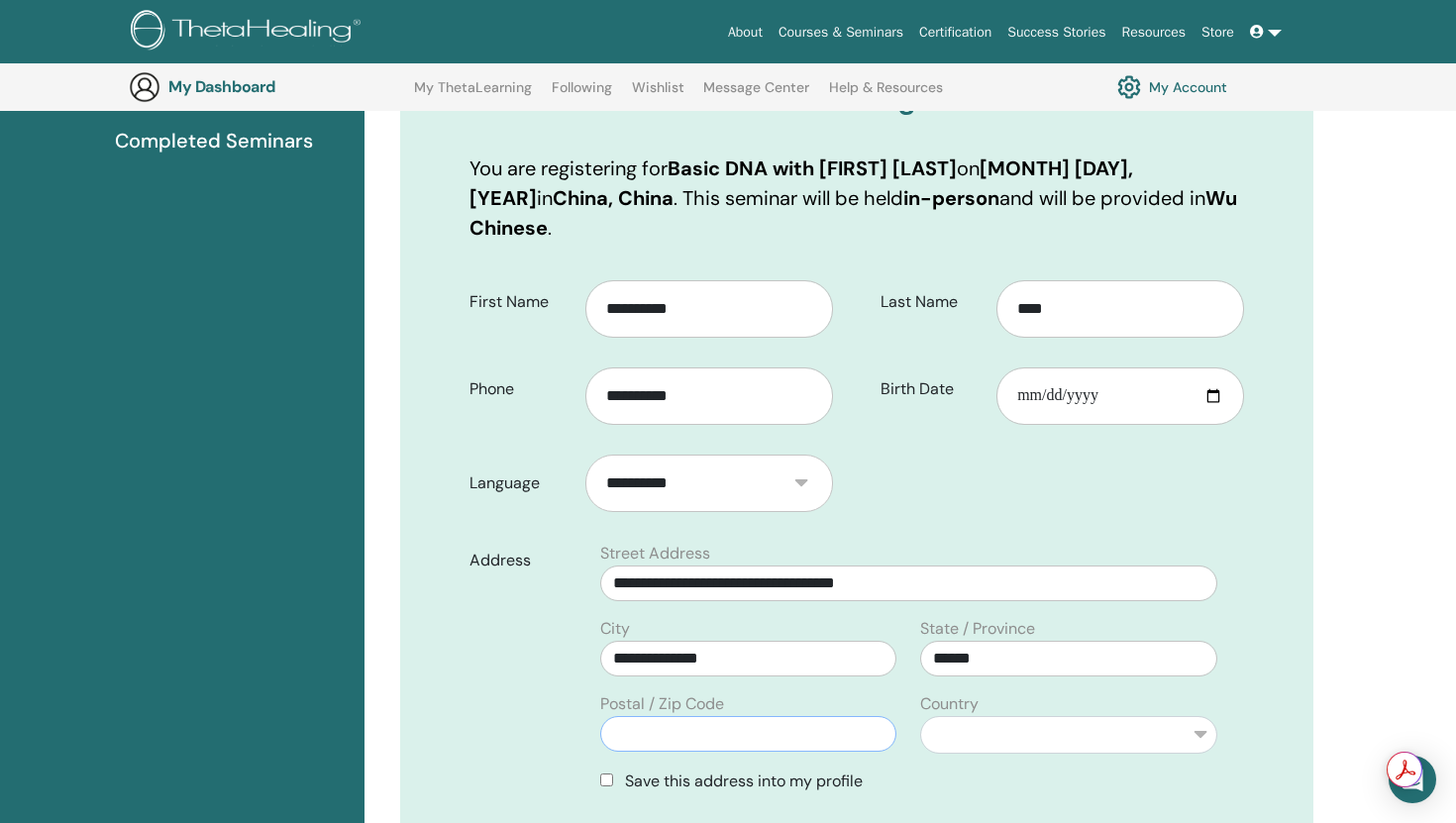 click at bounding box center (749, 734) 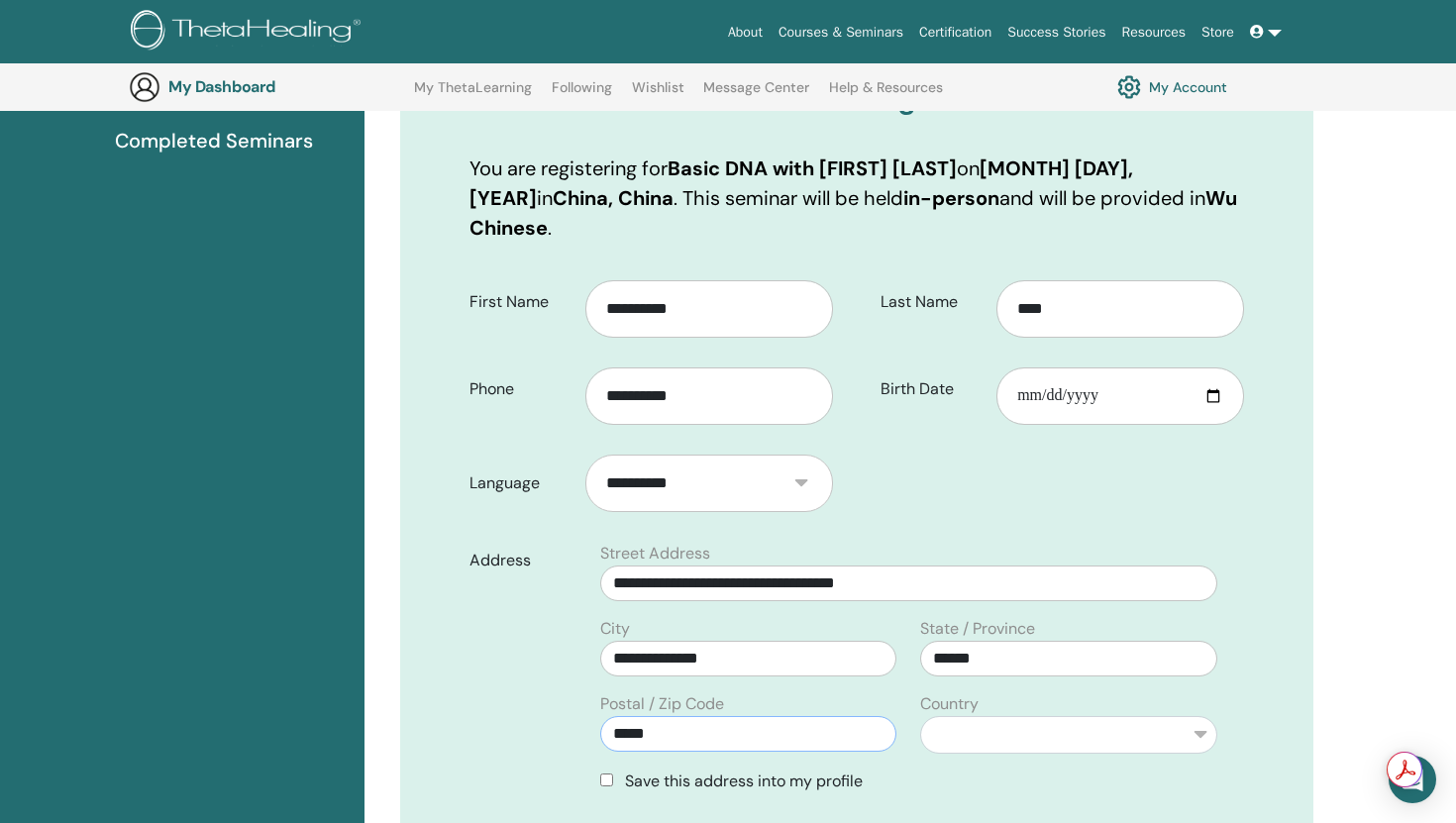 type on "*****" 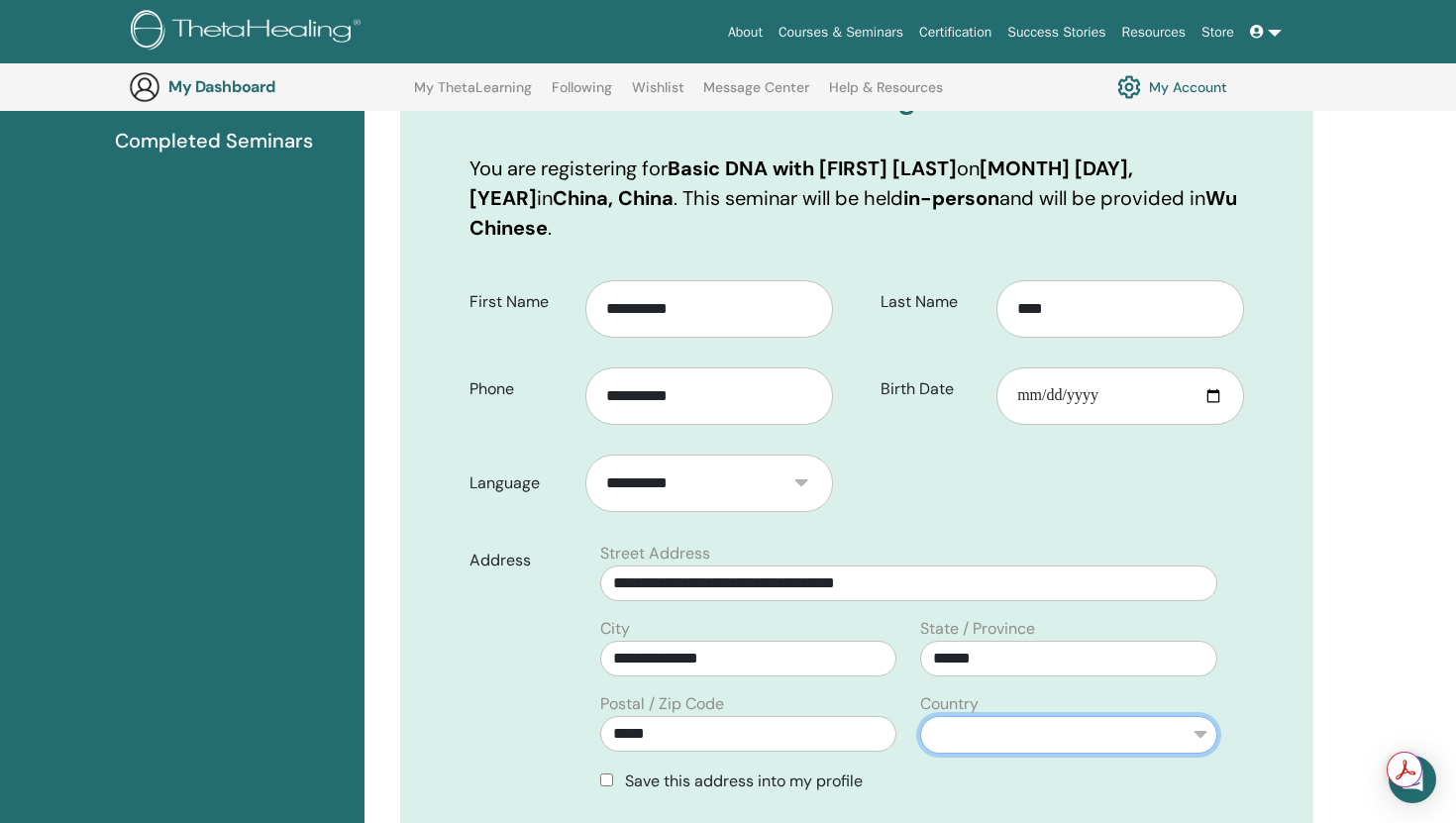 click on "**********" at bounding box center [1069, 735] 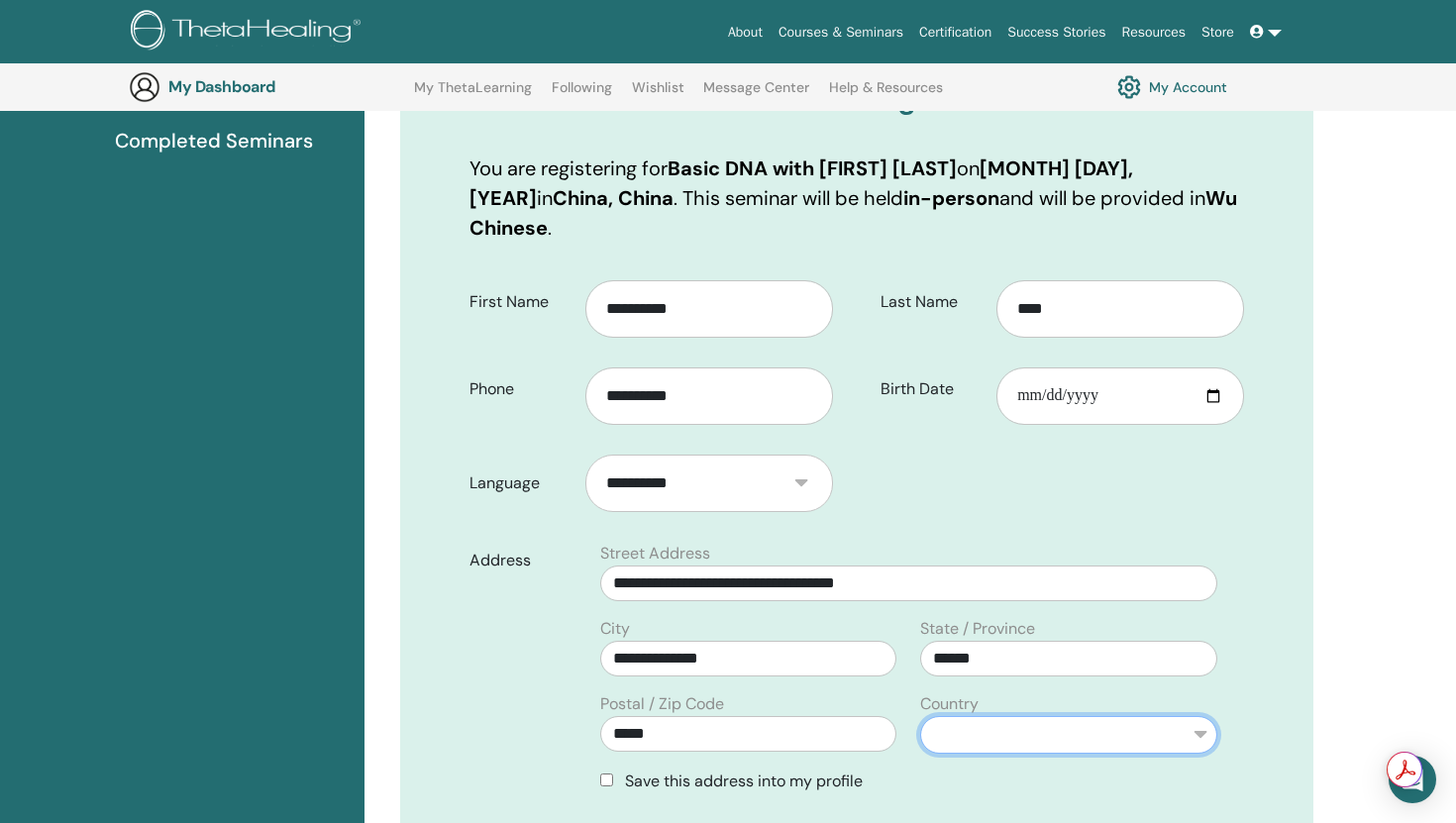 click on "**********" at bounding box center (1069, 735) 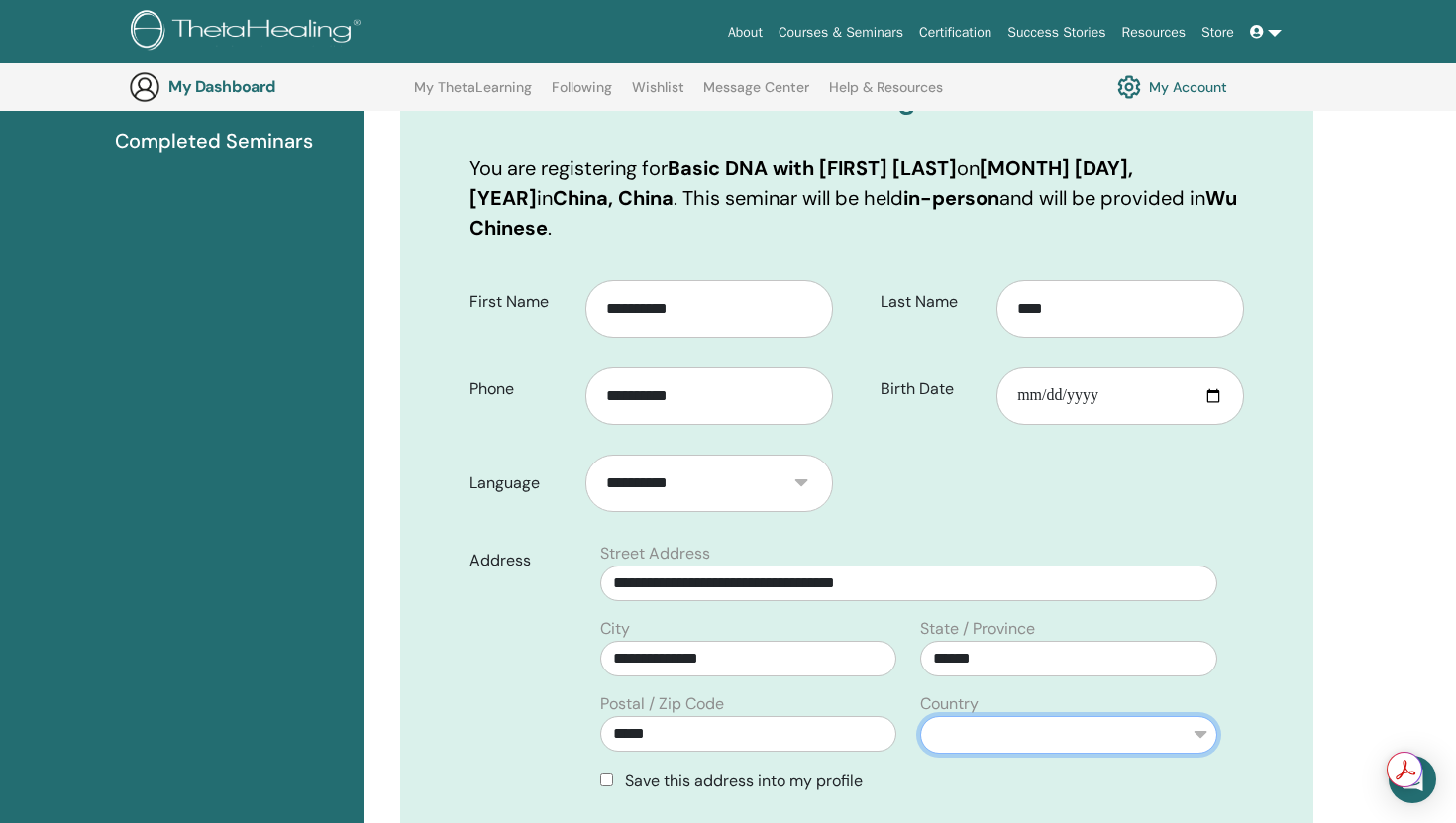 select on "**" 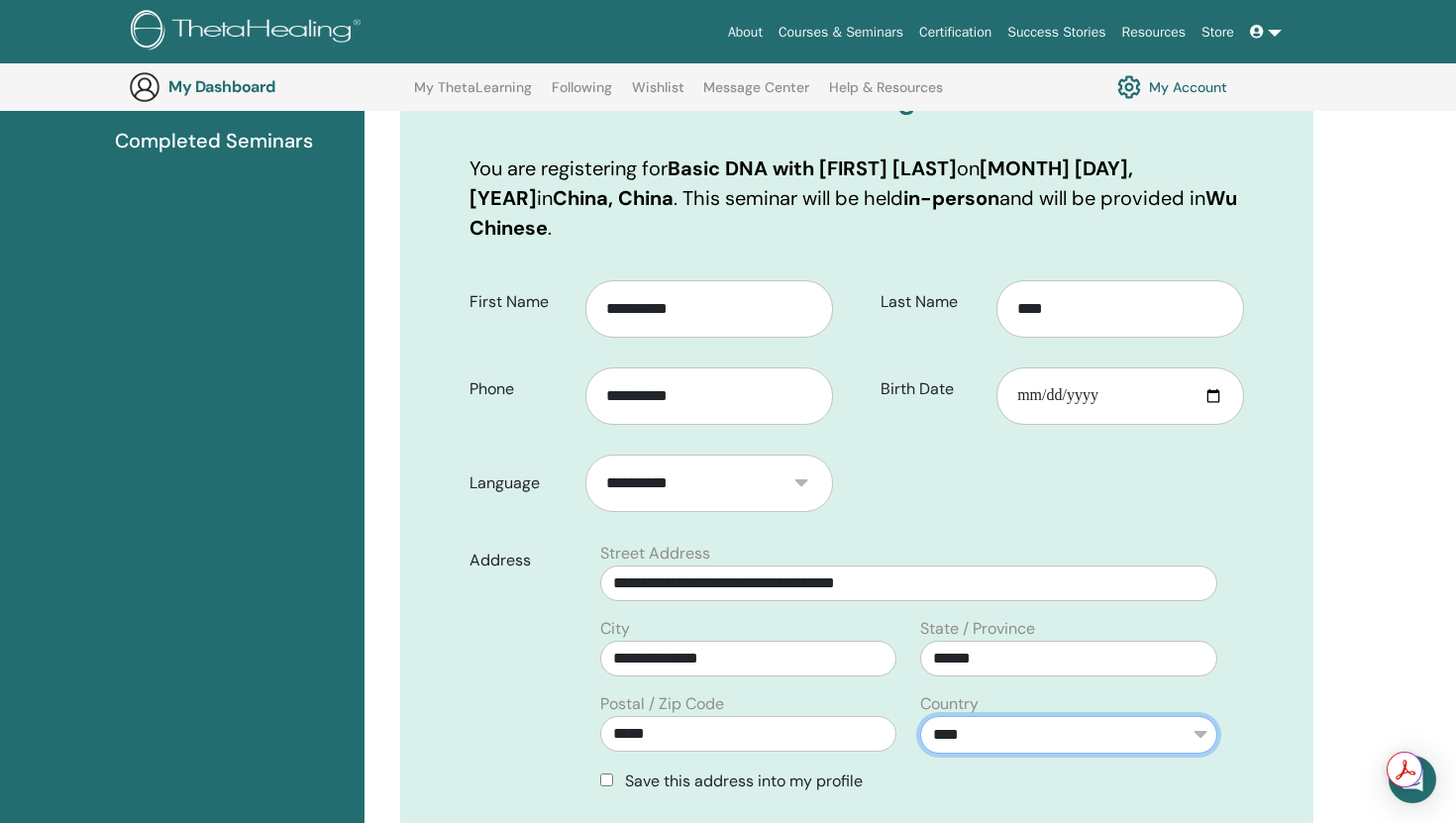 scroll, scrollTop: 492, scrollLeft: 0, axis: vertical 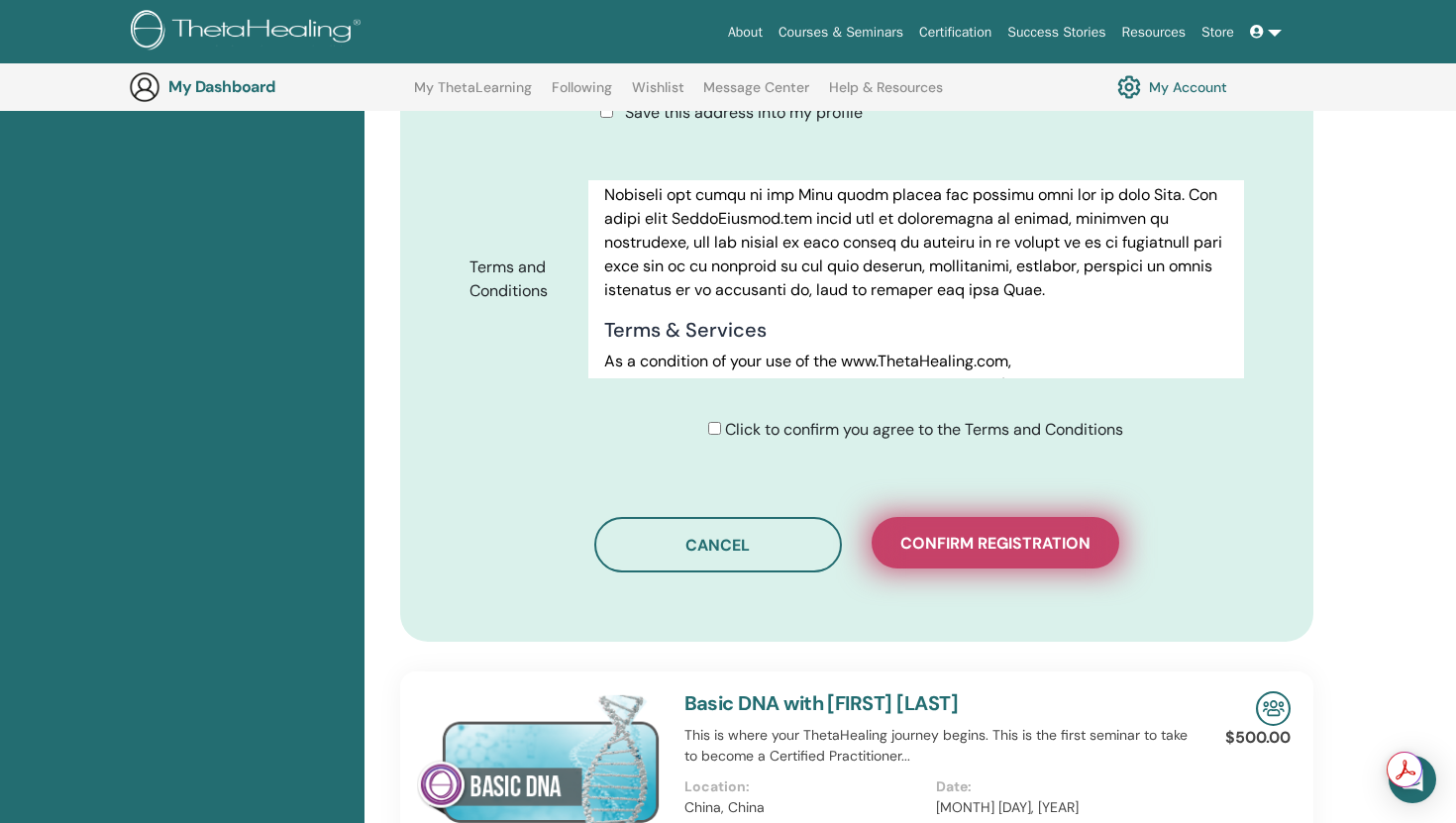 click on "Confirm registration" at bounding box center [995, 543] 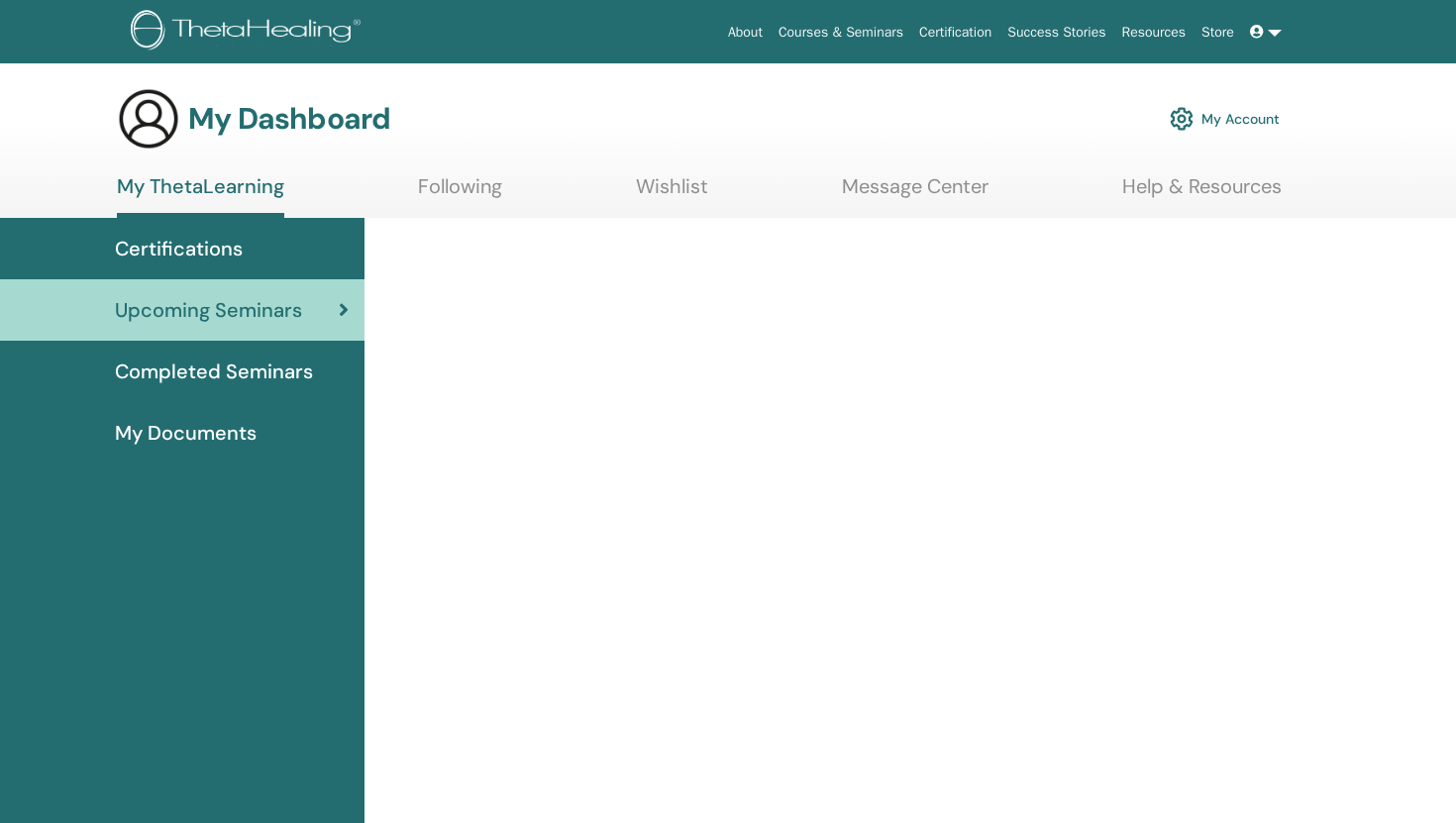 scroll, scrollTop: 0, scrollLeft: 0, axis: both 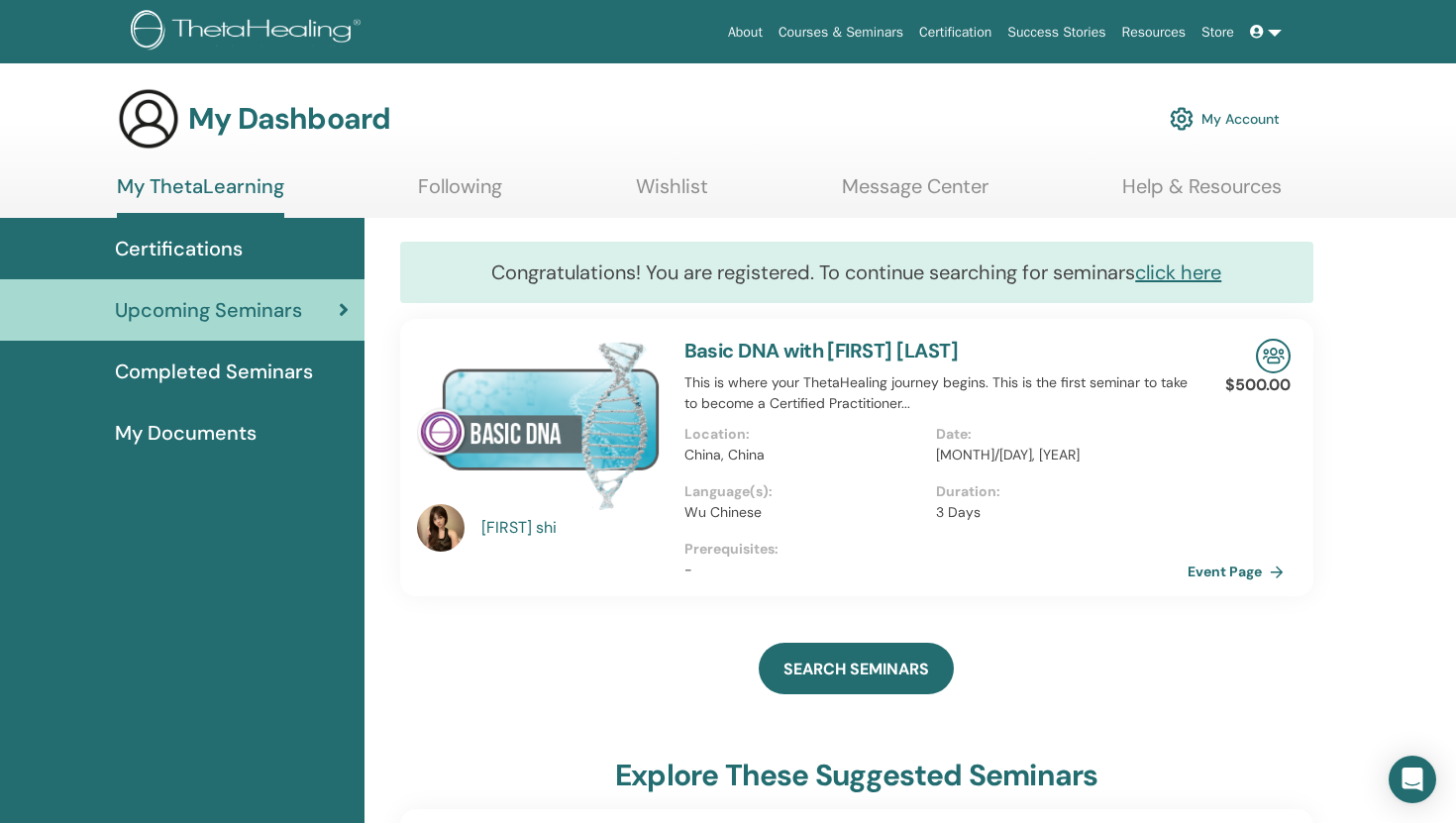click on "Wu Chinese" at bounding box center (804, 512) 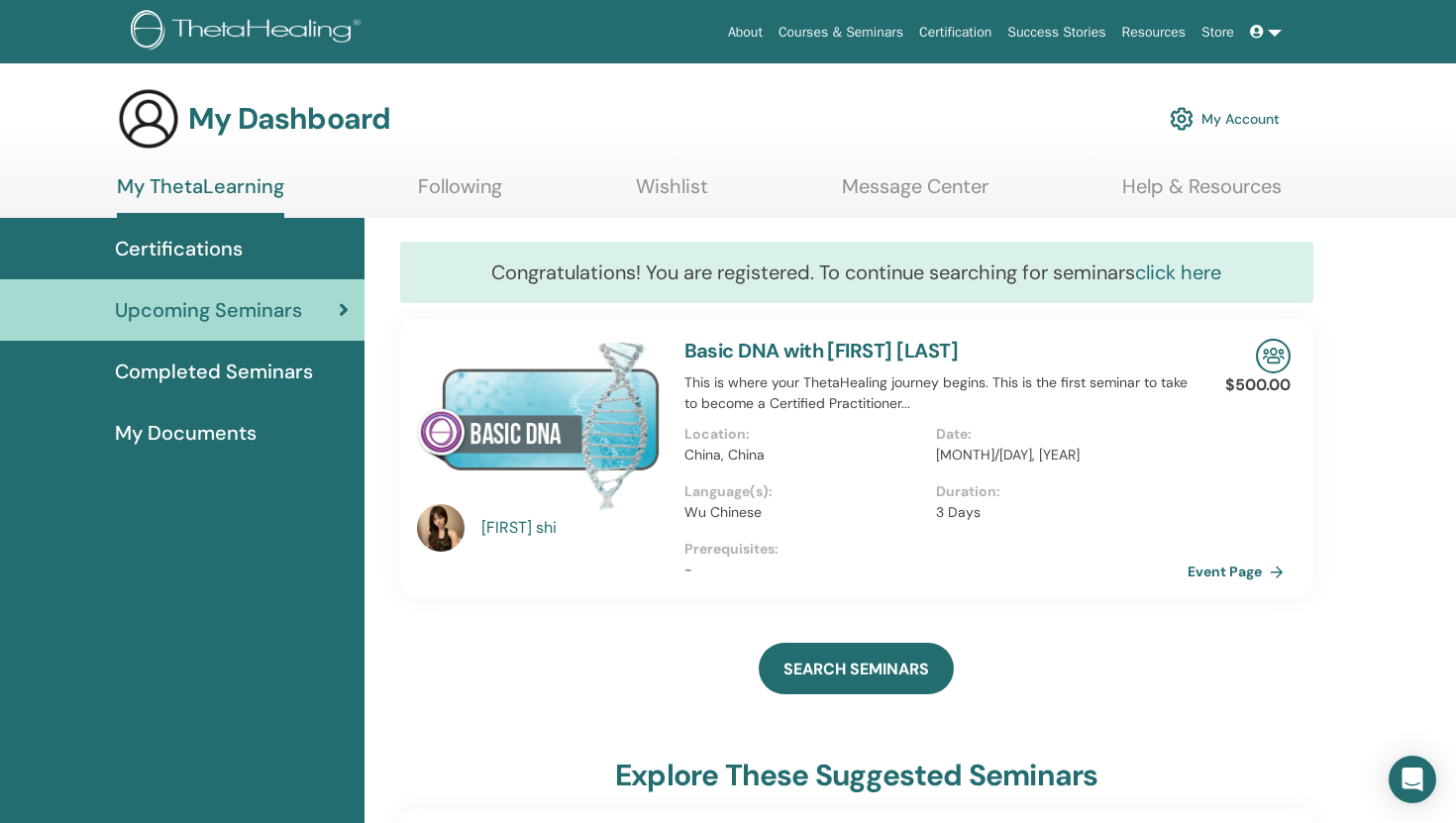 click on "click here" at bounding box center (1178, 272) 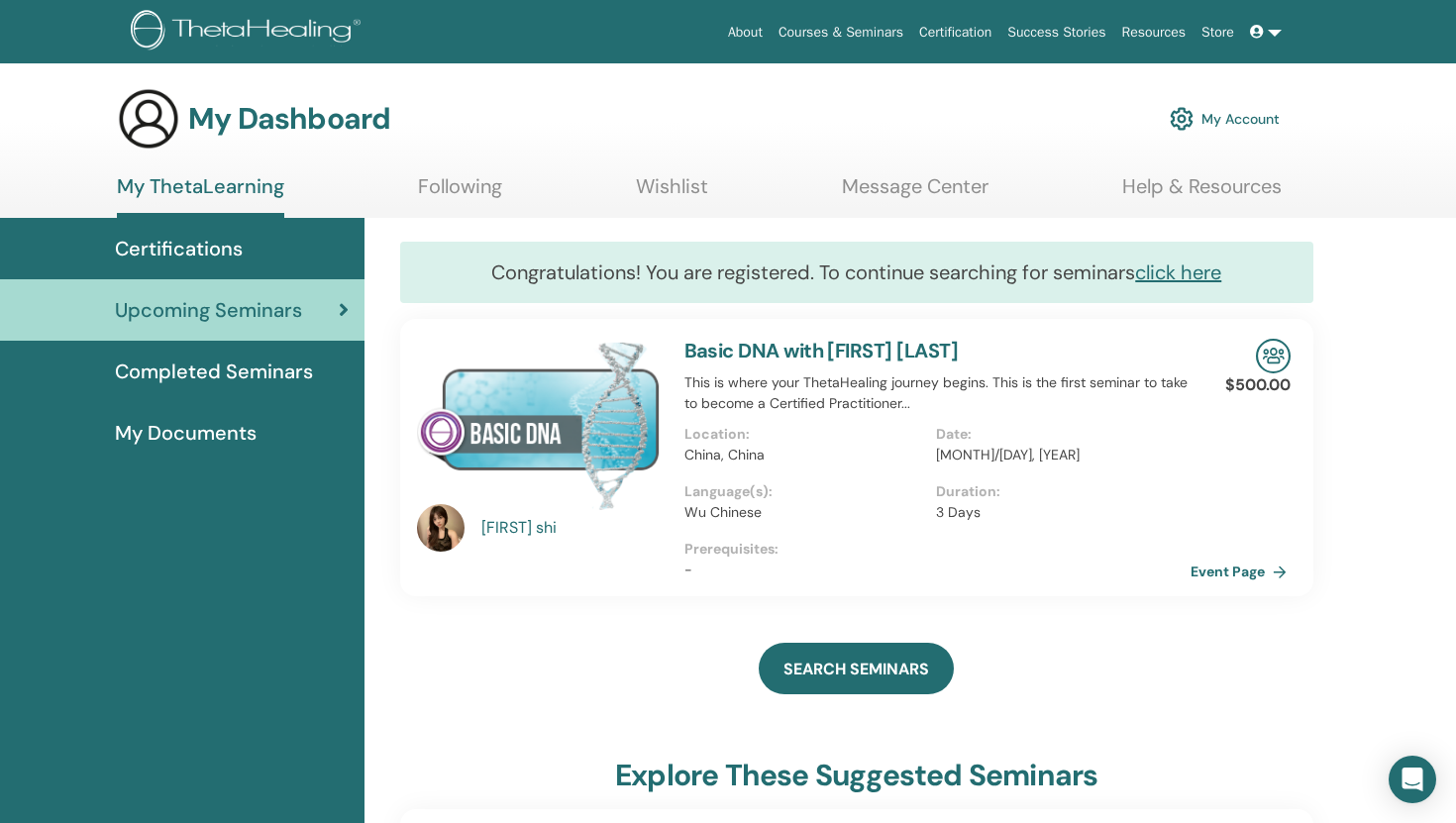click on "Event Page" at bounding box center [1242, 571] 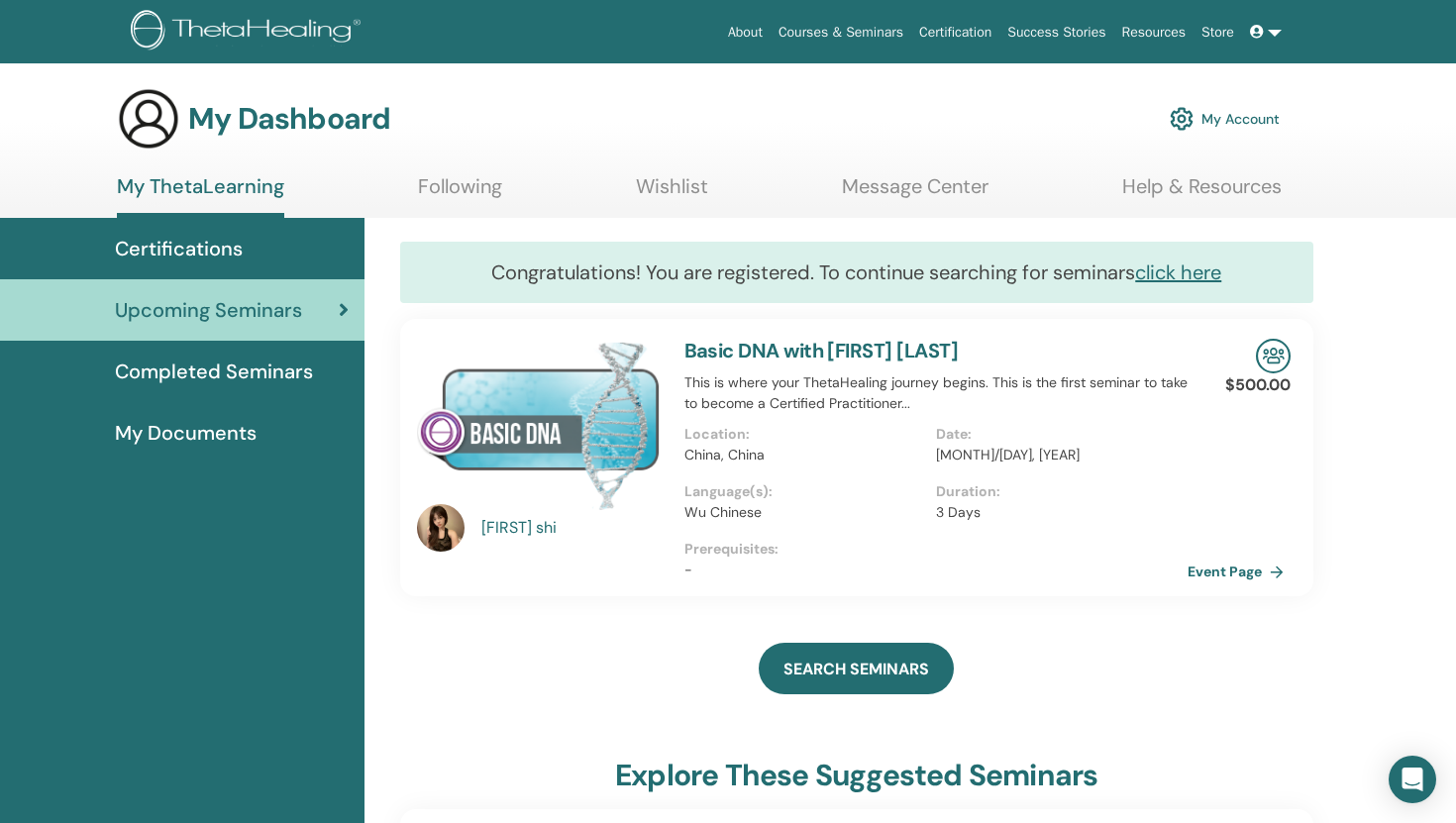 click on "Date : Aug/05, 2025" at bounding box center [1062, 453] 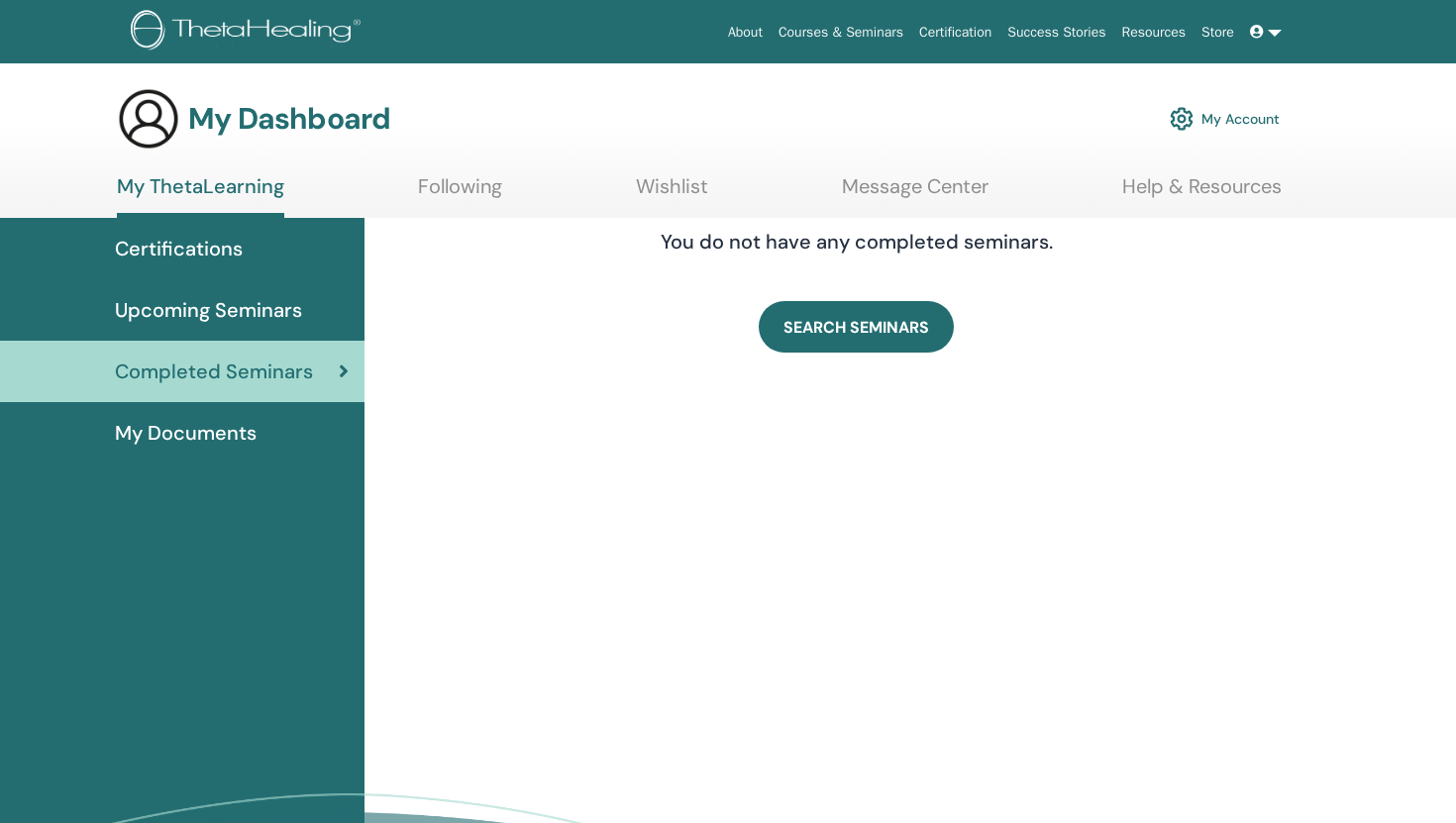 scroll, scrollTop: 0, scrollLeft: 0, axis: both 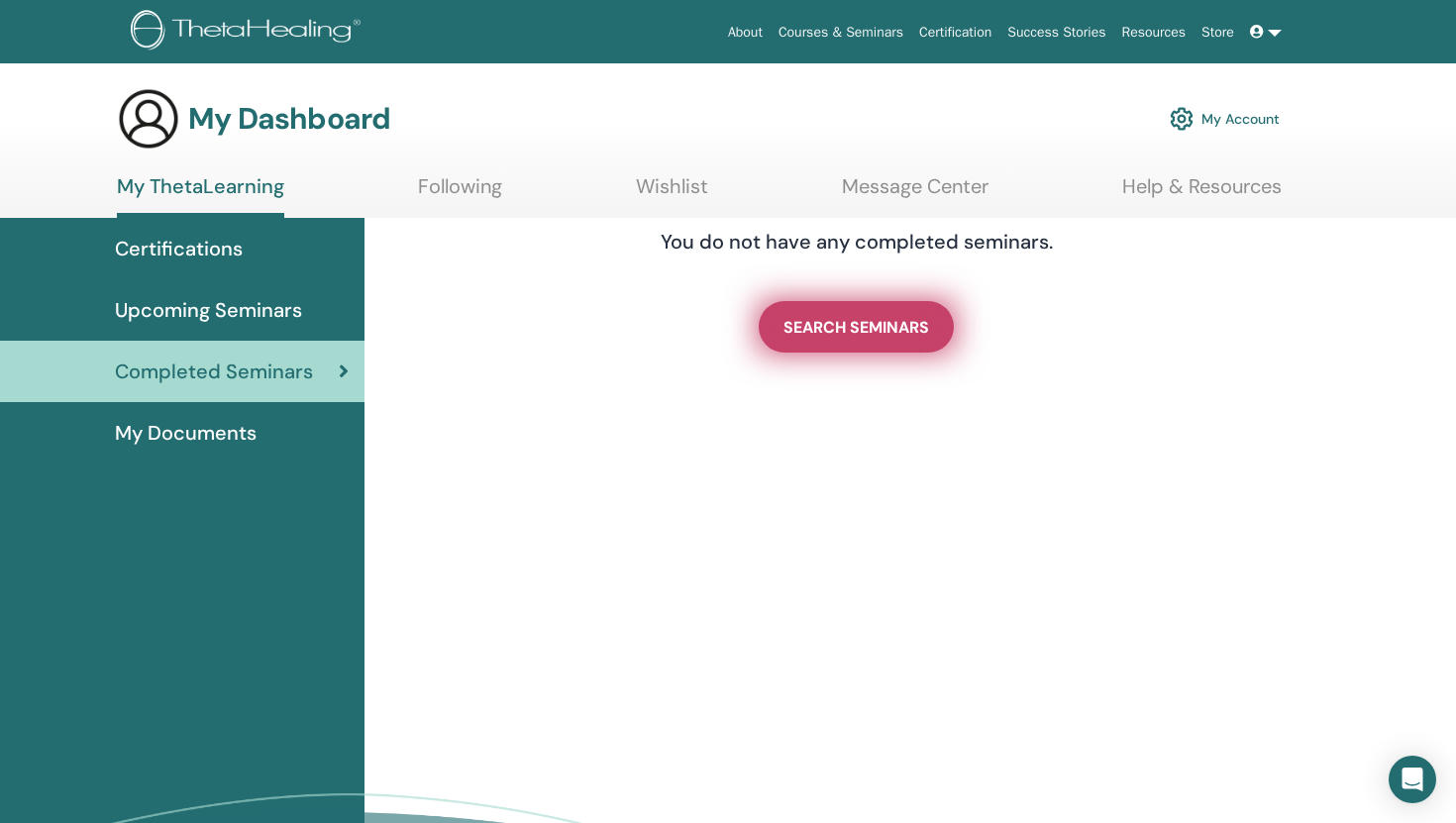 click on "SEARCH SEMINARS" at bounding box center [856, 327] 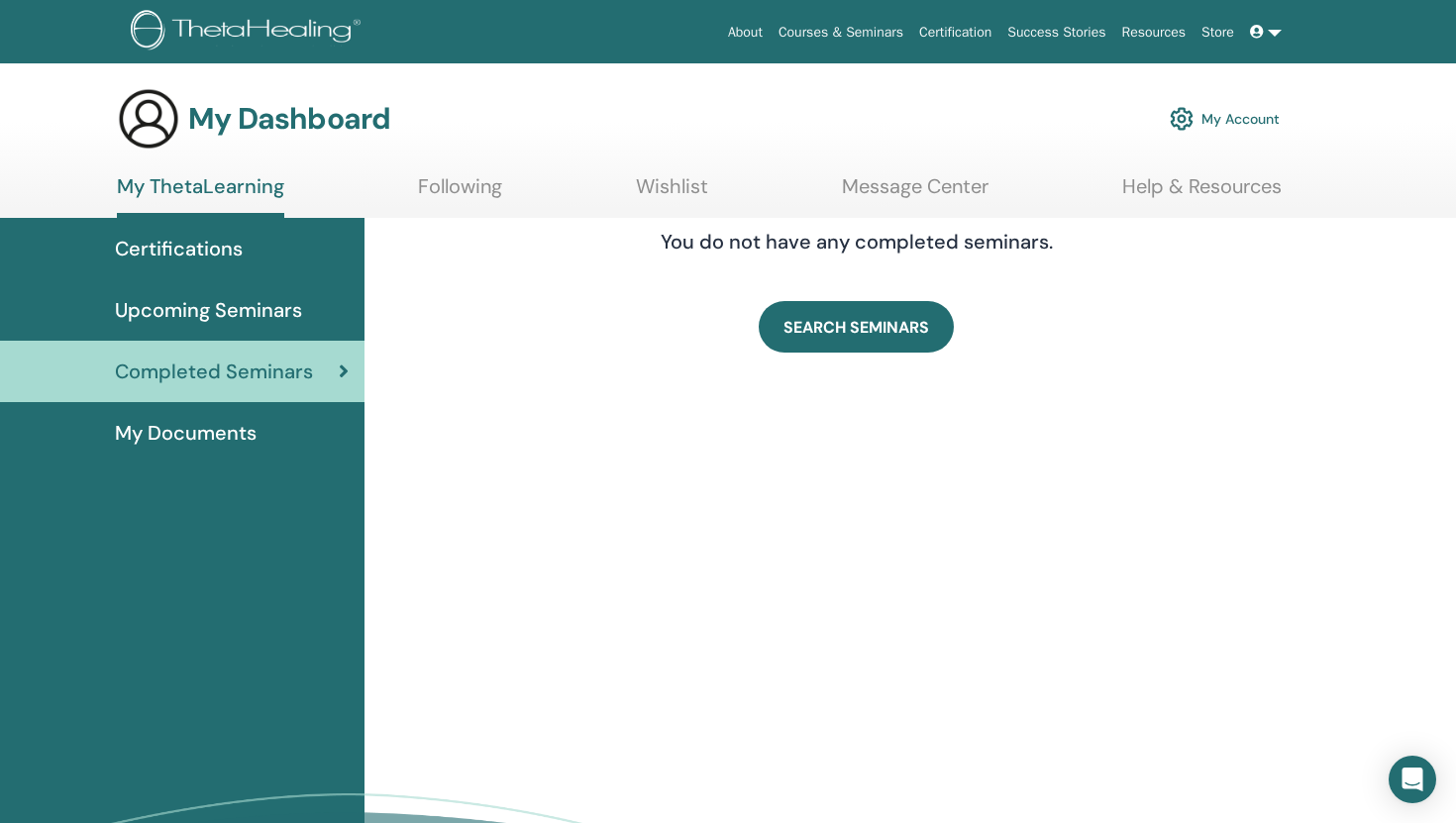 scroll, scrollTop: 0, scrollLeft: 0, axis: both 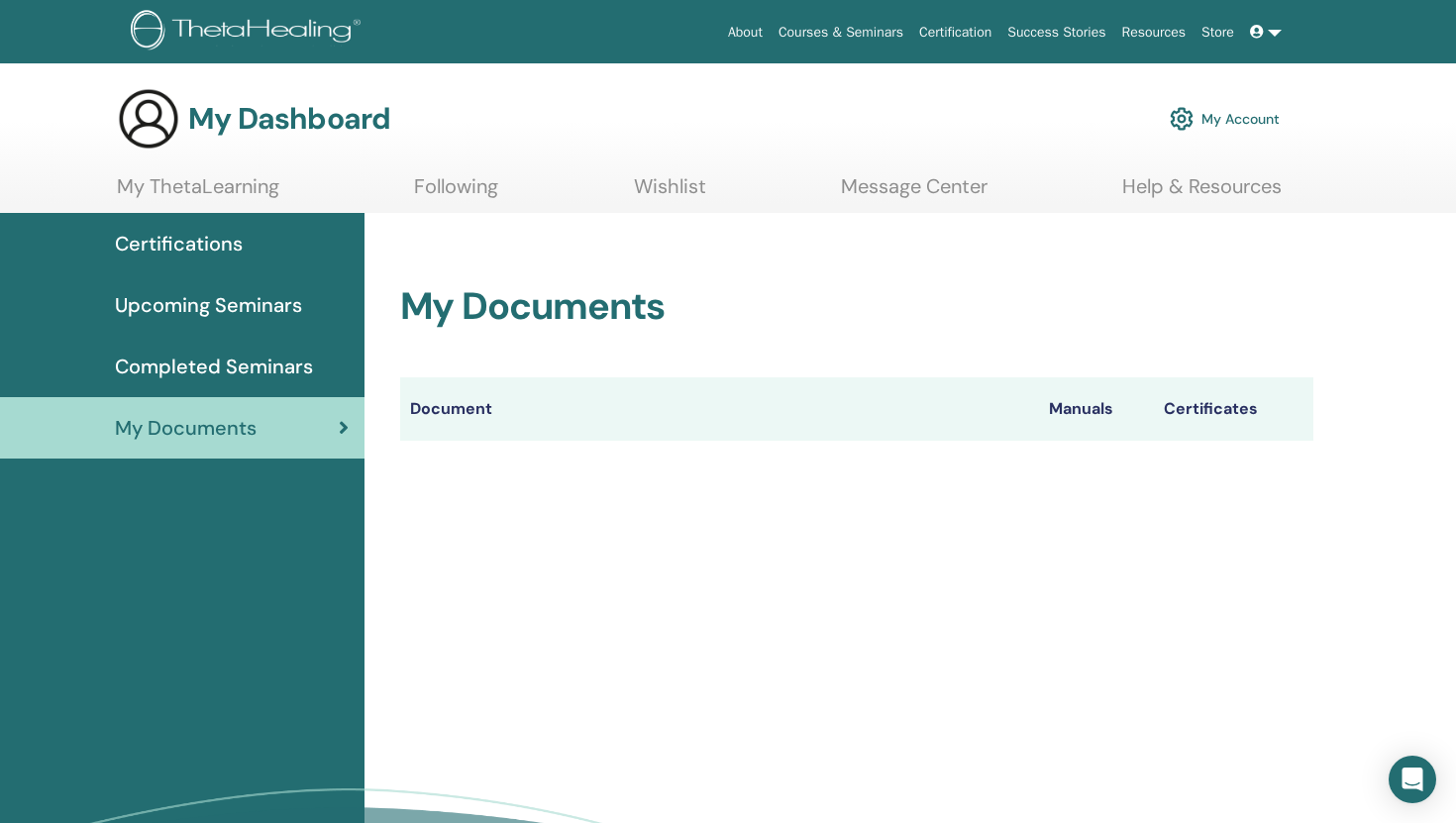 click on "Certificates" at bounding box center [1233, 409] 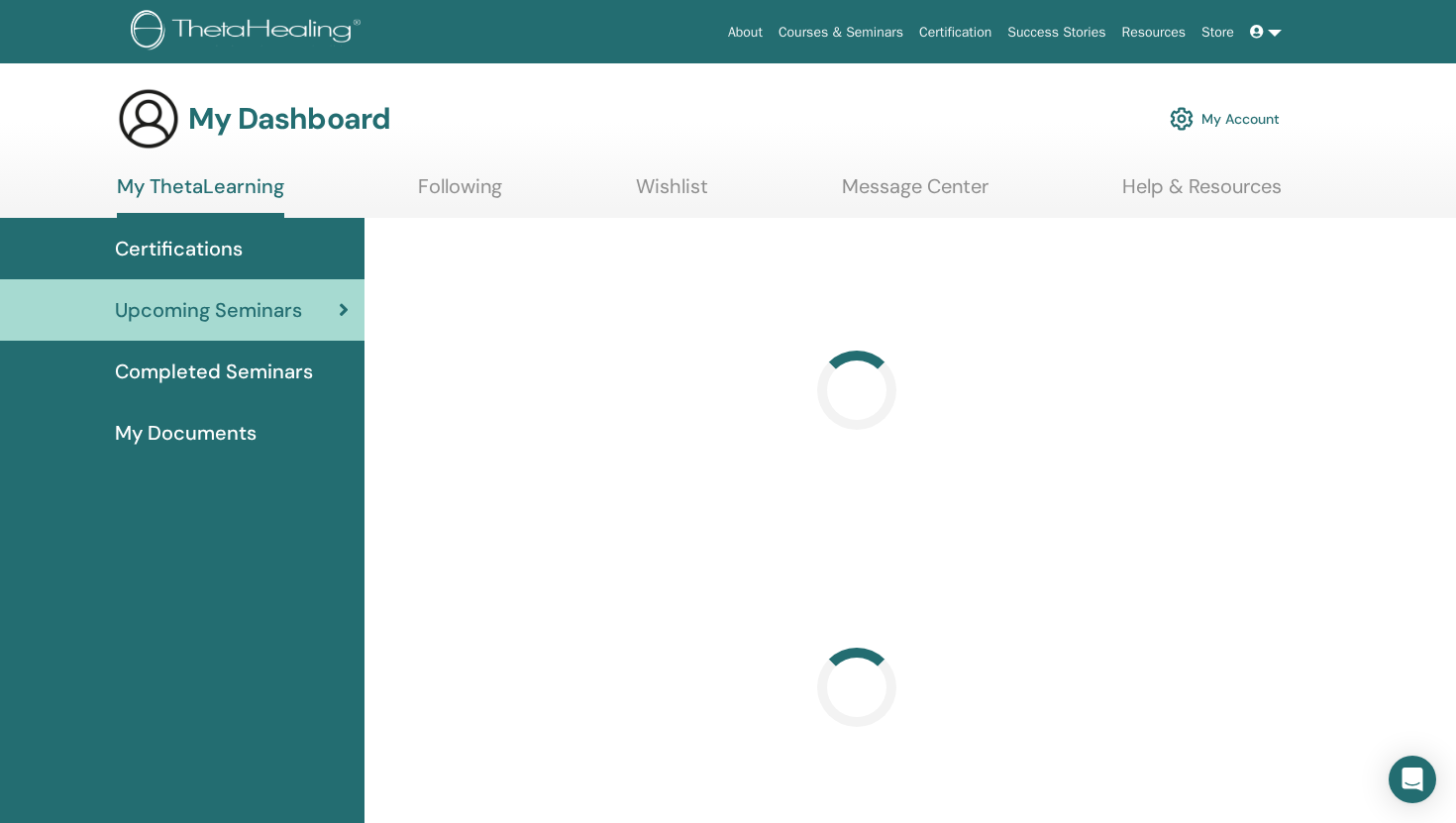 scroll, scrollTop: 0, scrollLeft: 0, axis: both 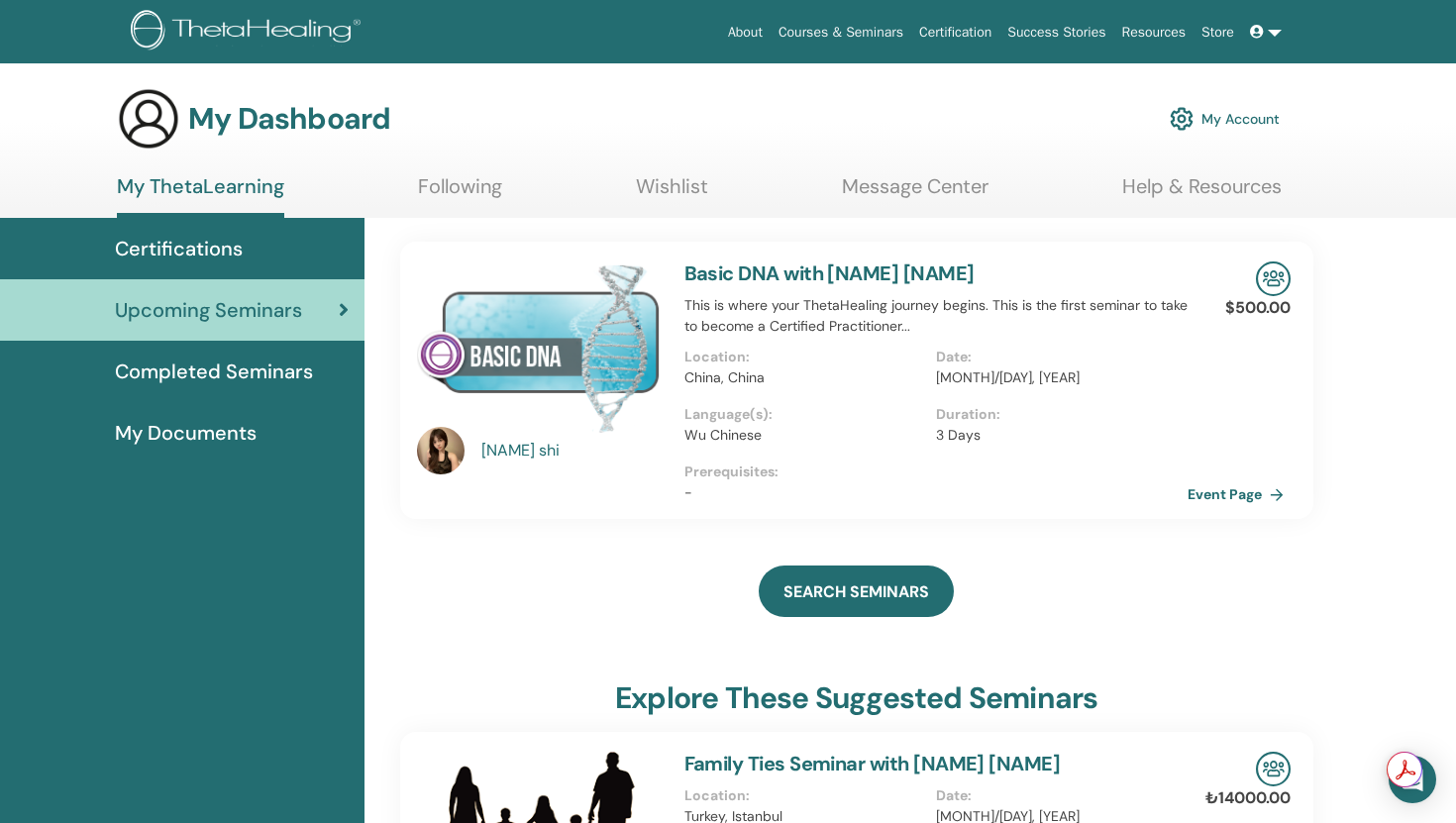 click at bounding box center [539, 347] 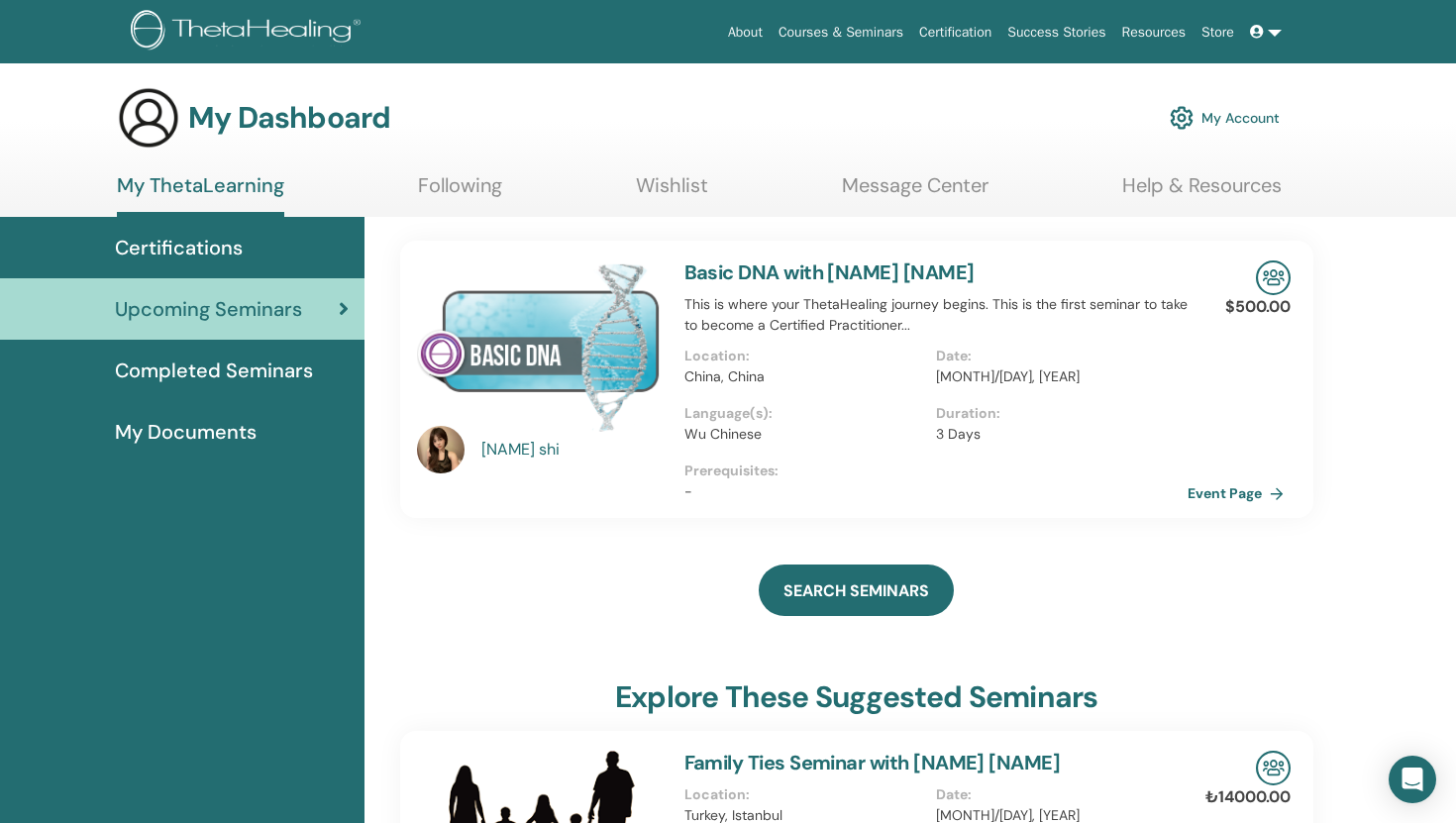 scroll, scrollTop: 0, scrollLeft: 0, axis: both 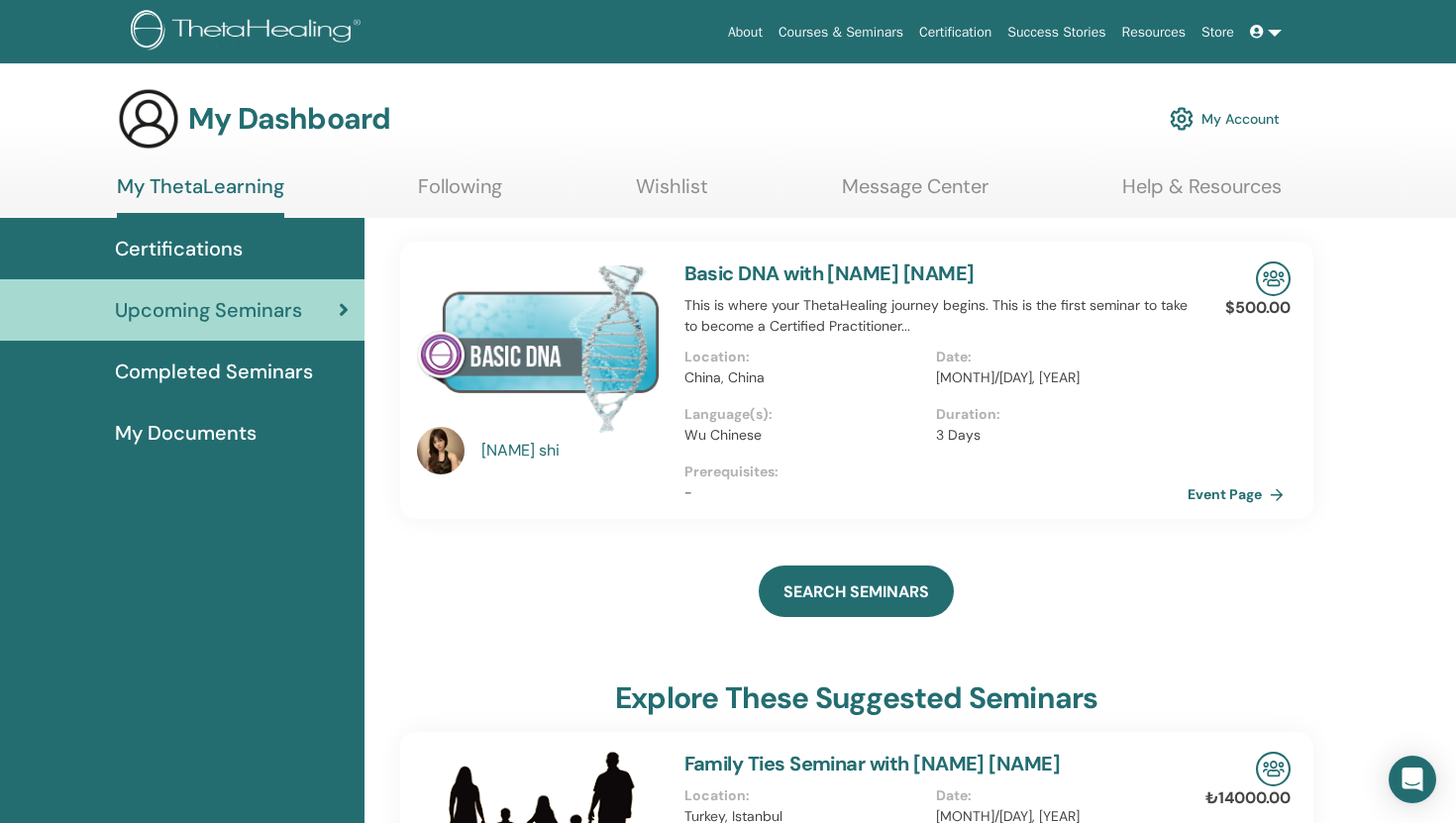 click at bounding box center (1273, 278) 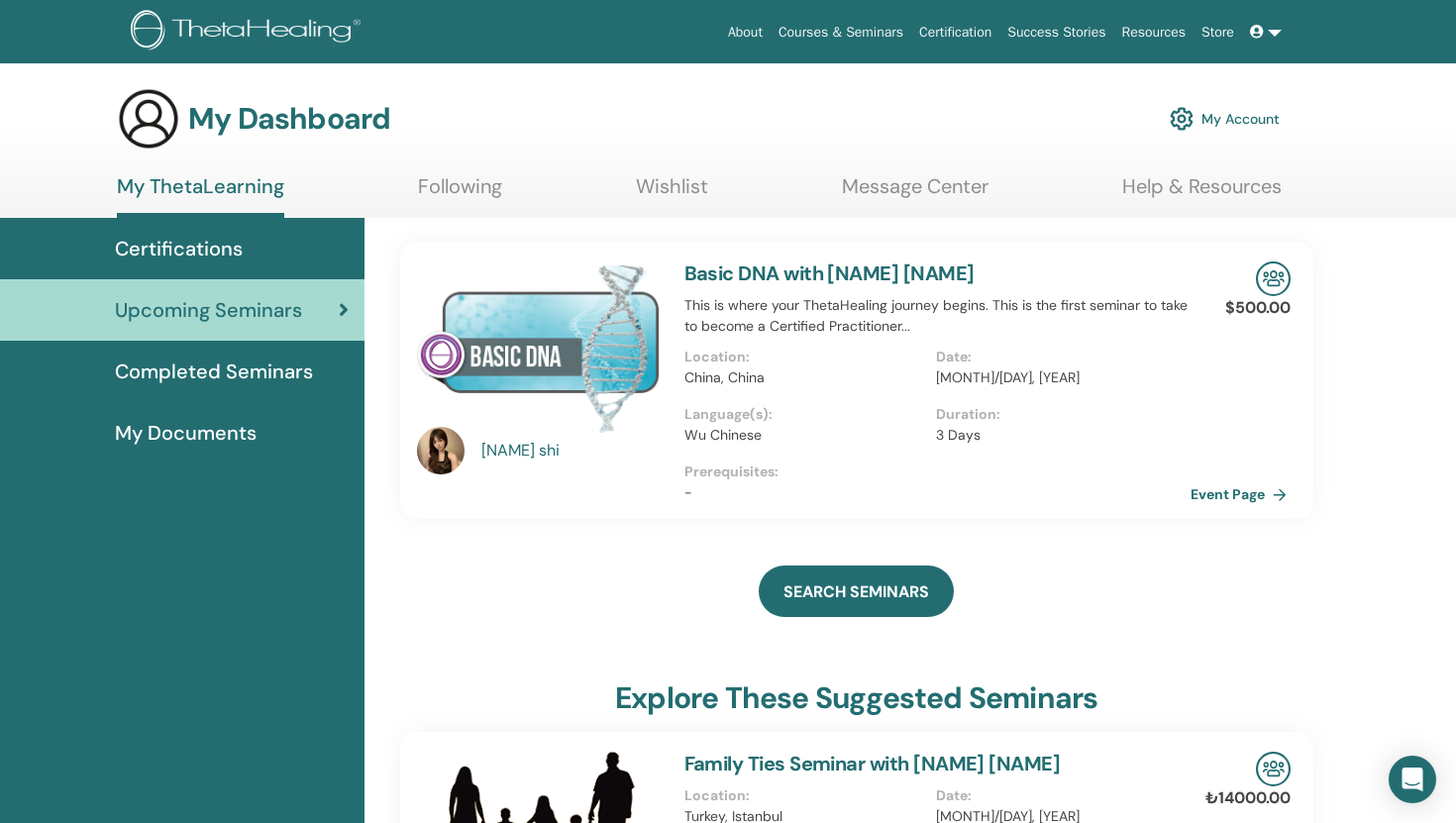 click on "Event Page" at bounding box center (1242, 494) 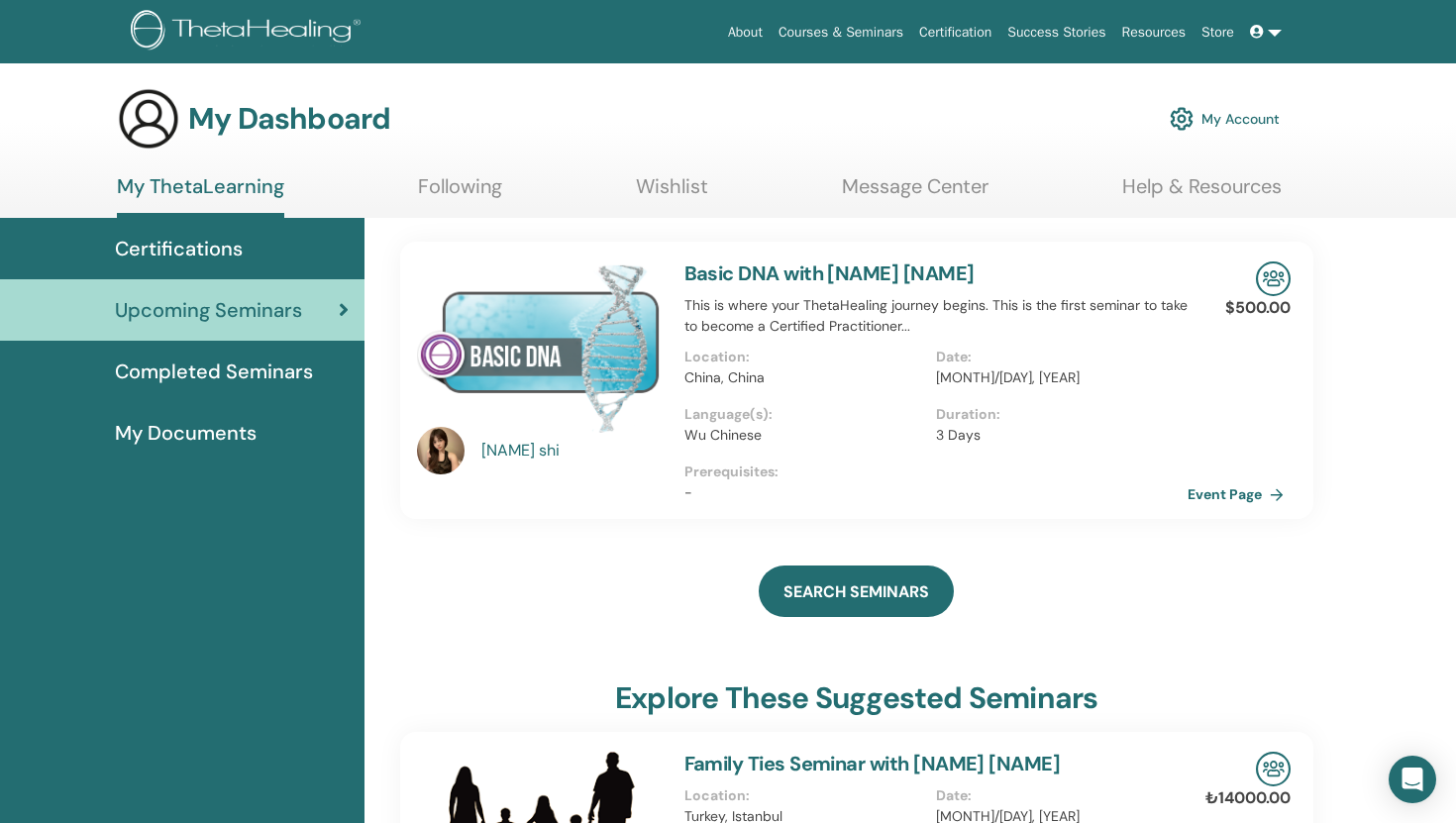 click at bounding box center (539, 347) 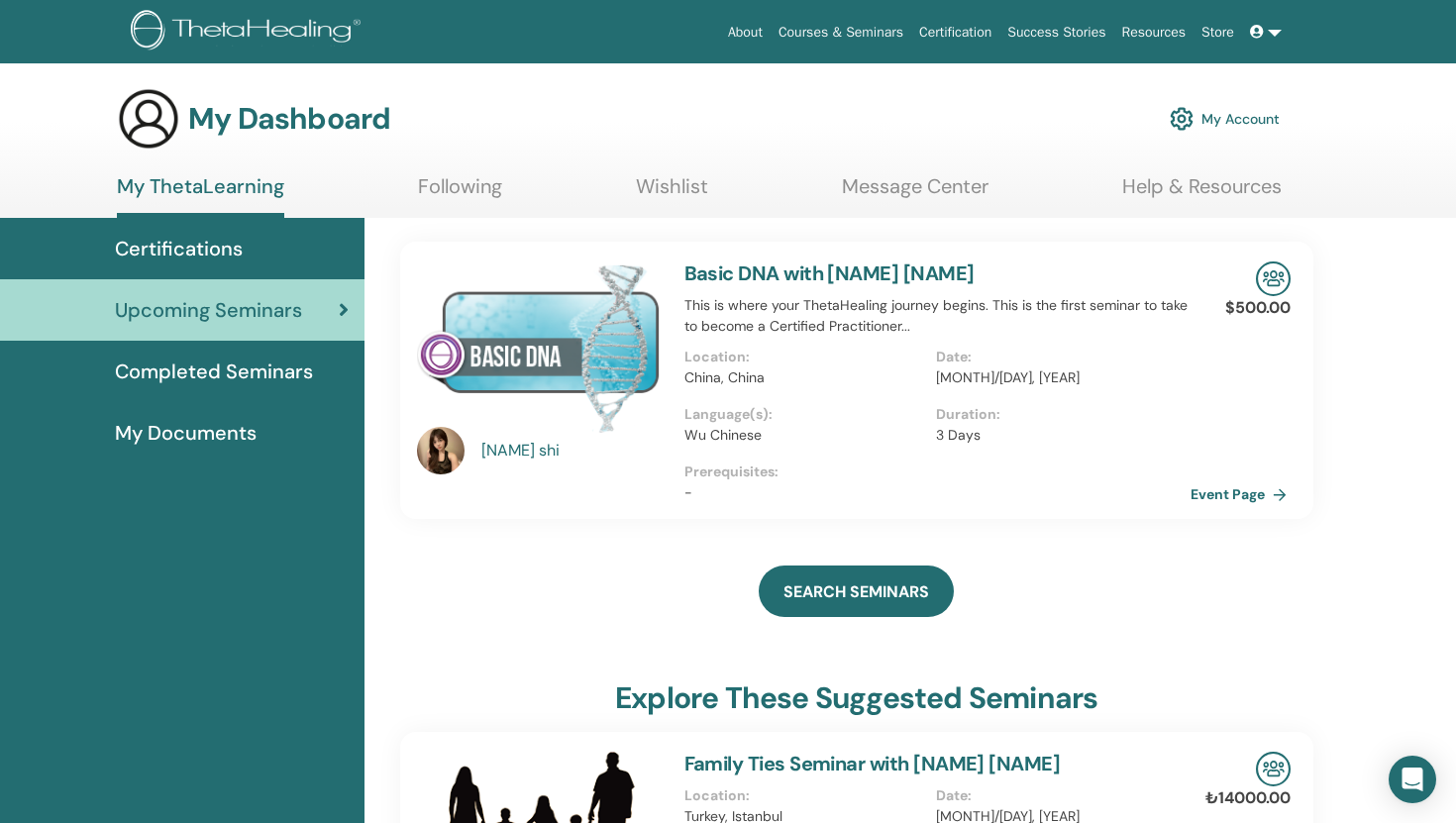 click on "Event Page" at bounding box center [1242, 494] 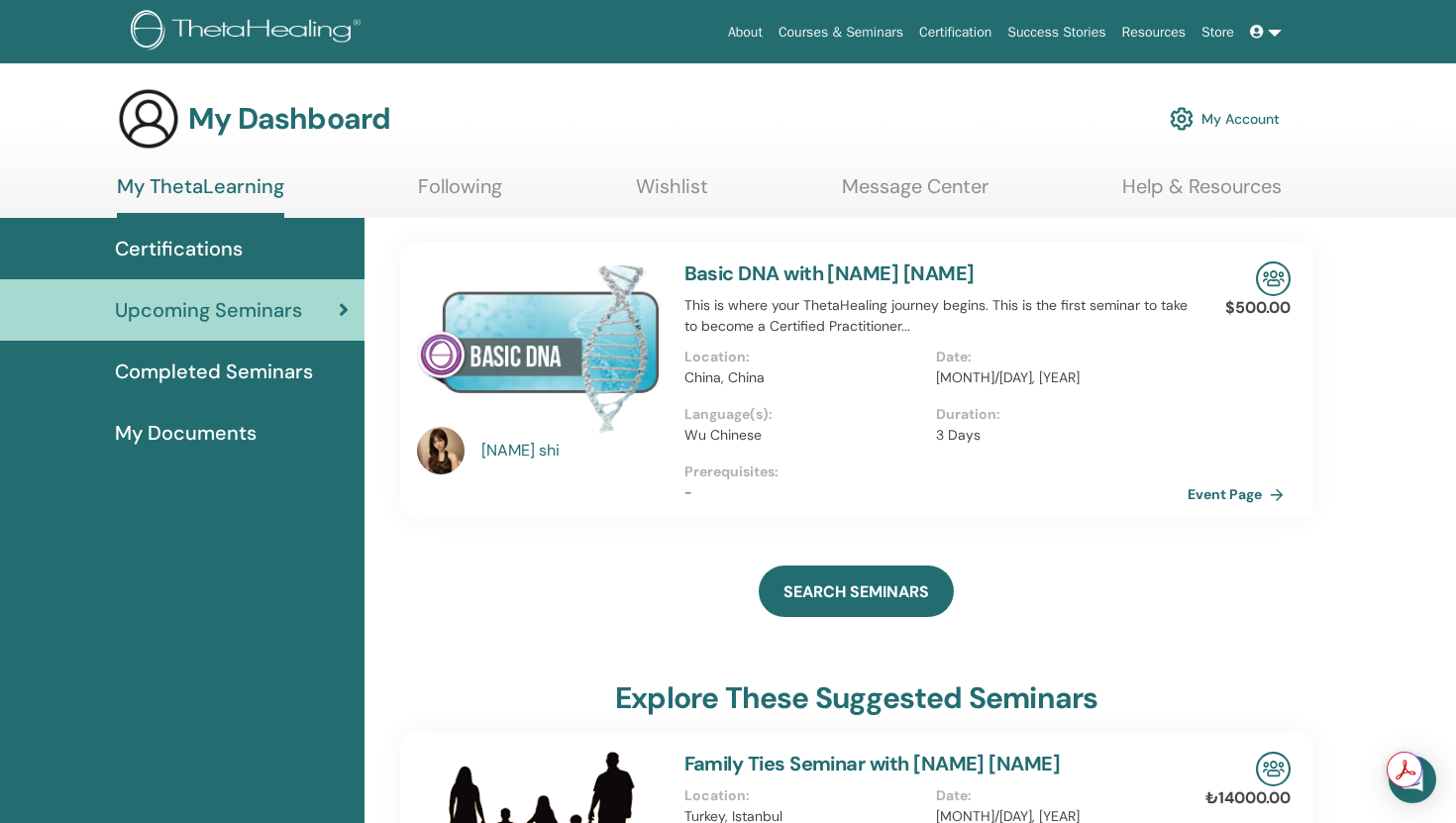 click on "Completed Seminars" at bounding box center (214, 371) 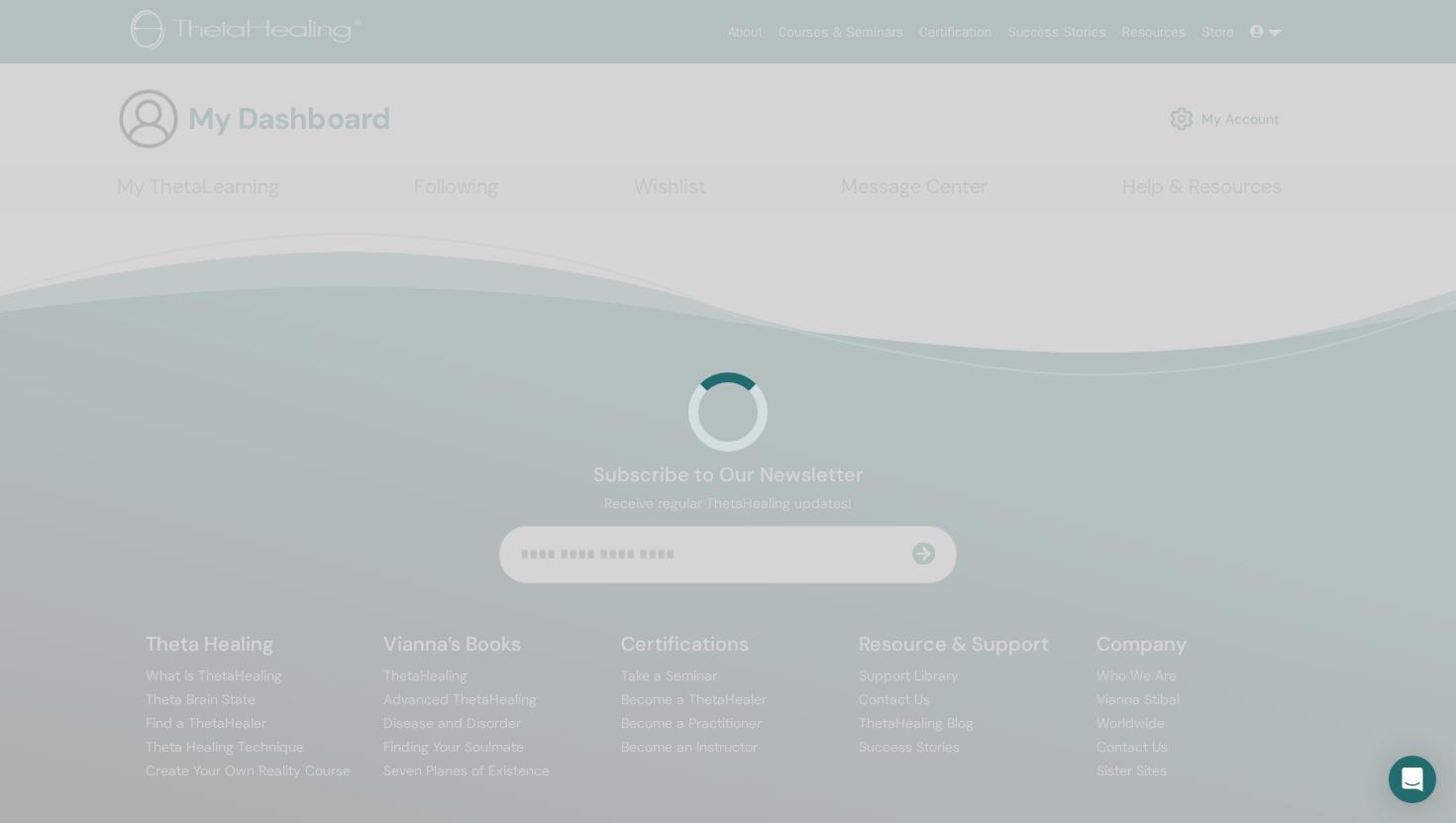 scroll, scrollTop: 0, scrollLeft: 0, axis: both 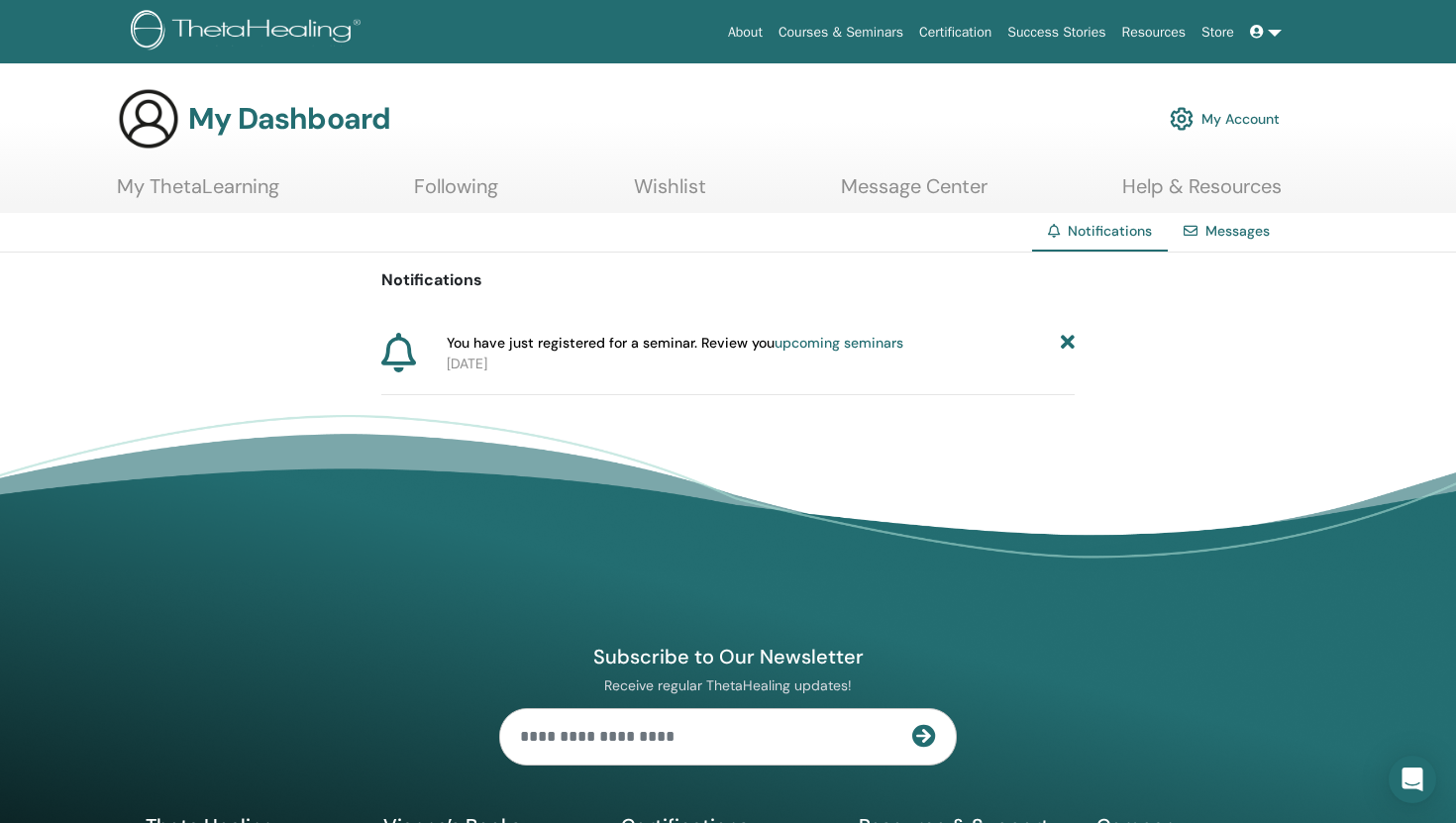 click on "You have just registered for a seminar. Review you  upcoming seminars" at bounding box center (675, 343) 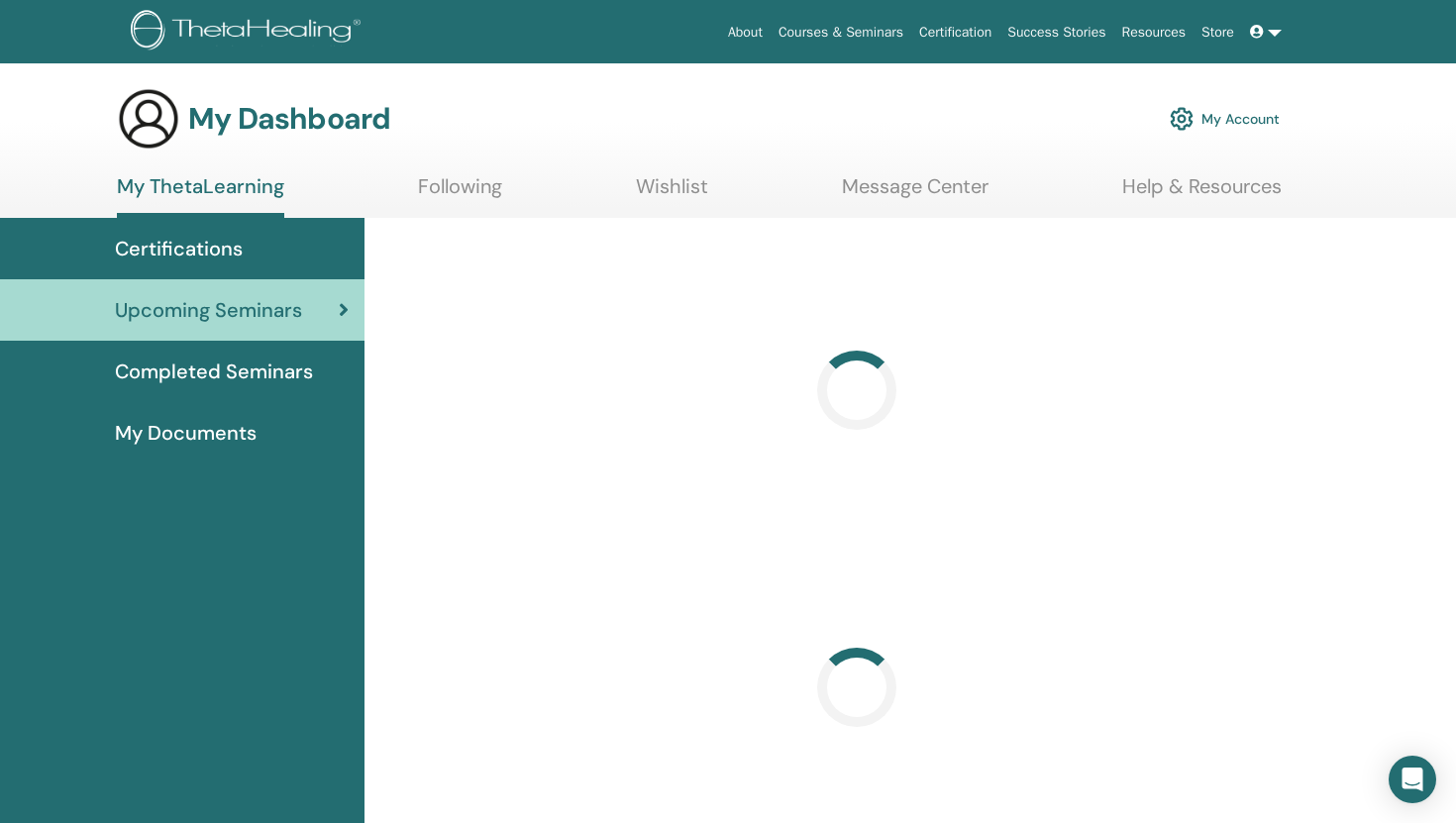 scroll, scrollTop: 0, scrollLeft: 0, axis: both 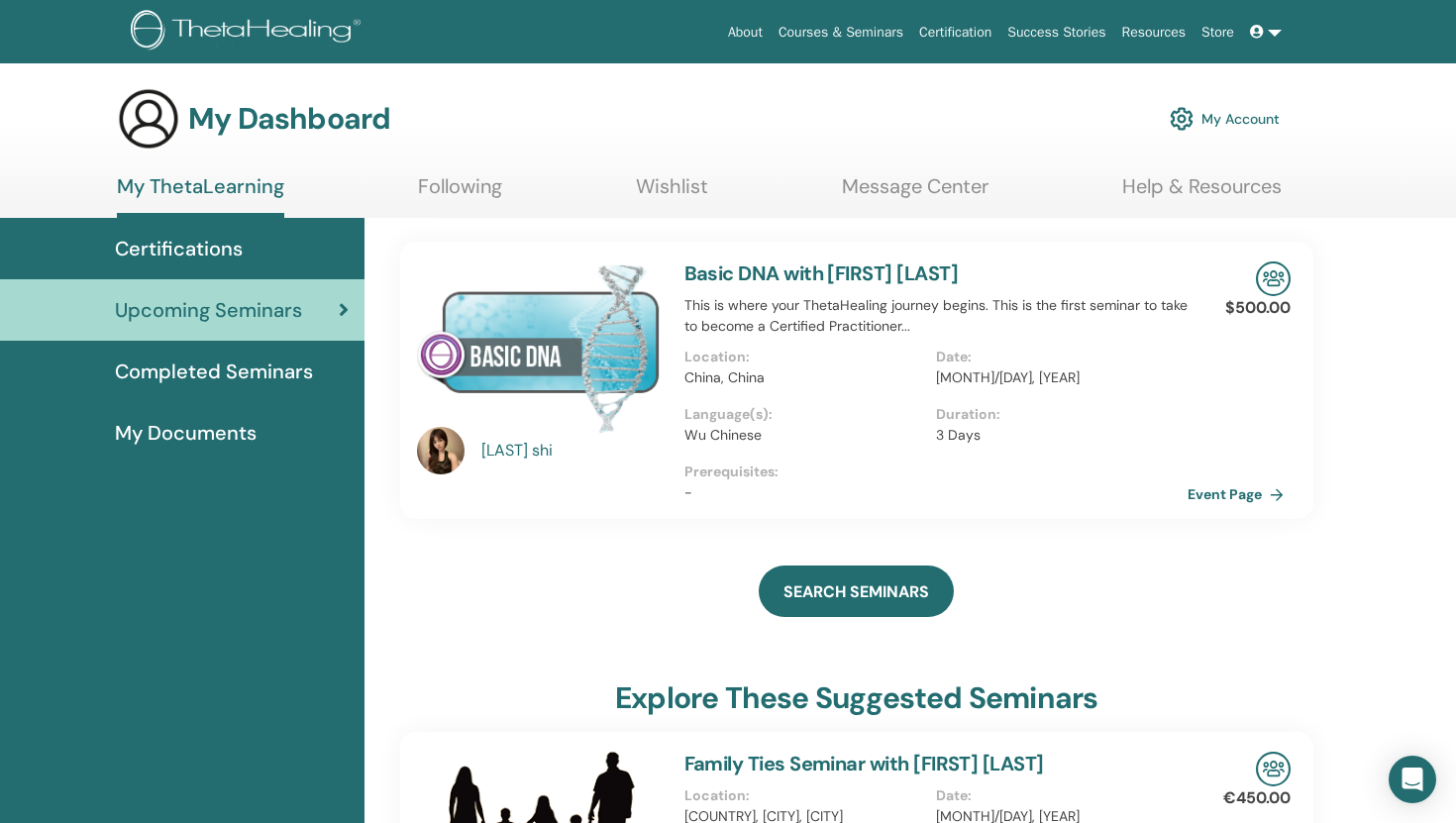 click on "Prerequisites :" at bounding box center [936, 471] 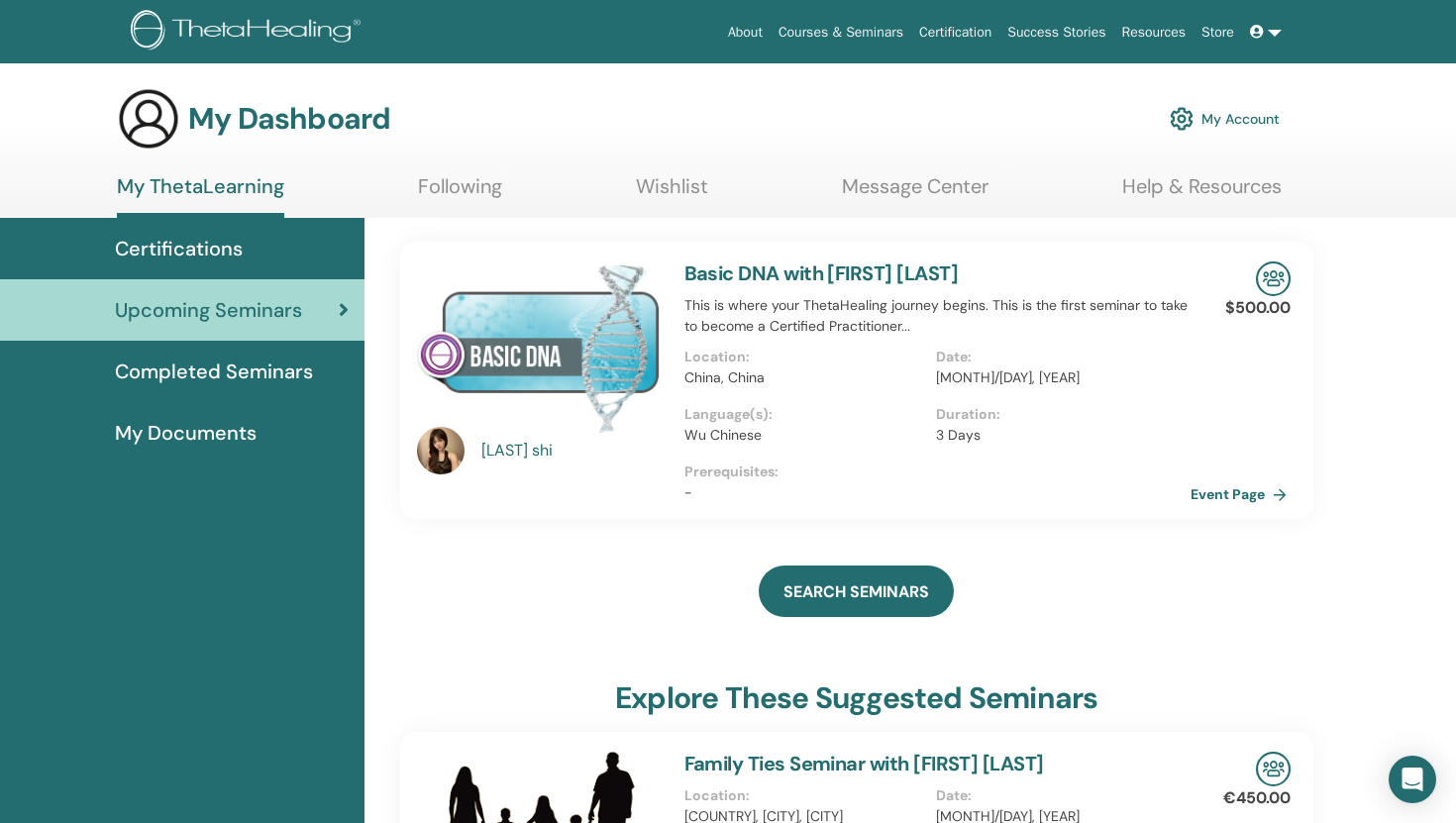 click on "Event Page" at bounding box center (1242, 494) 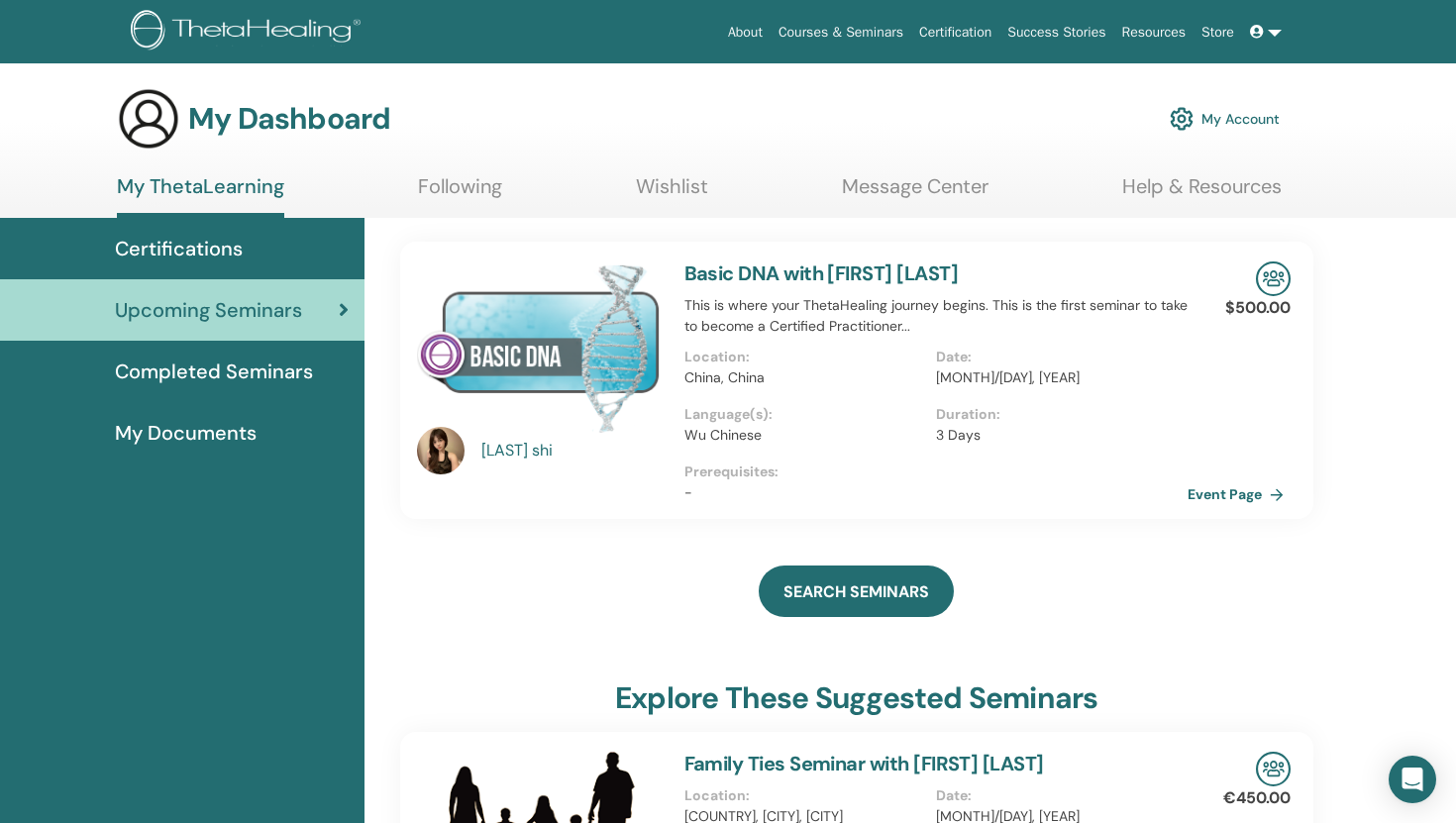 click at bounding box center (539, 347) 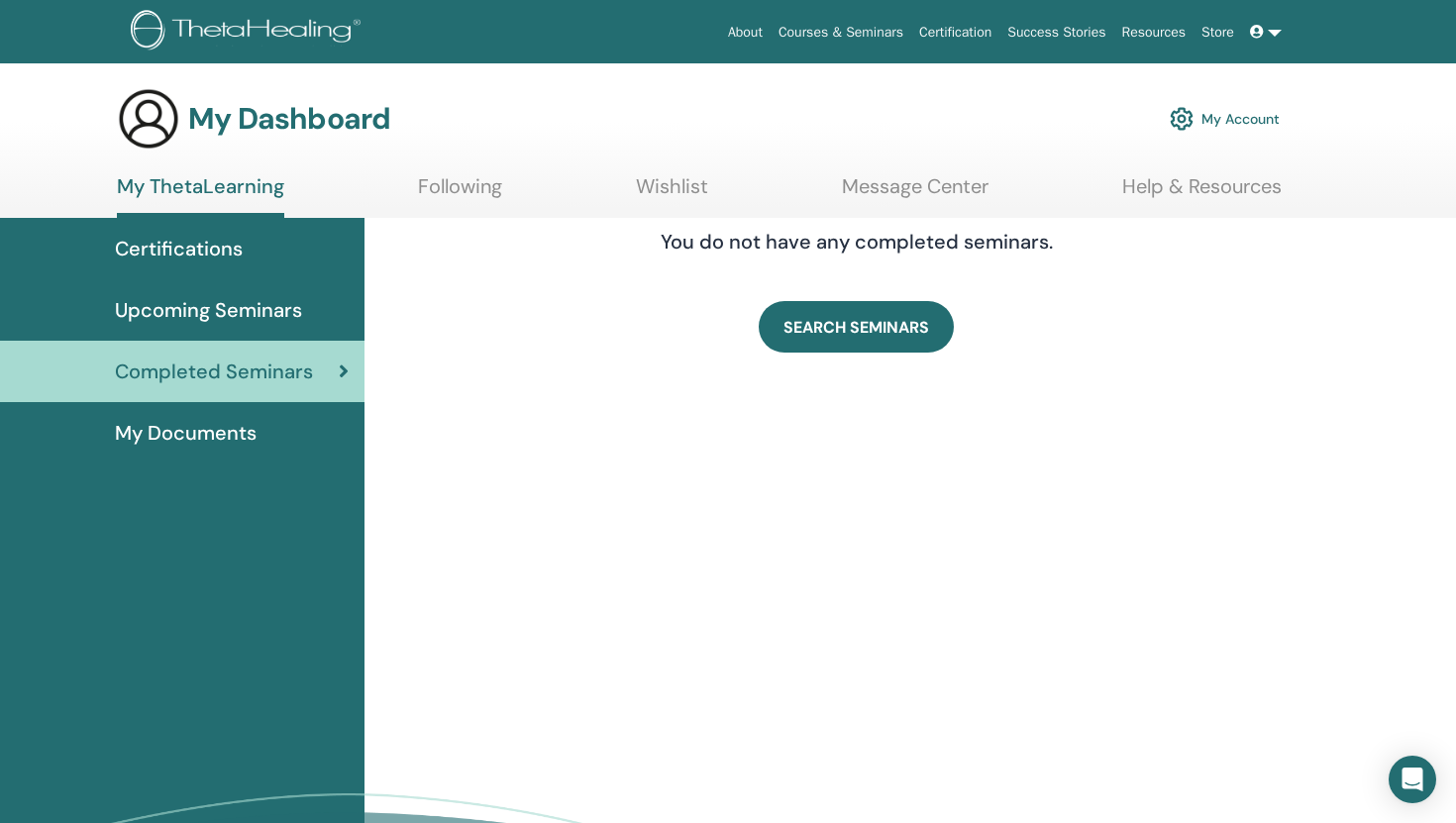 scroll, scrollTop: 0, scrollLeft: 0, axis: both 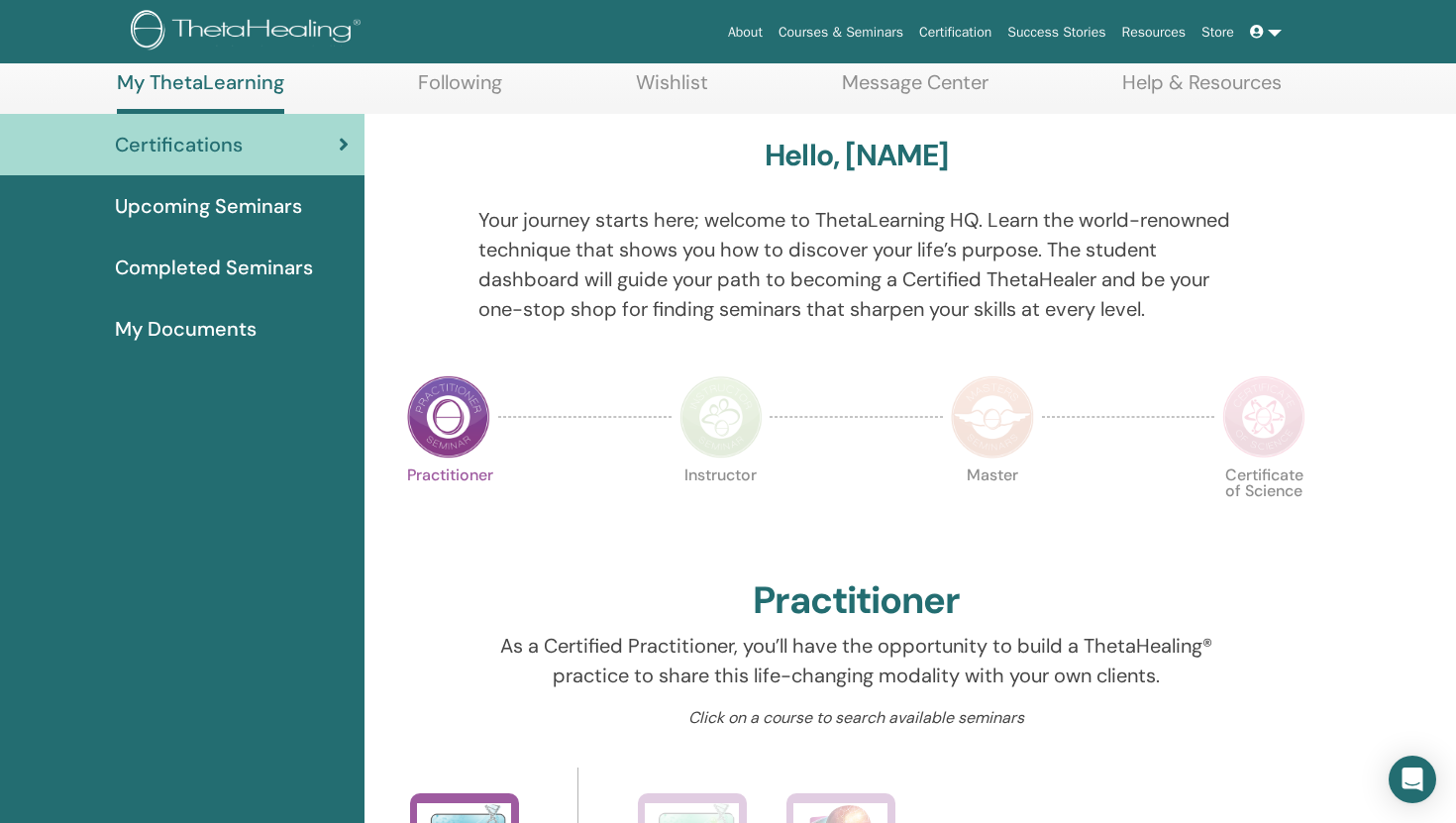 click on "Upcoming Seminars" at bounding box center [208, 206] 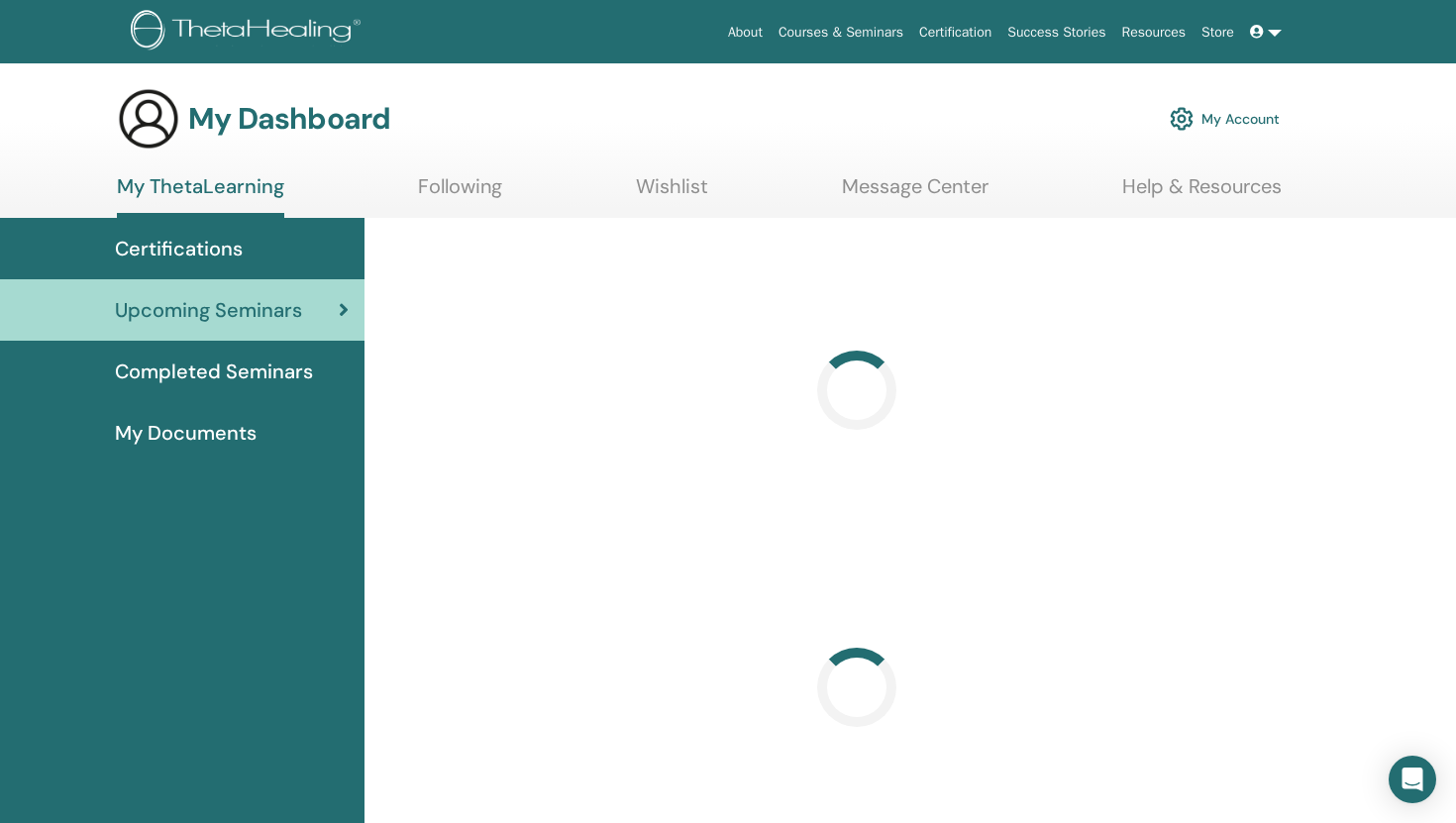 scroll, scrollTop: 0, scrollLeft: 0, axis: both 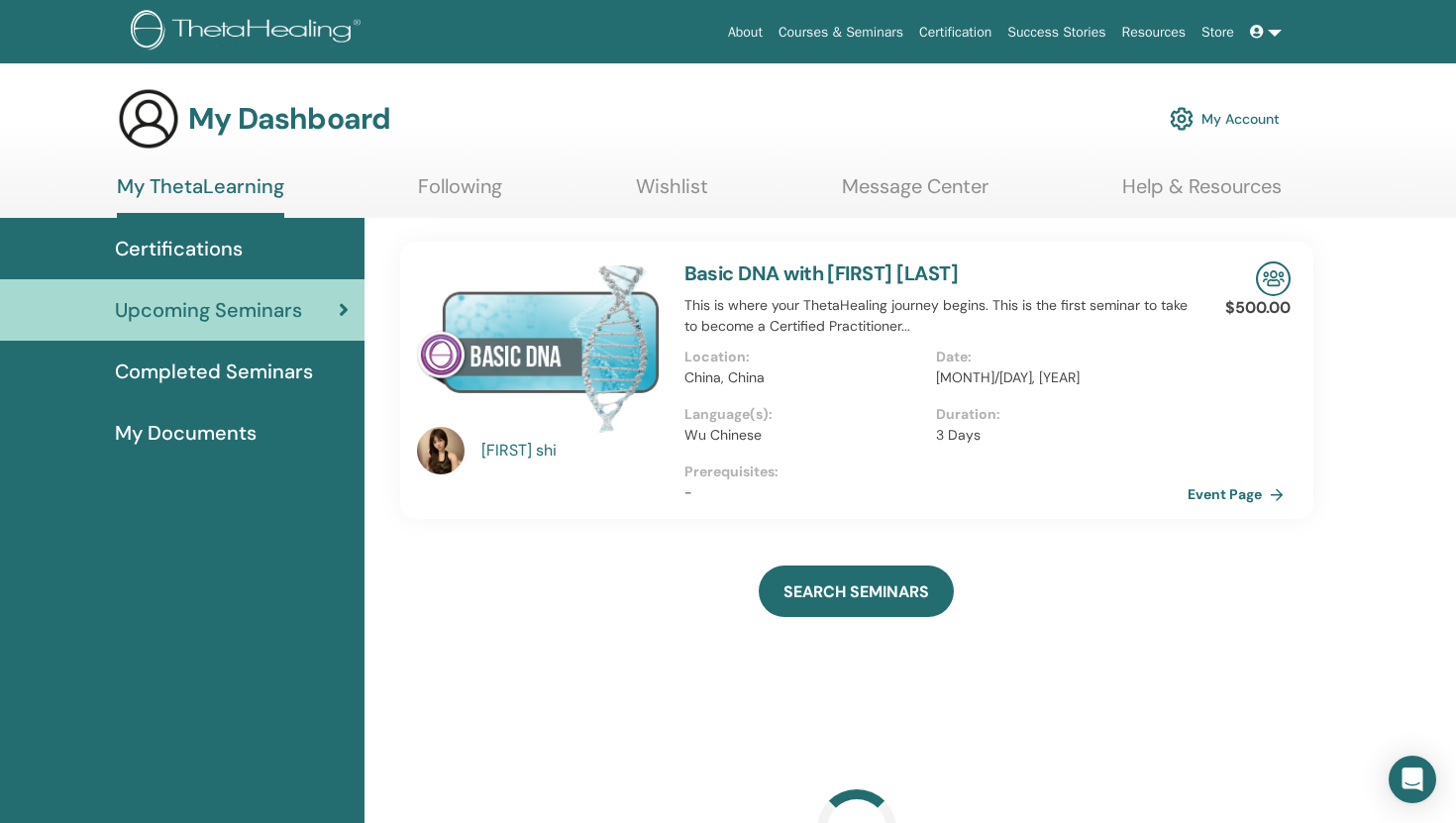click on "Completed Seminars" at bounding box center (214, 371) 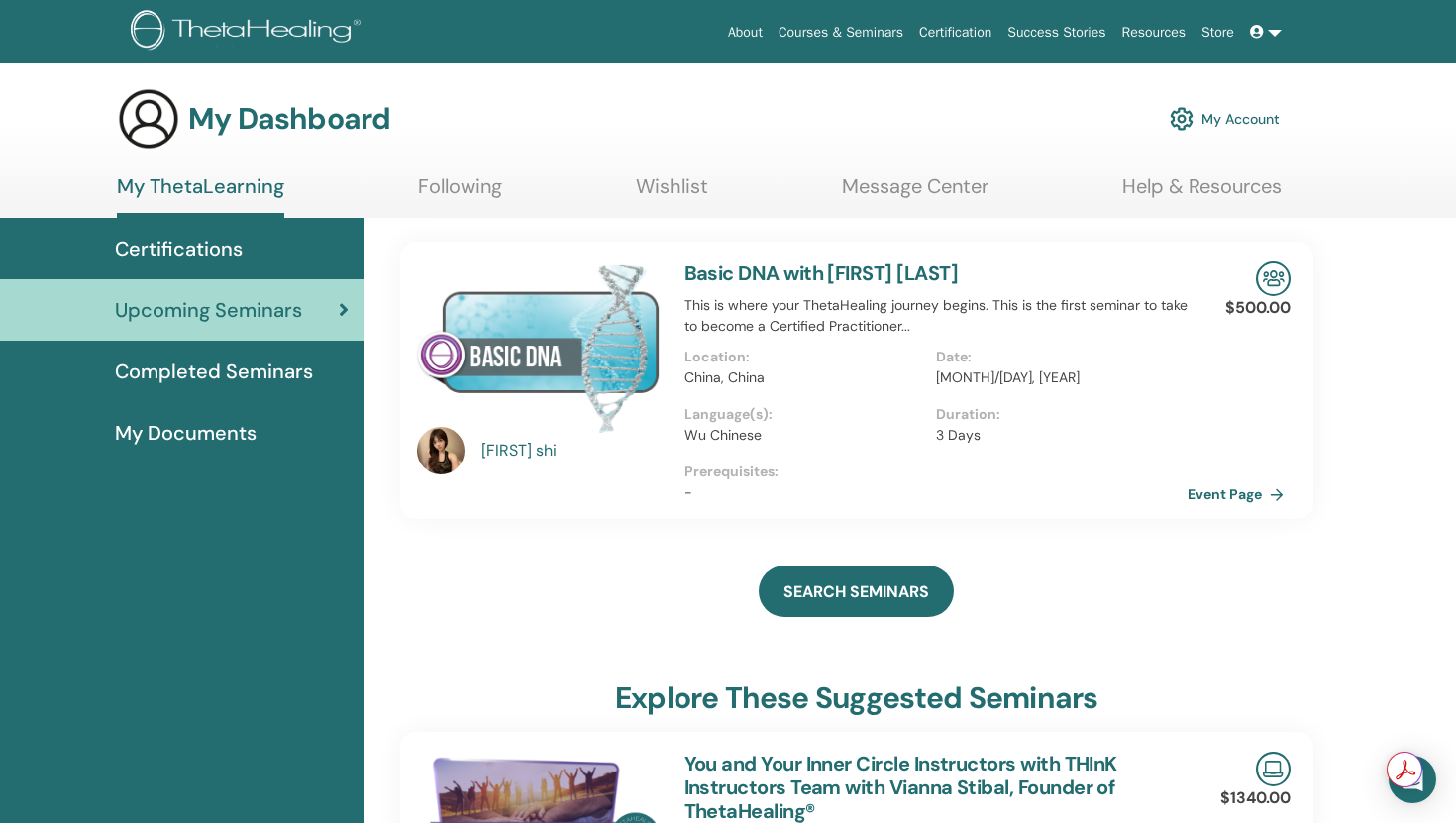 click on "Completed Seminars" at bounding box center (214, 371) 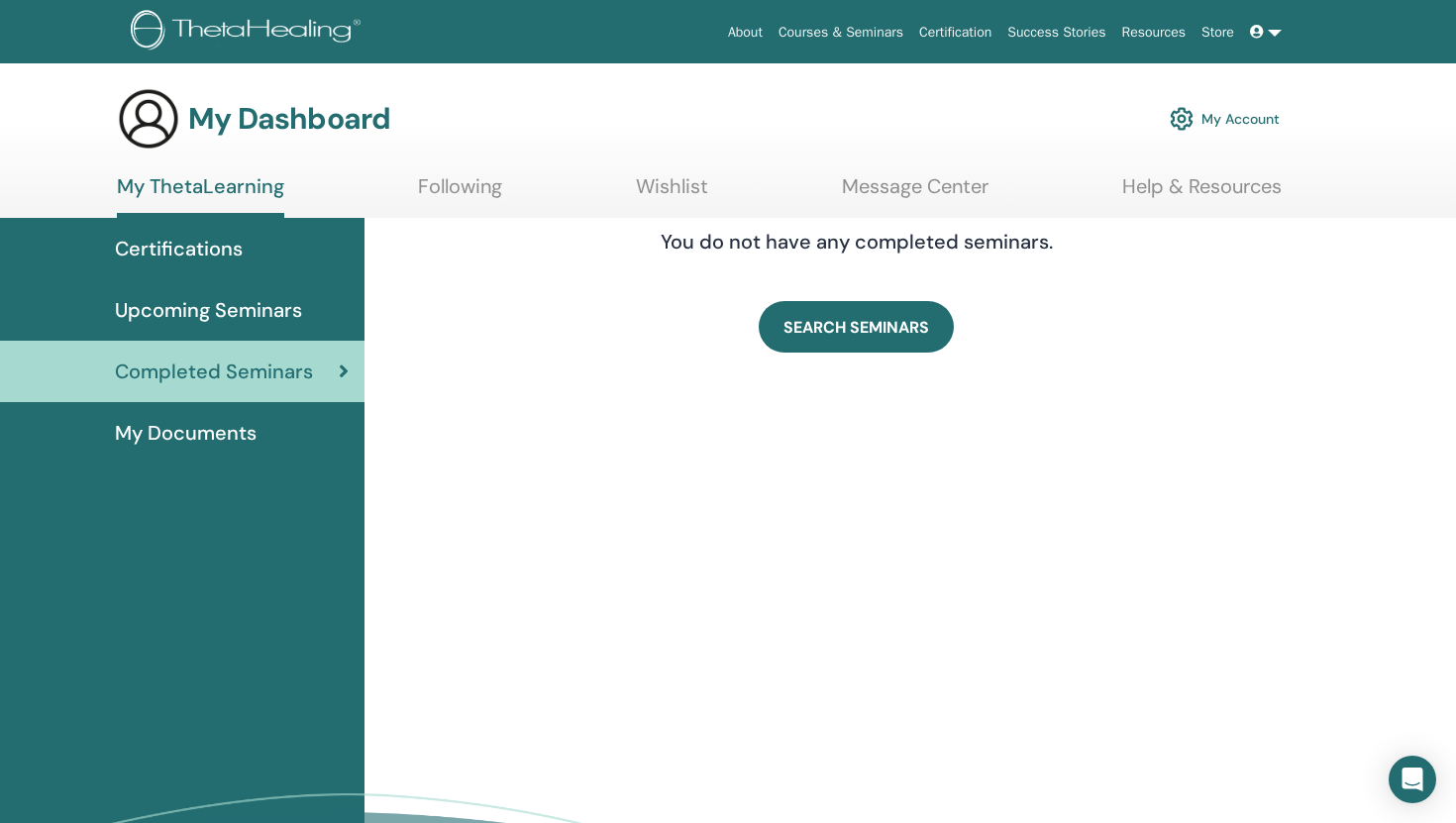 scroll, scrollTop: 0, scrollLeft: 0, axis: both 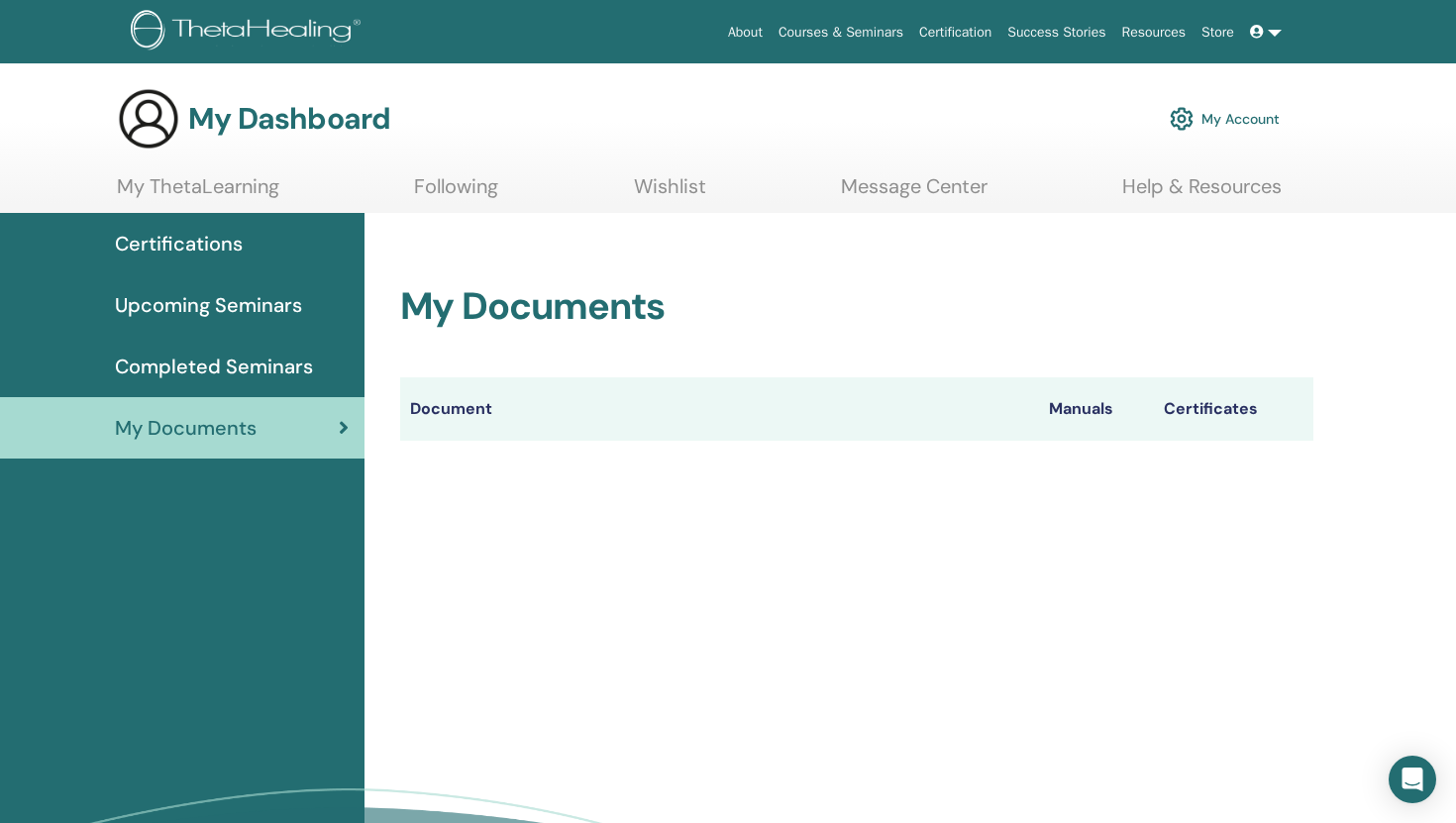 click on "Manuals" at bounding box center (1095, 409) 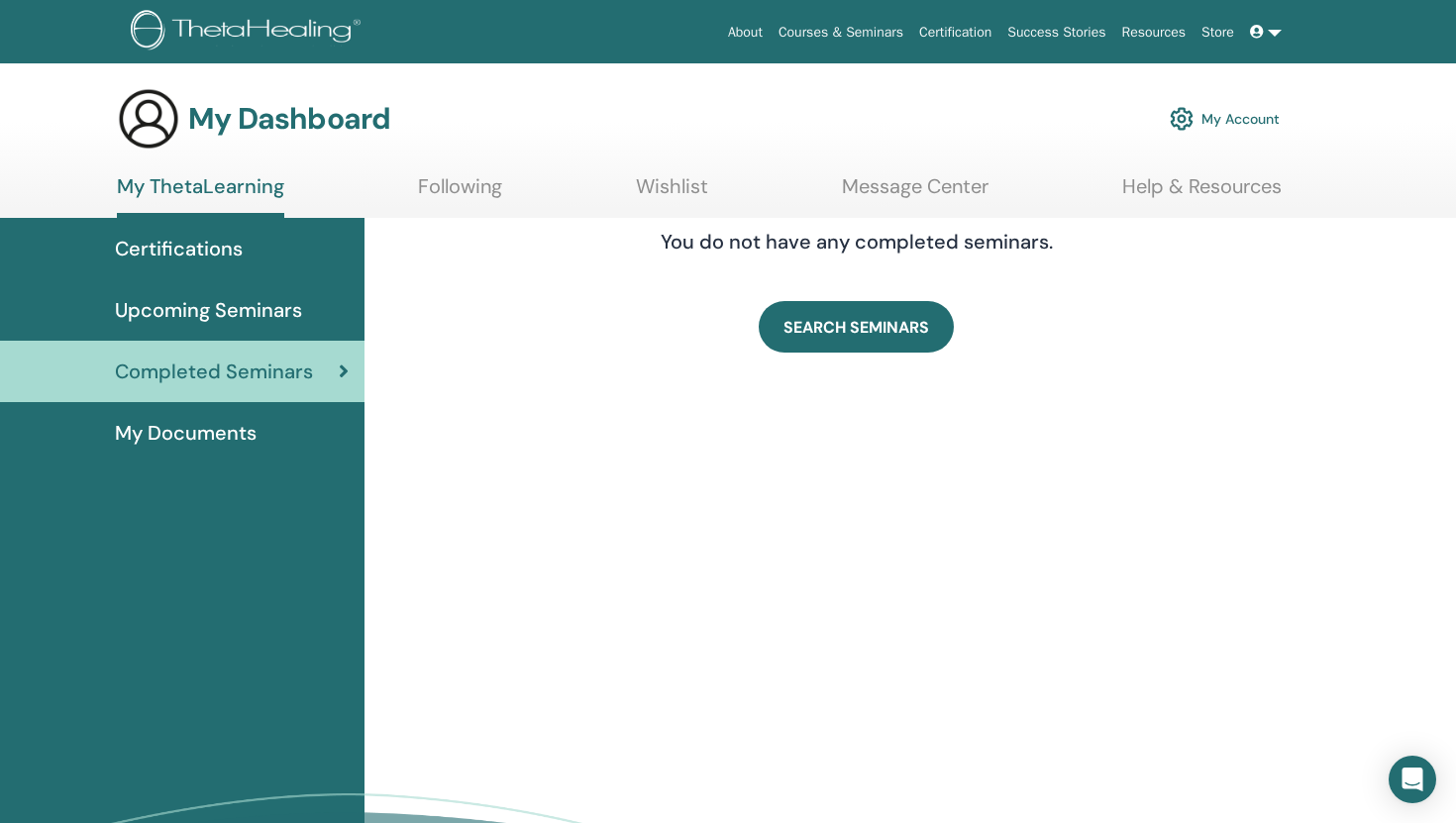 scroll, scrollTop: 0, scrollLeft: 0, axis: both 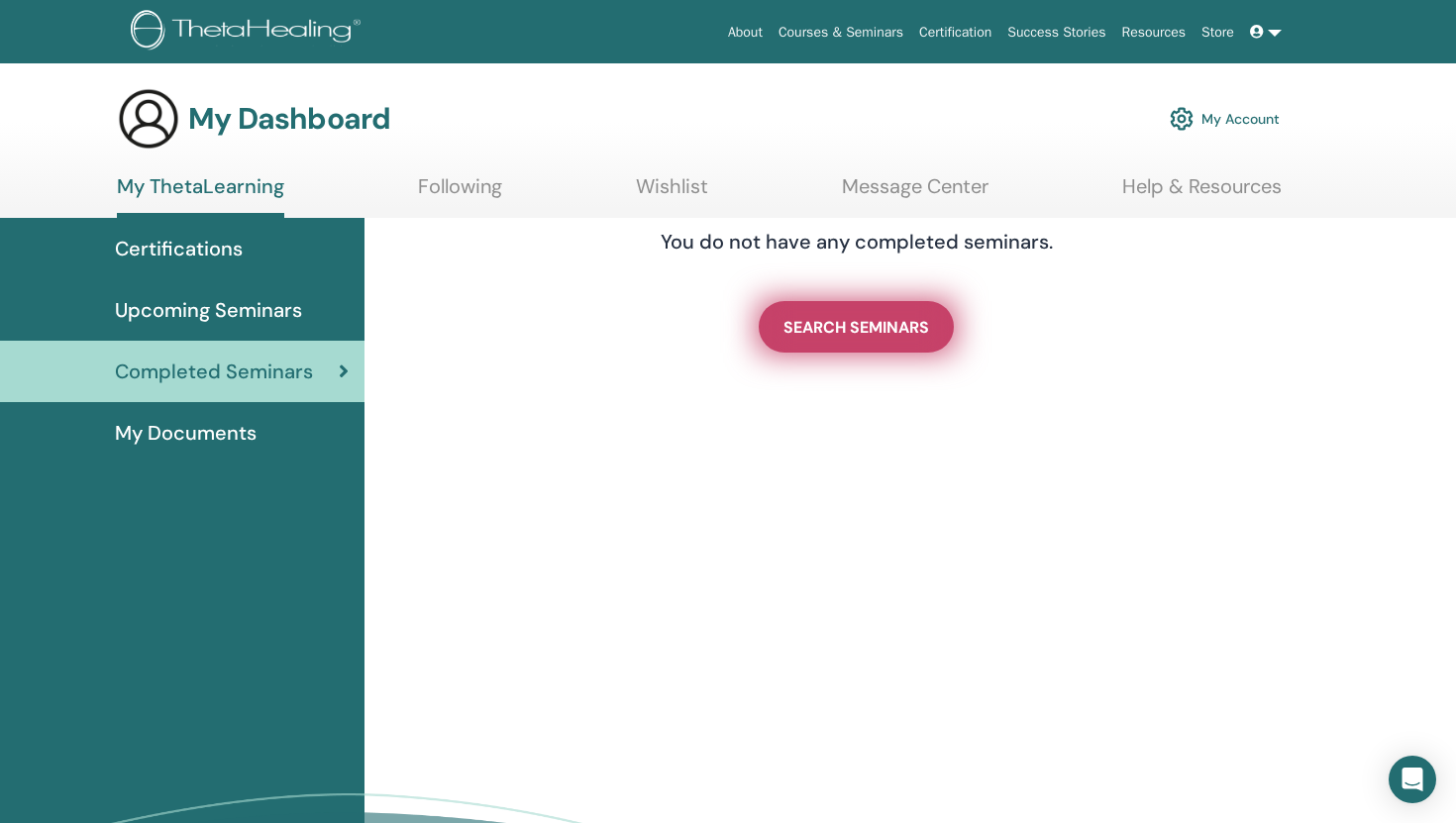 click on "SEARCH SEMINARS" at bounding box center (856, 327) 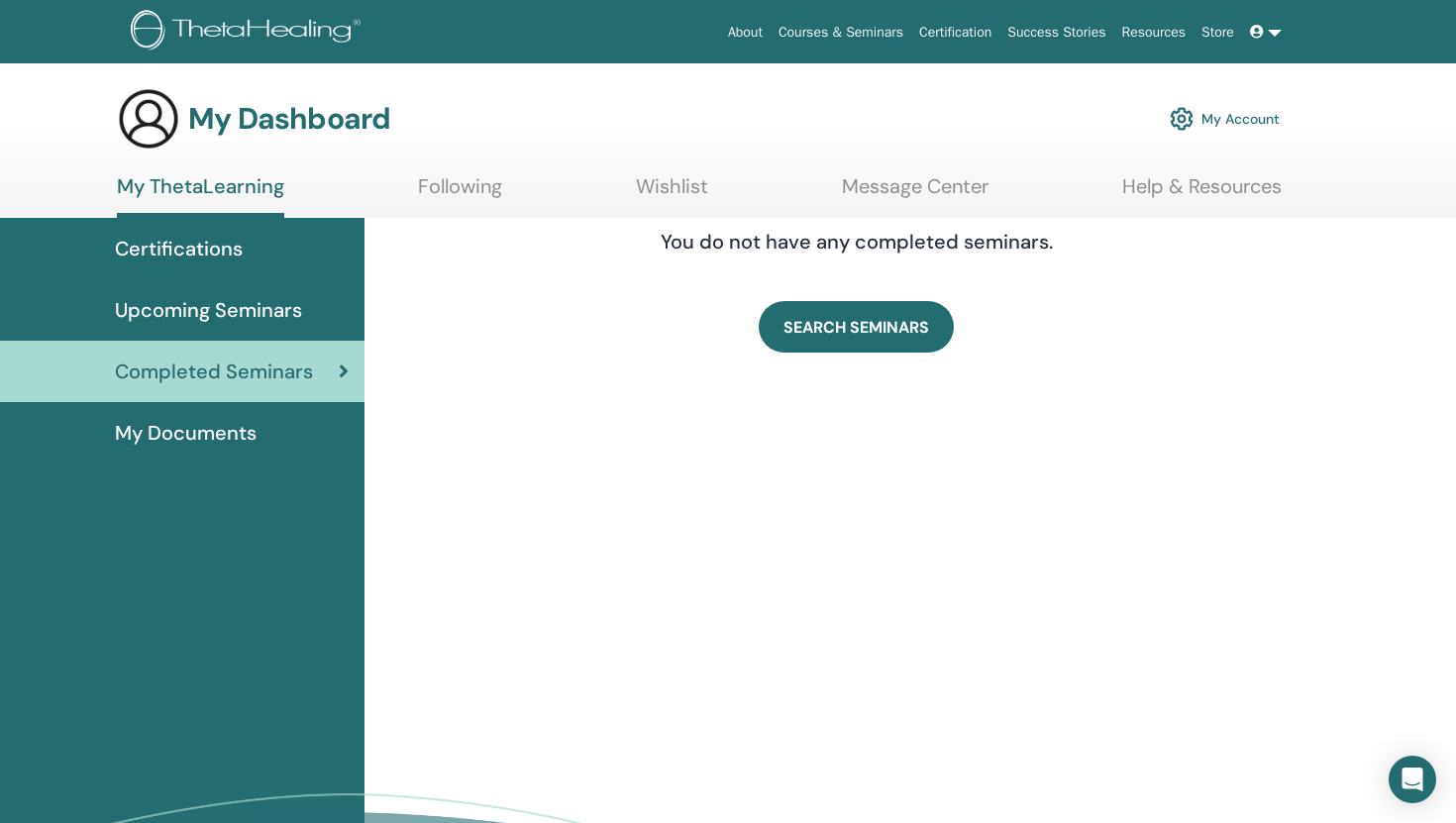 scroll, scrollTop: 0, scrollLeft: 0, axis: both 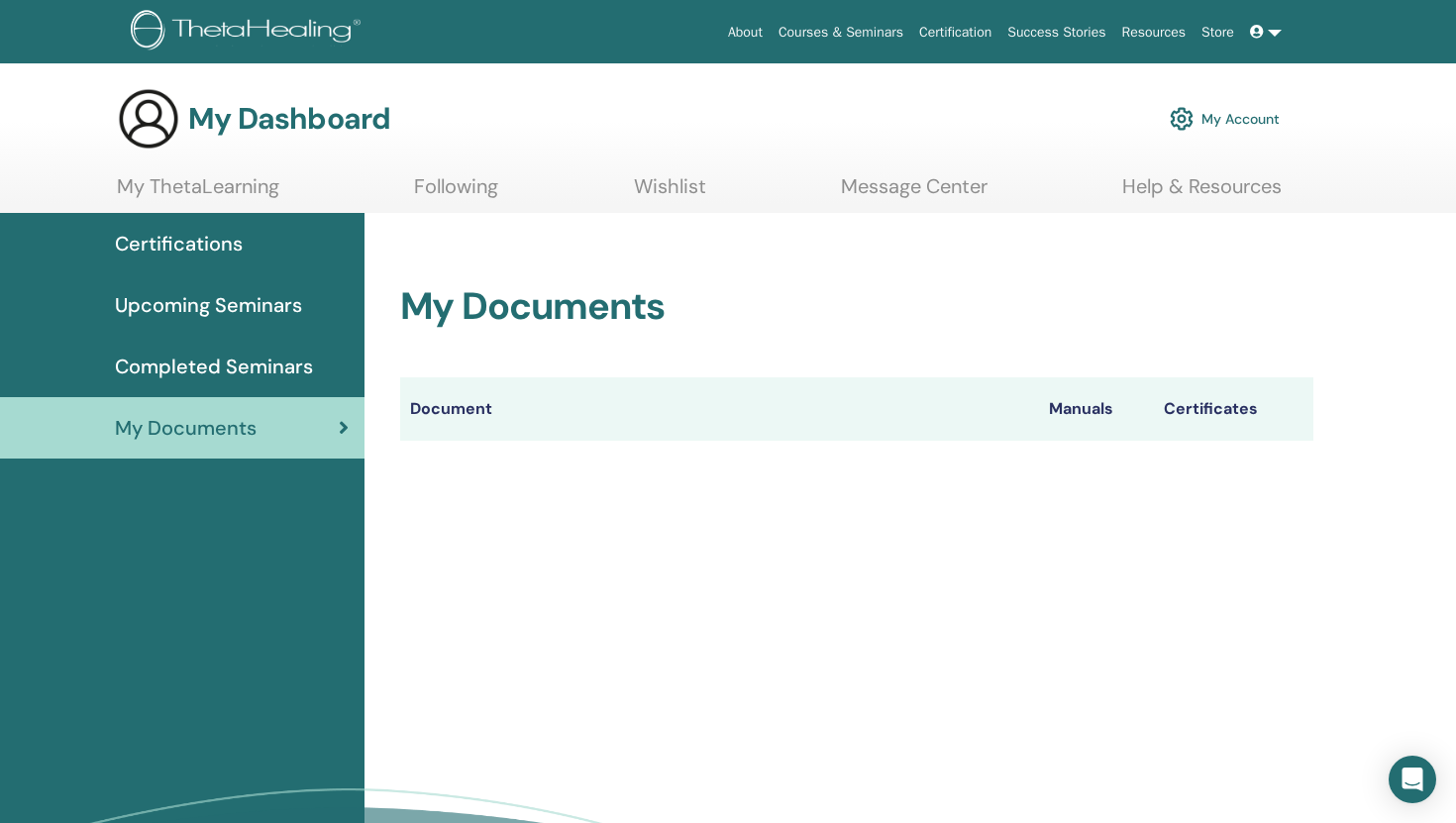 click on "Completed Seminars" at bounding box center [214, 366] 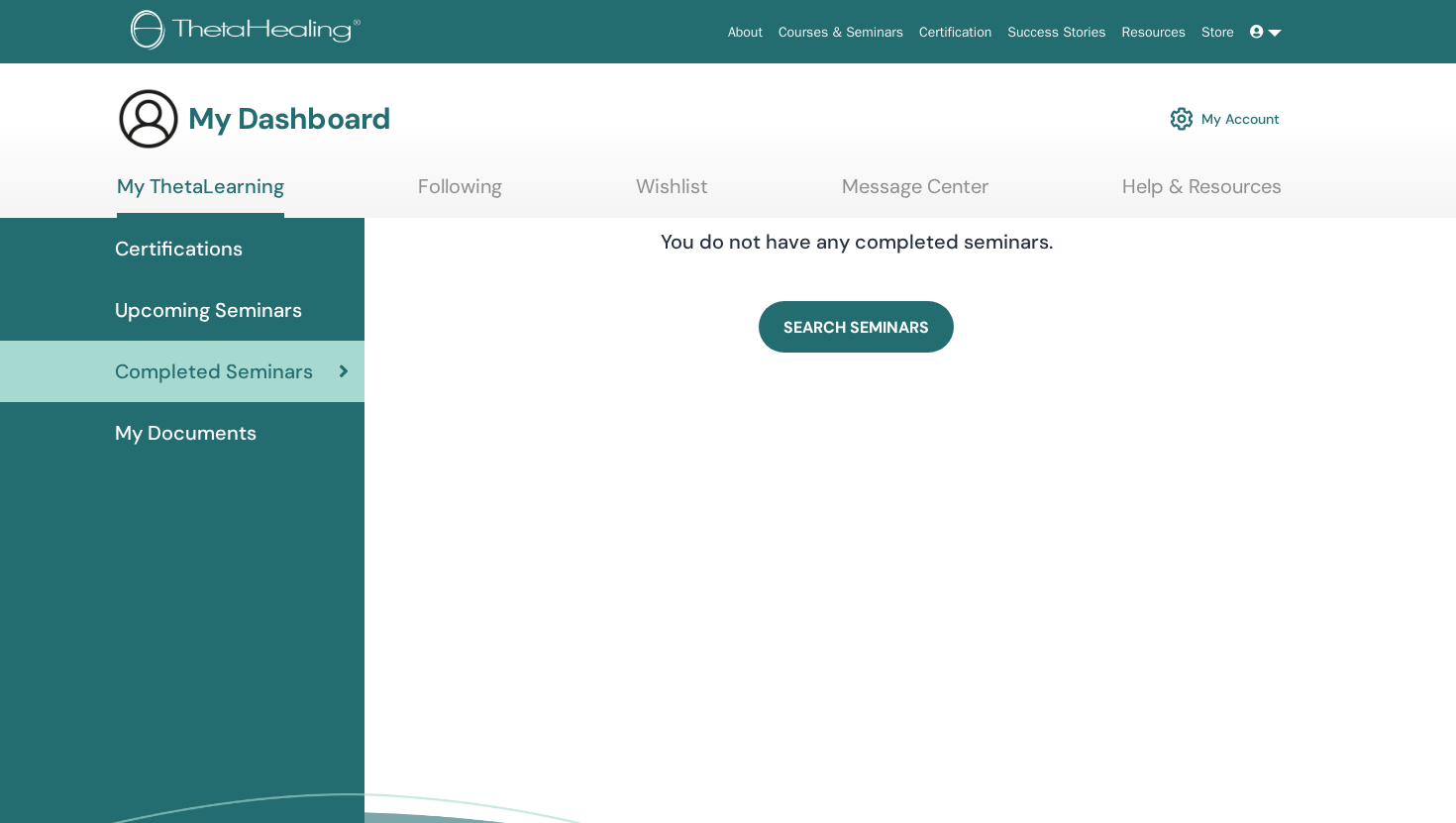 scroll, scrollTop: 0, scrollLeft: 0, axis: both 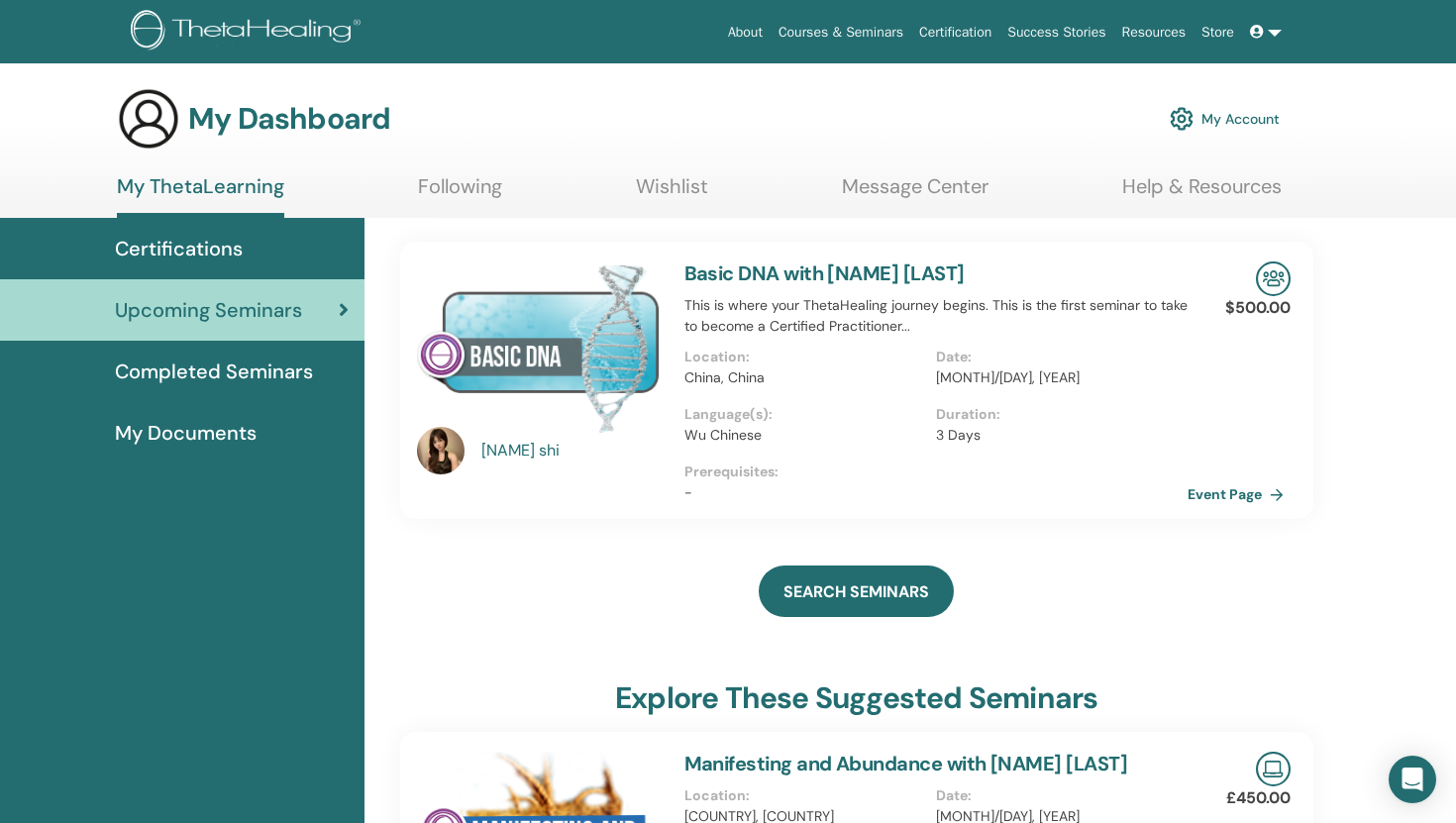 click on "Duration : 3 Days" at bounding box center (1062, 433) 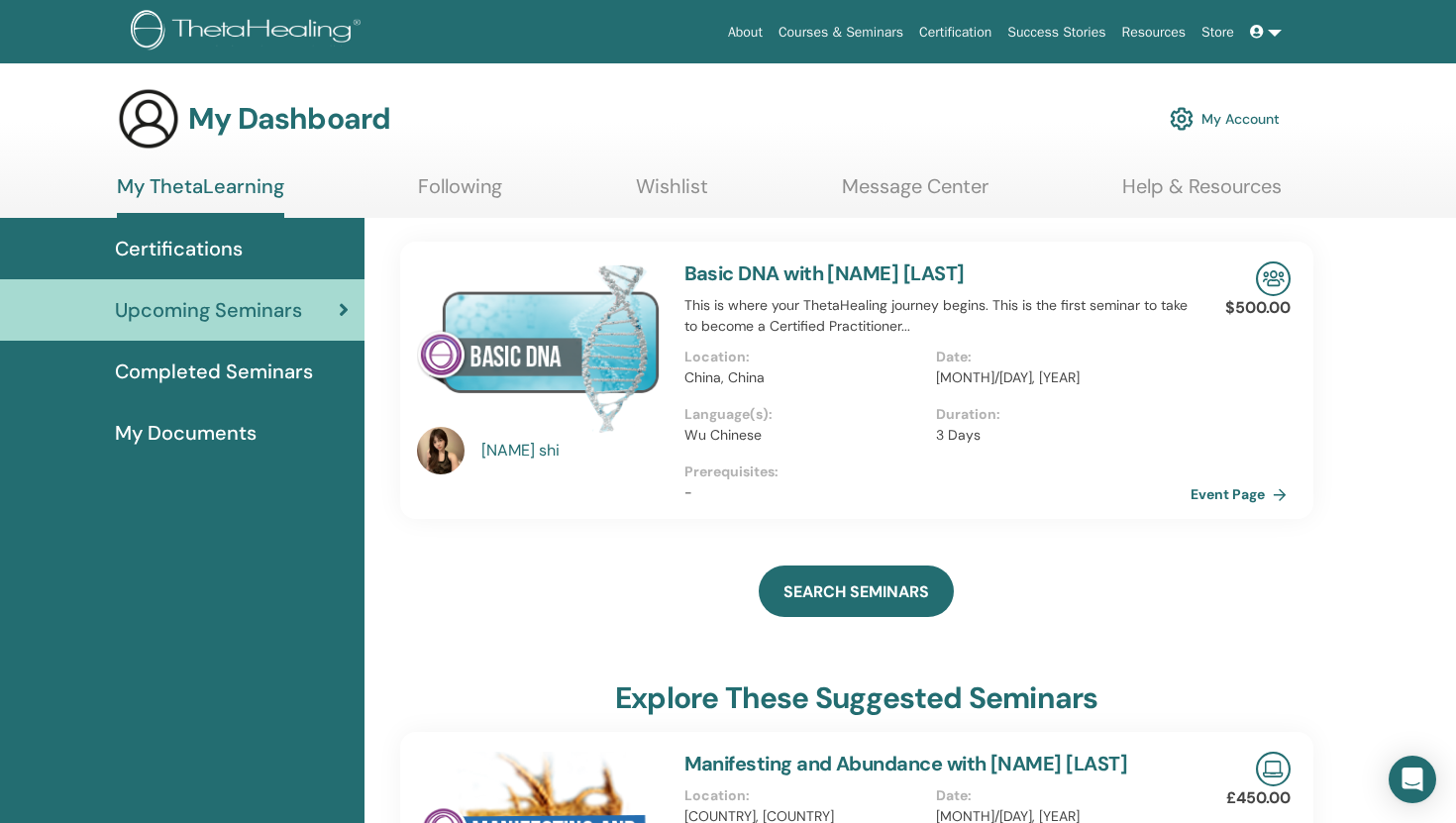 click on "Event Page" at bounding box center [1242, 494] 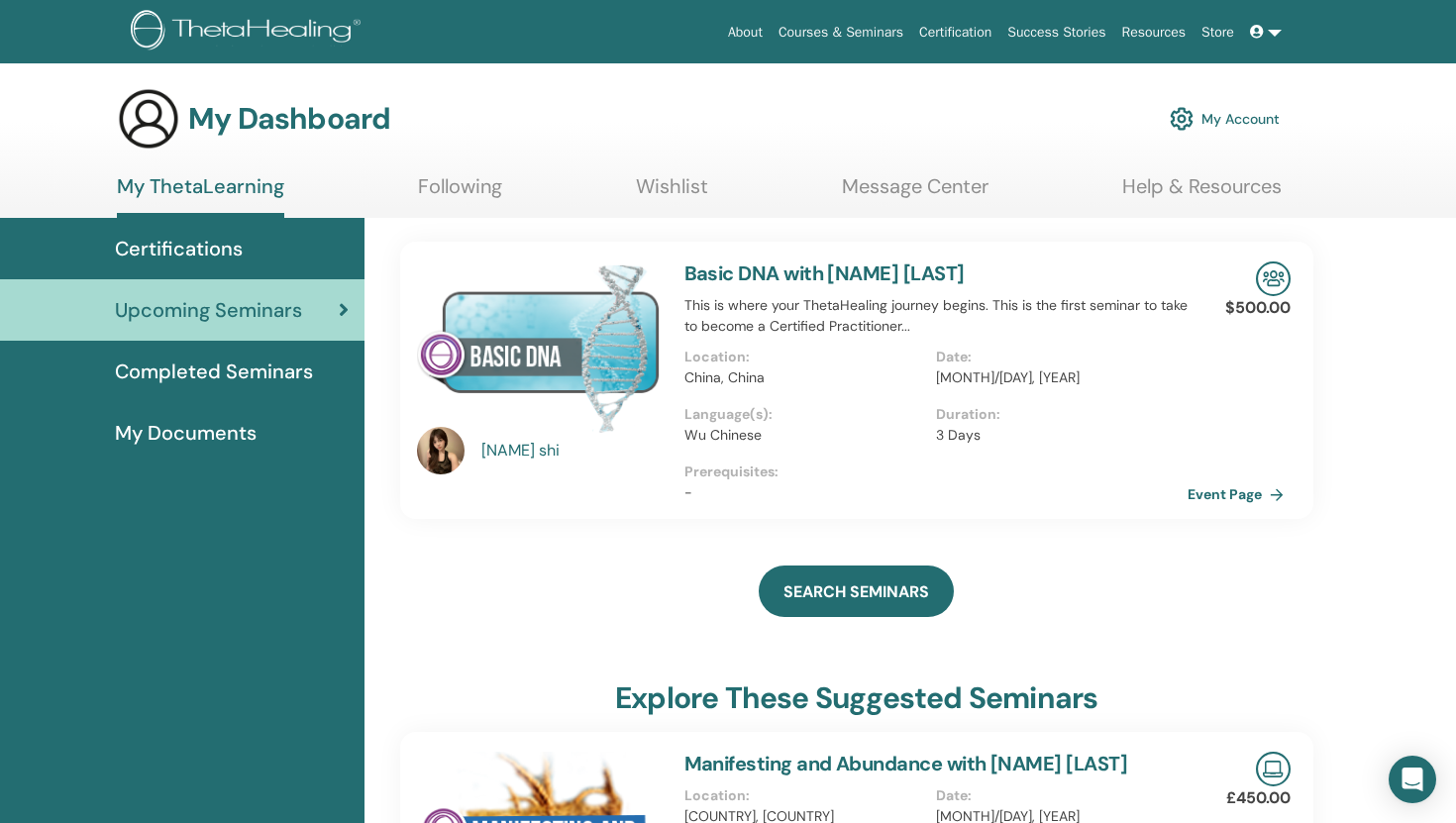 click on "Date : Aug/05, 2025" at bounding box center [1062, 375] 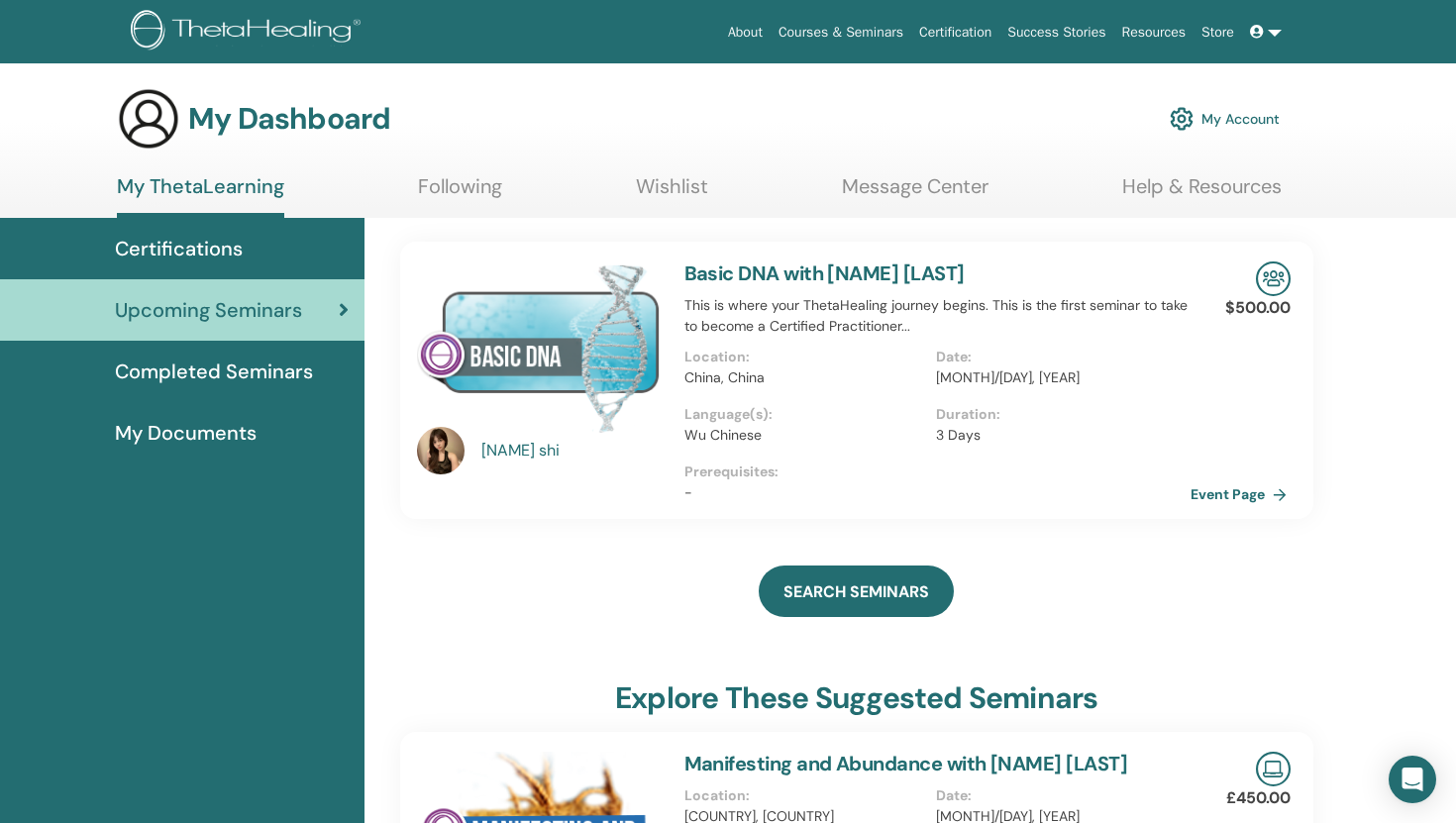 click on "Event Page" at bounding box center [1242, 494] 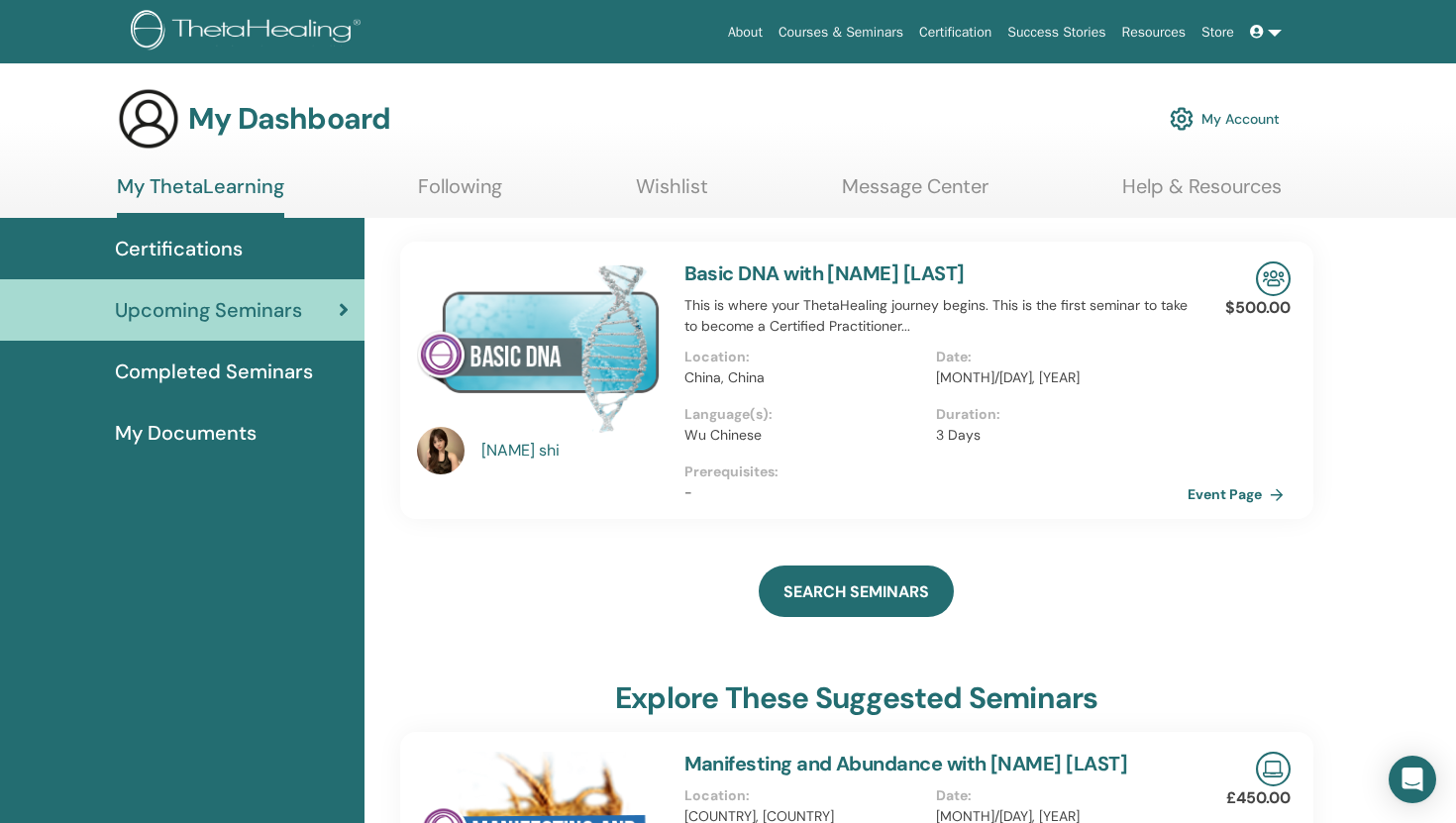 click on "Completed Seminars" at bounding box center (182, 371) 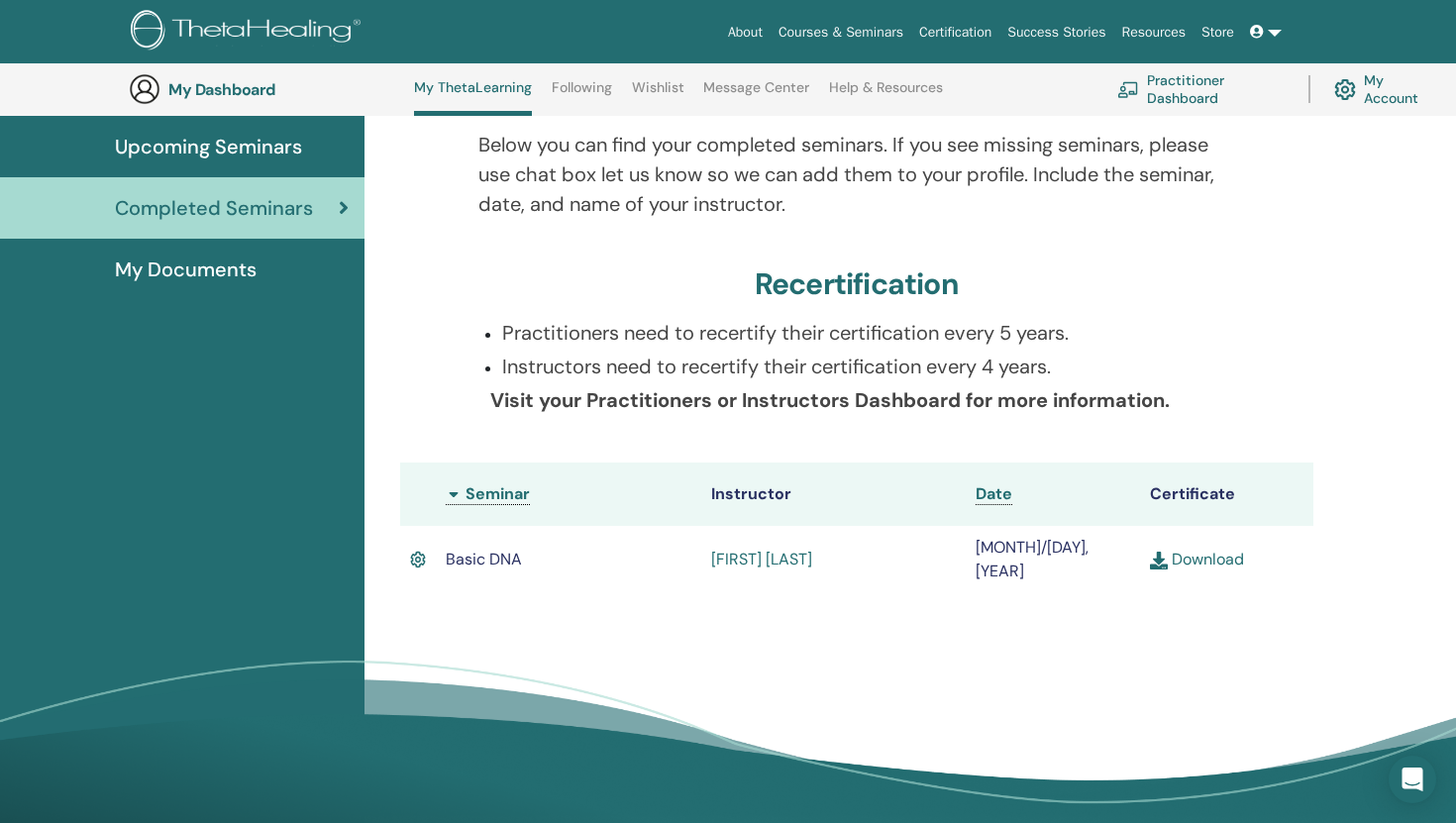 scroll, scrollTop: 242, scrollLeft: 0, axis: vertical 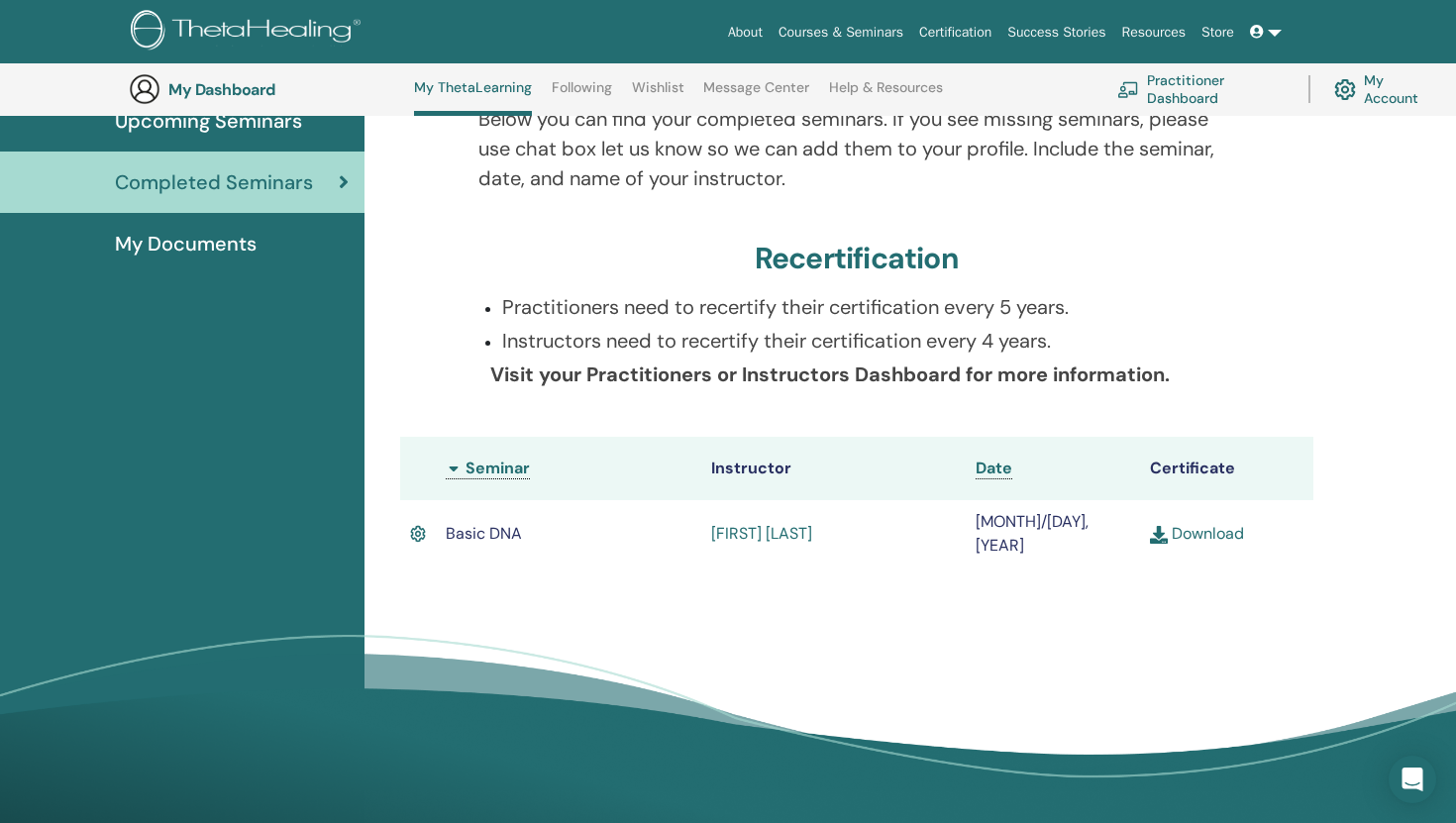 click at bounding box center (1159, 535) 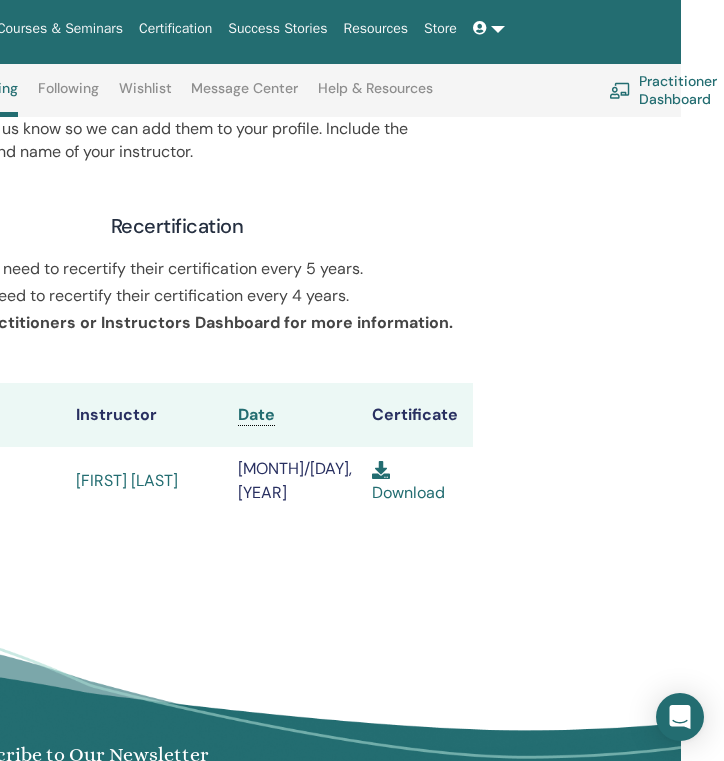 scroll, scrollTop: 246, scrollLeft: 0, axis: vertical 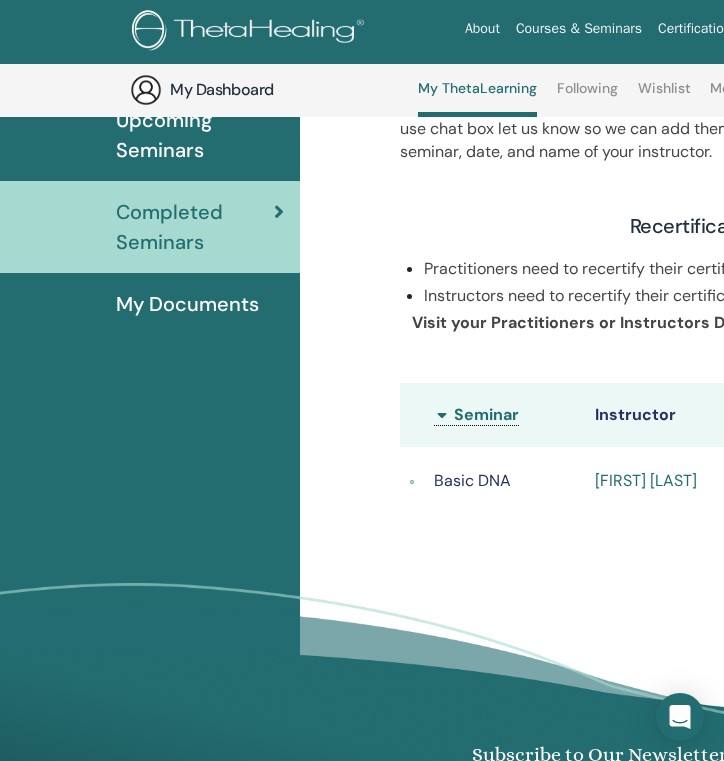 click on "My Documents" at bounding box center (187, 304) 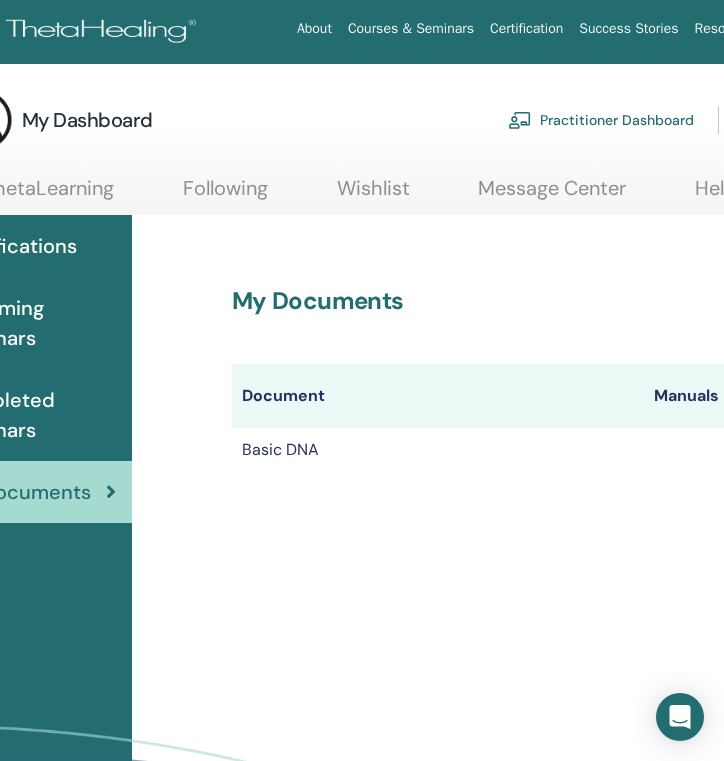 scroll, scrollTop: 0, scrollLeft: 476, axis: horizontal 